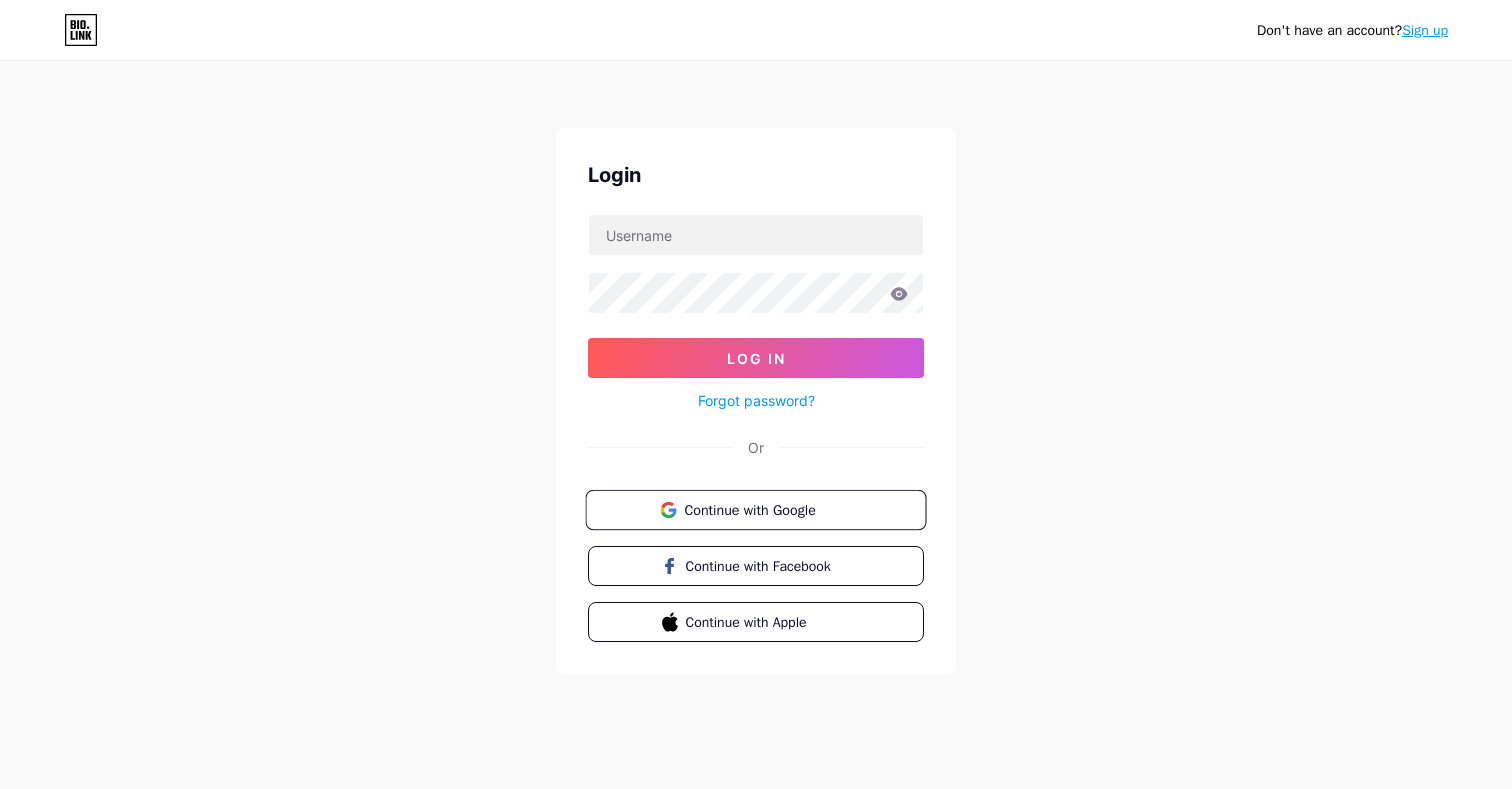 scroll, scrollTop: 0, scrollLeft: 0, axis: both 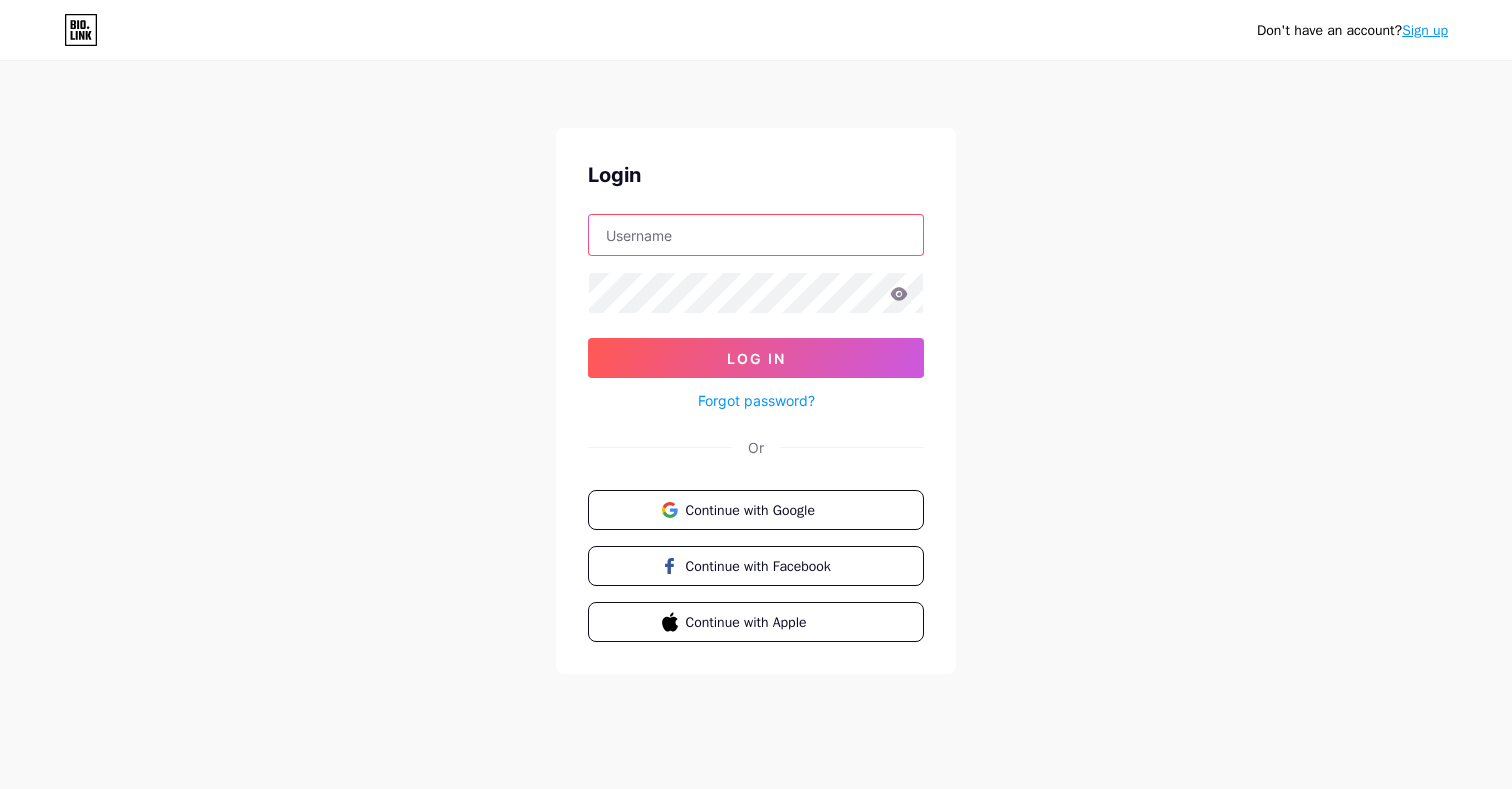 type on "[EMAIL_ADDRESS][DOMAIN_NAME]" 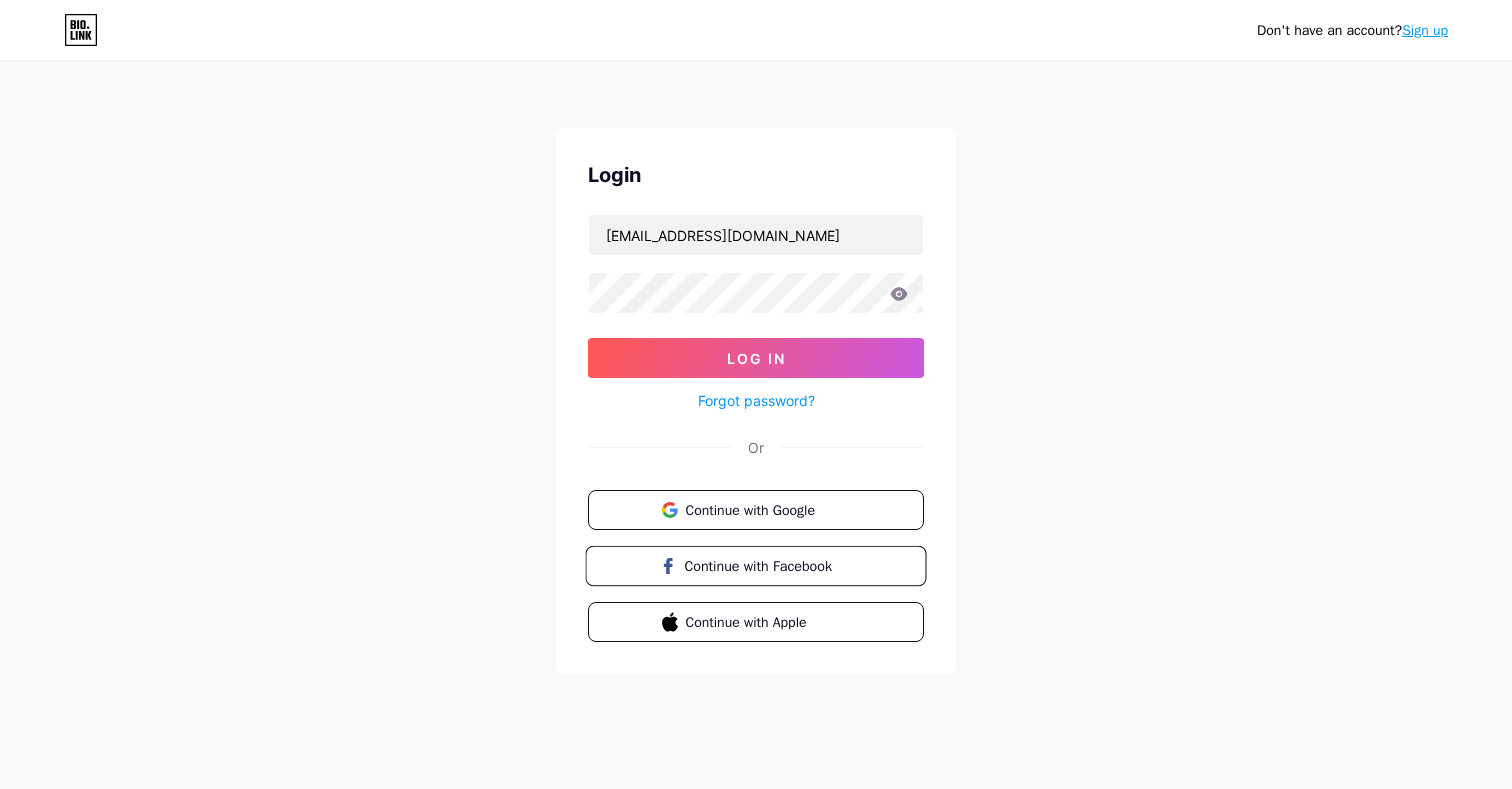 click on "Continue with Facebook" at bounding box center (767, 565) 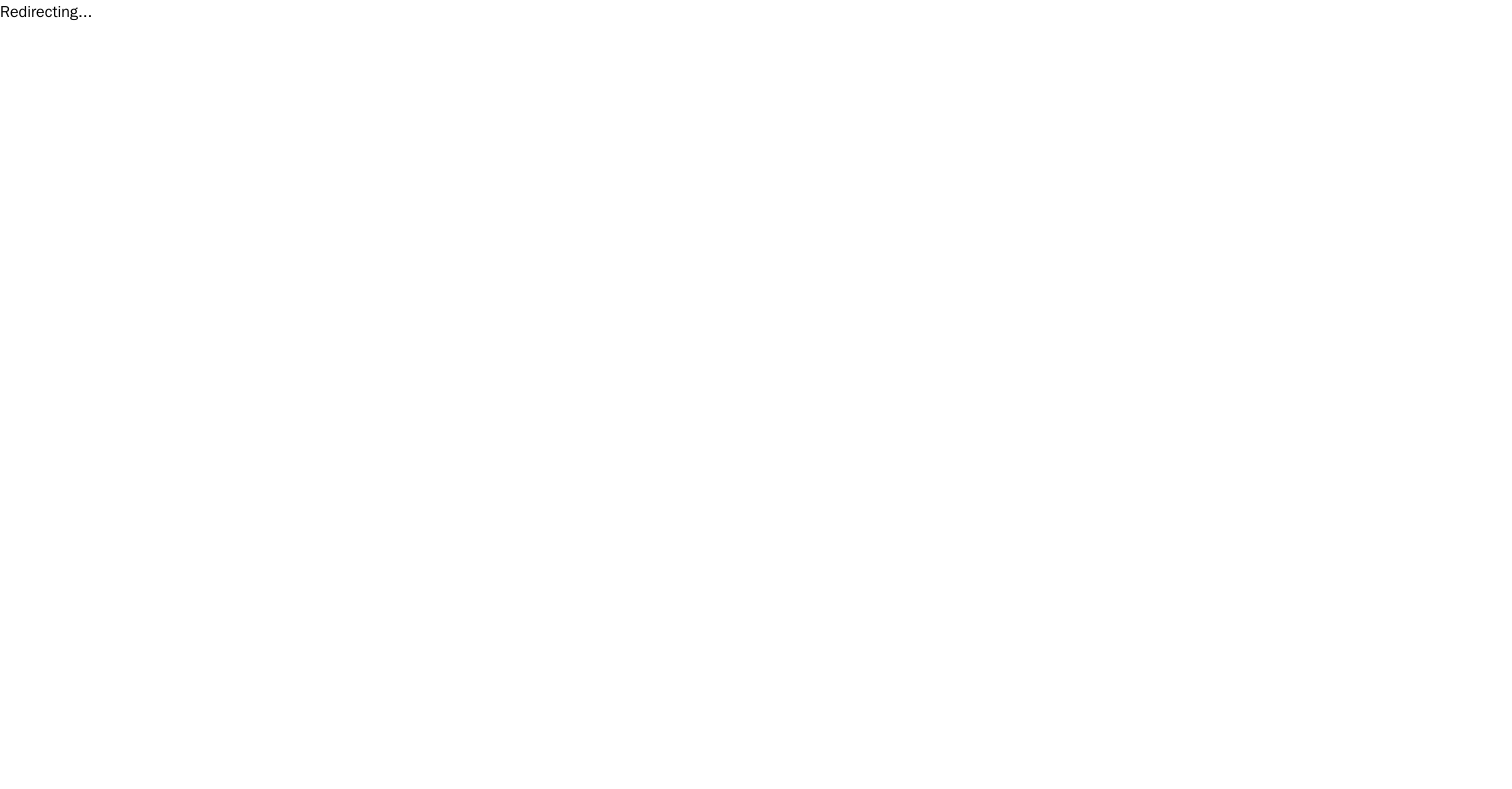 scroll, scrollTop: 0, scrollLeft: 0, axis: both 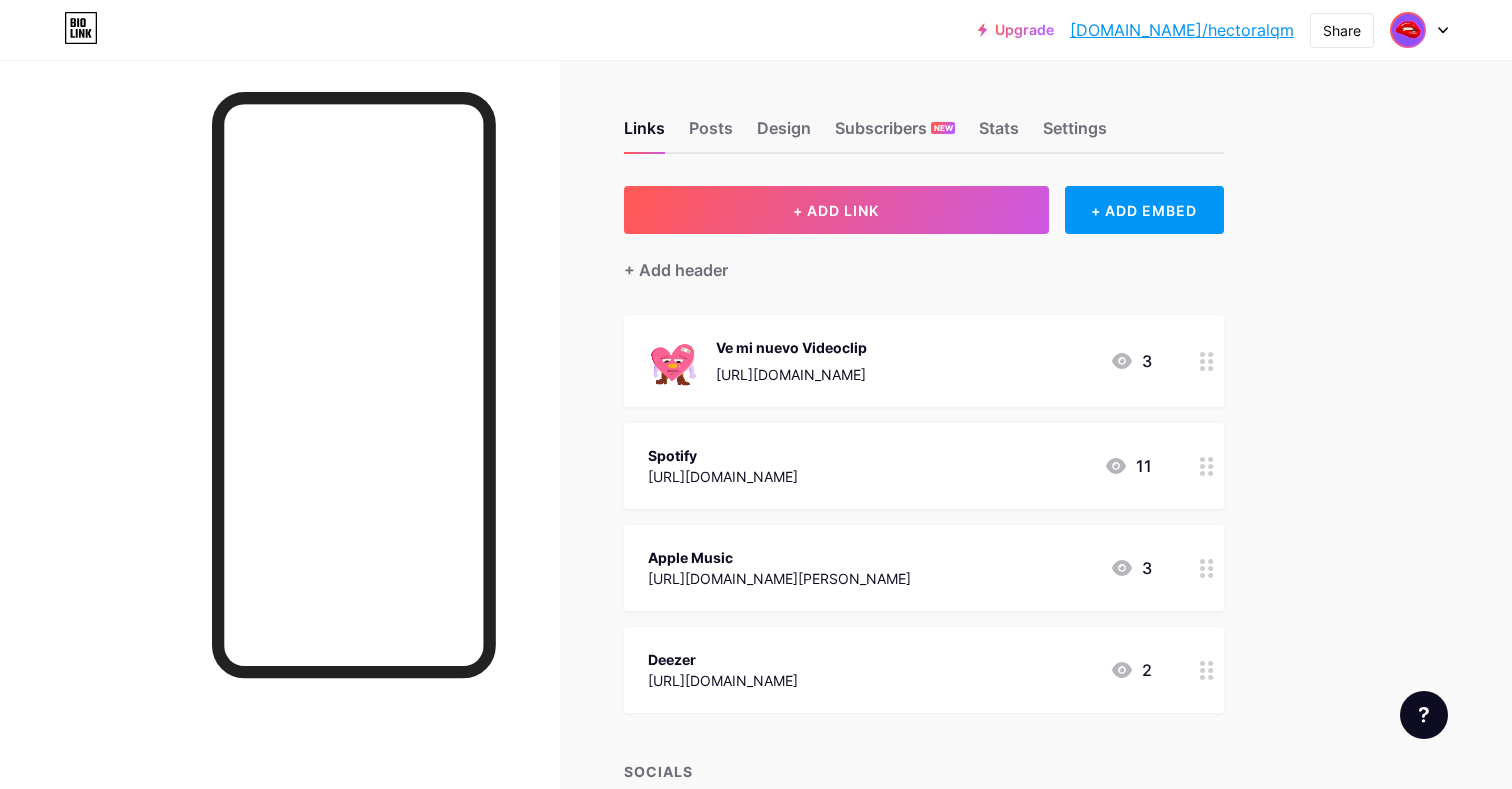 click at bounding box center [1408, 30] 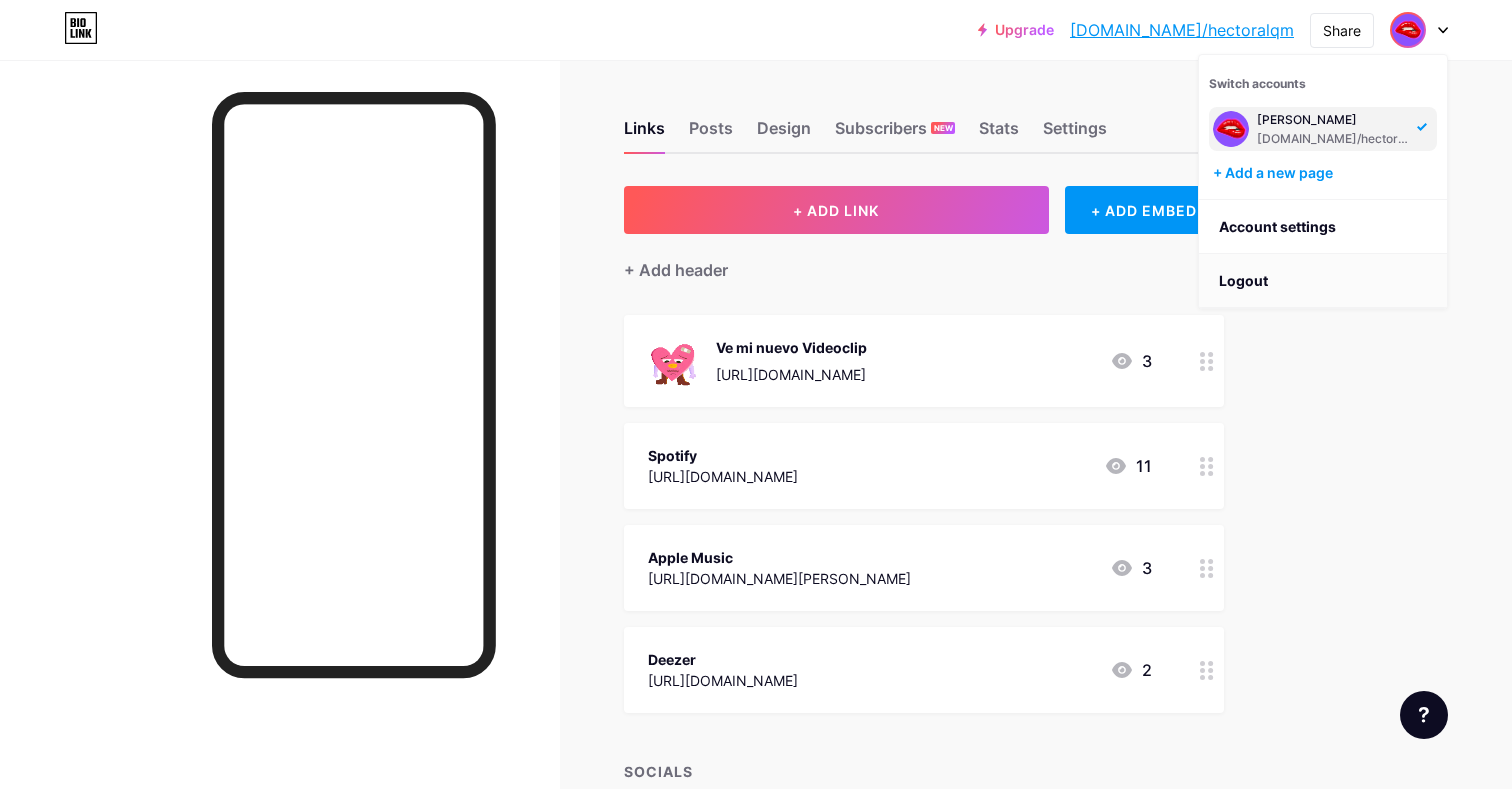 click on "Logout" at bounding box center (1323, 281) 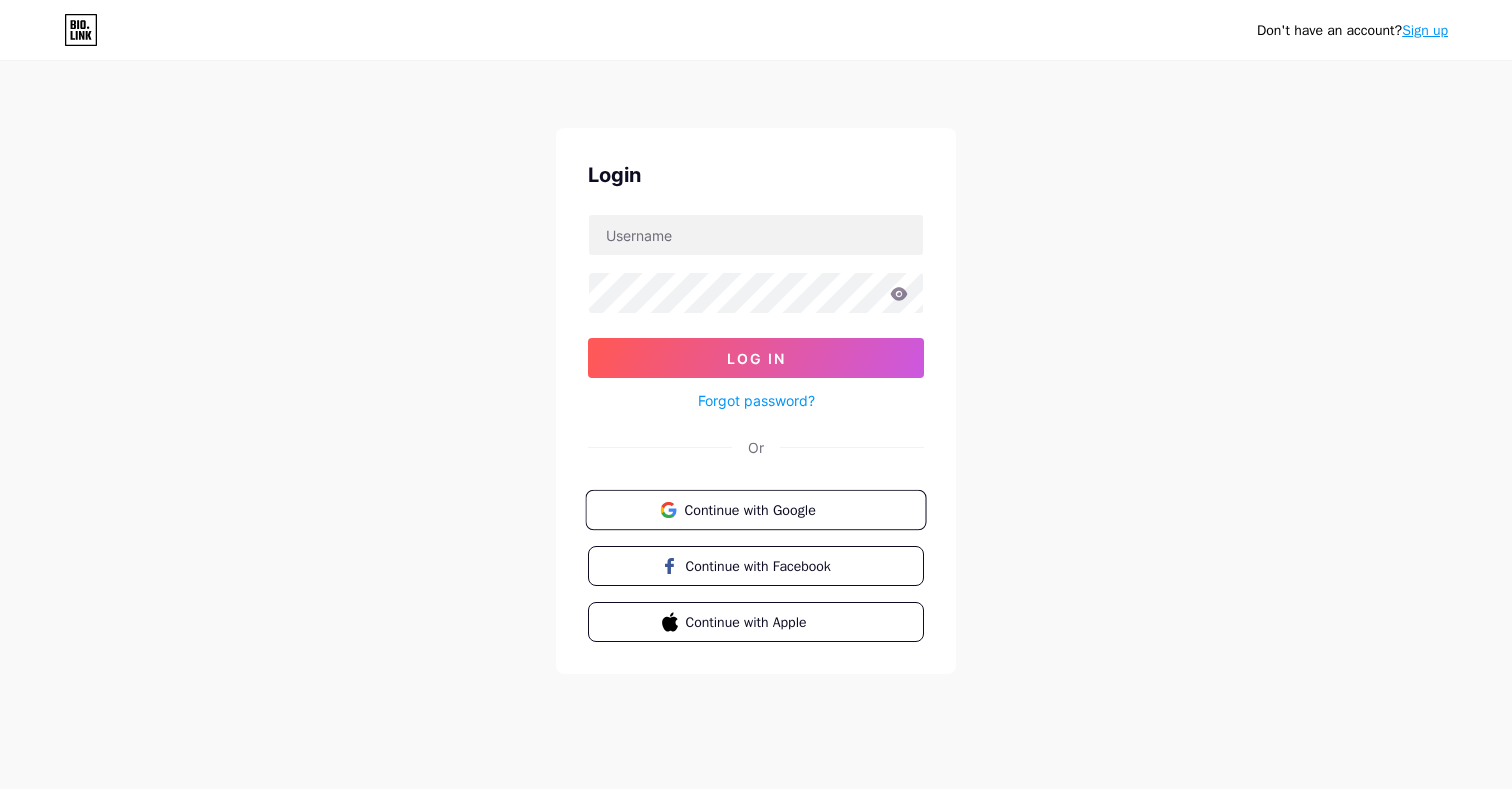 click on "Continue with Google" at bounding box center (767, 509) 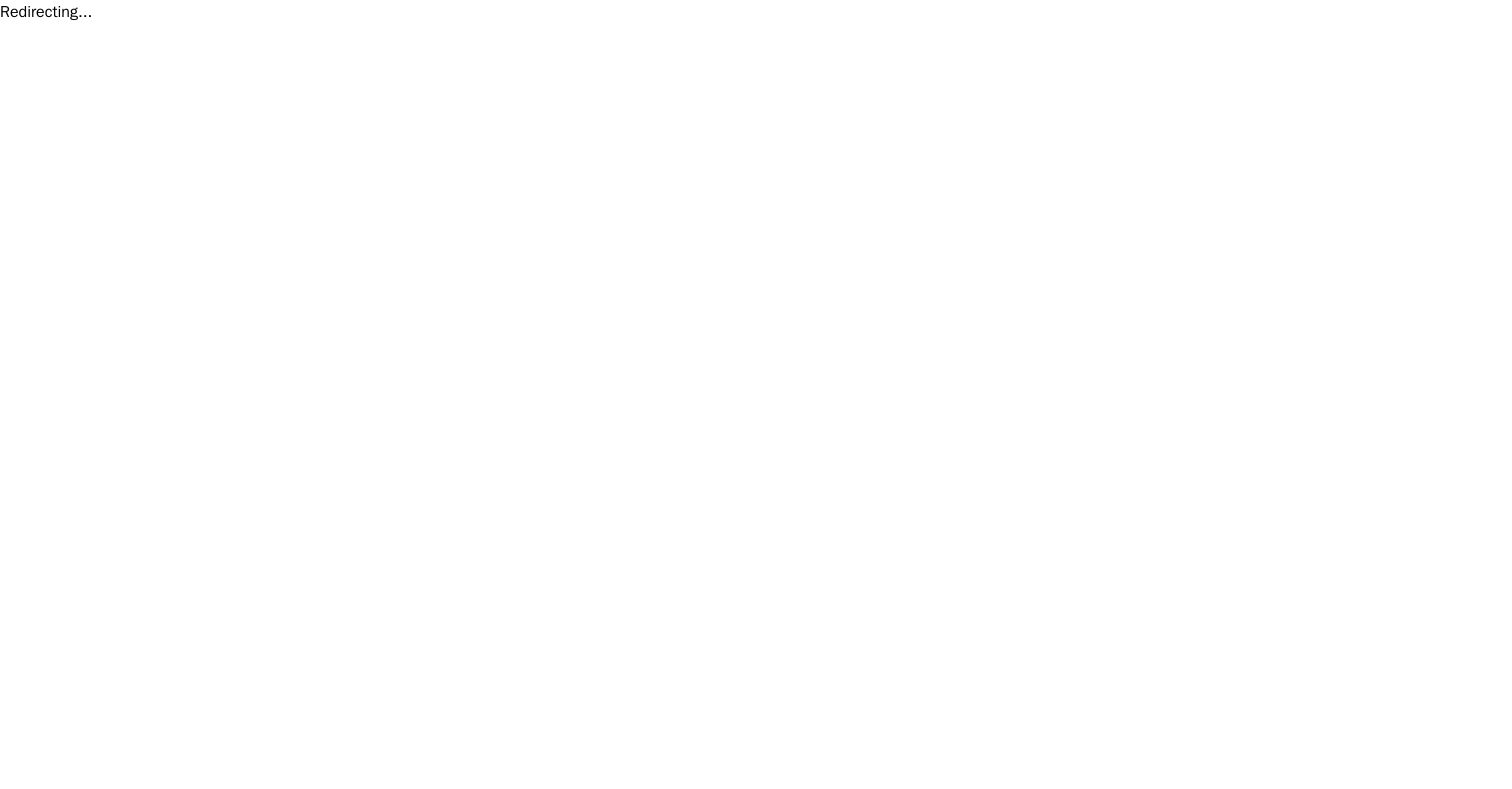 scroll, scrollTop: 0, scrollLeft: 0, axis: both 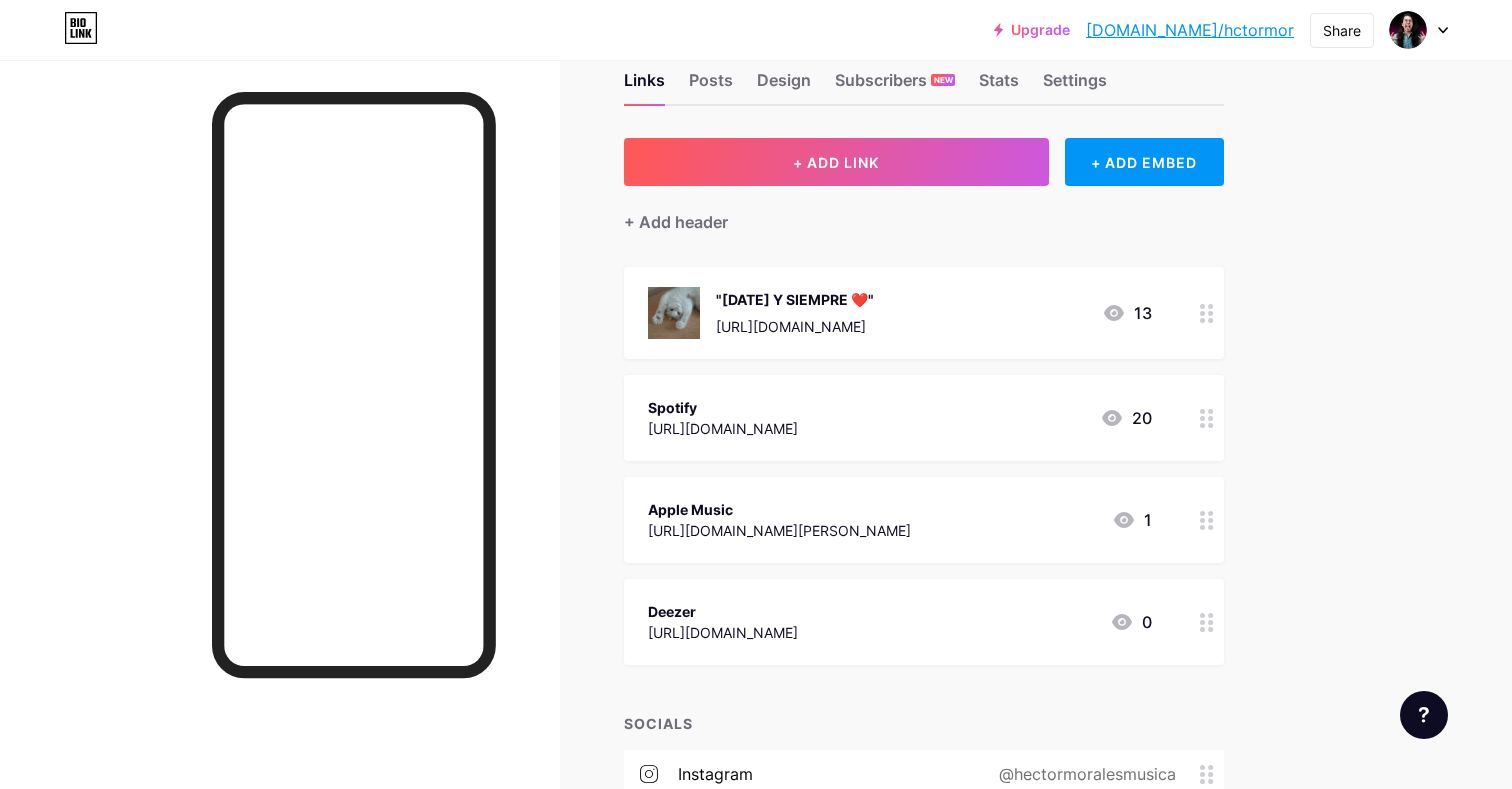 click on "[URL][DOMAIN_NAME]" at bounding box center [795, 326] 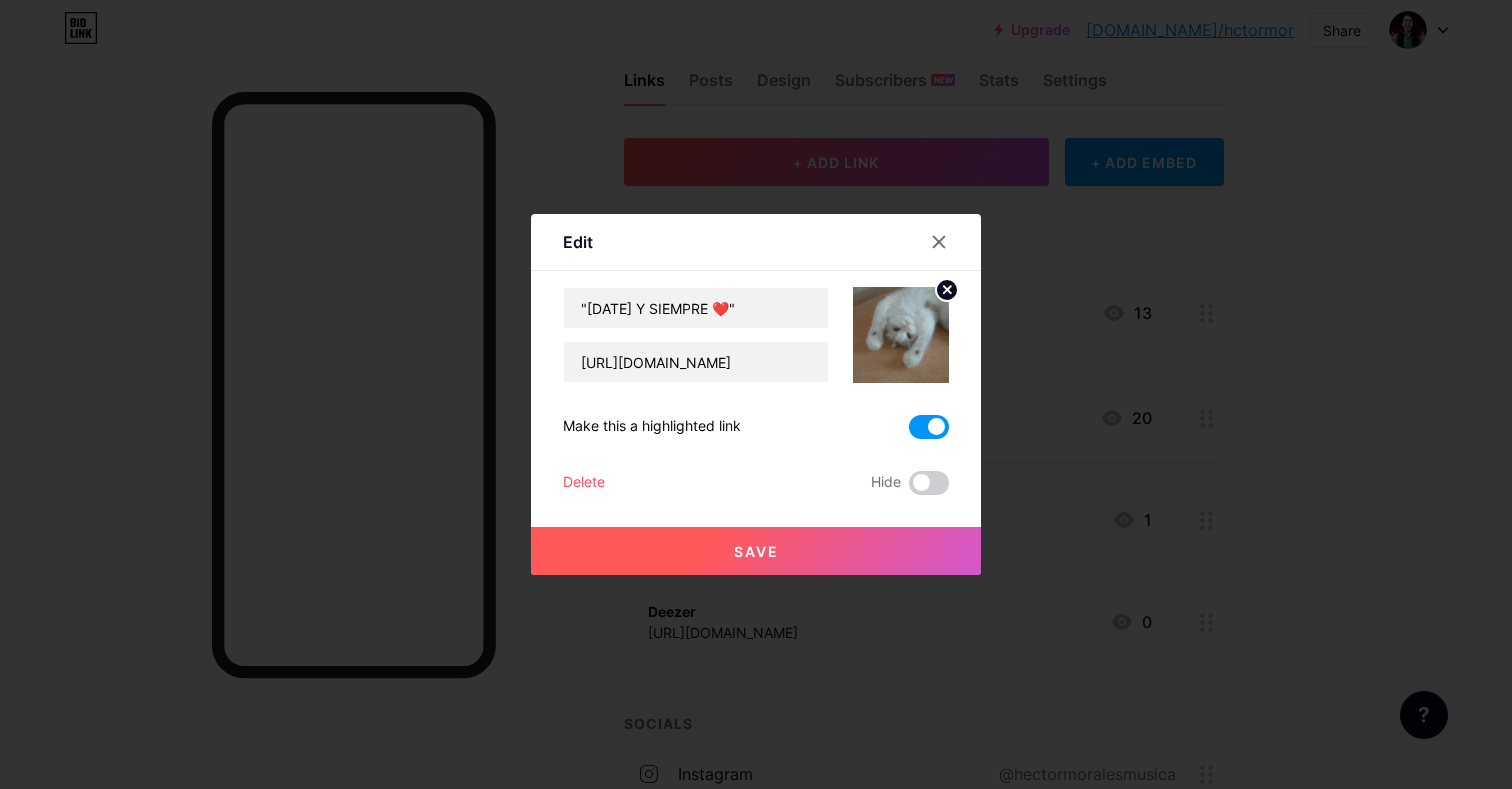 click at bounding box center [929, 427] 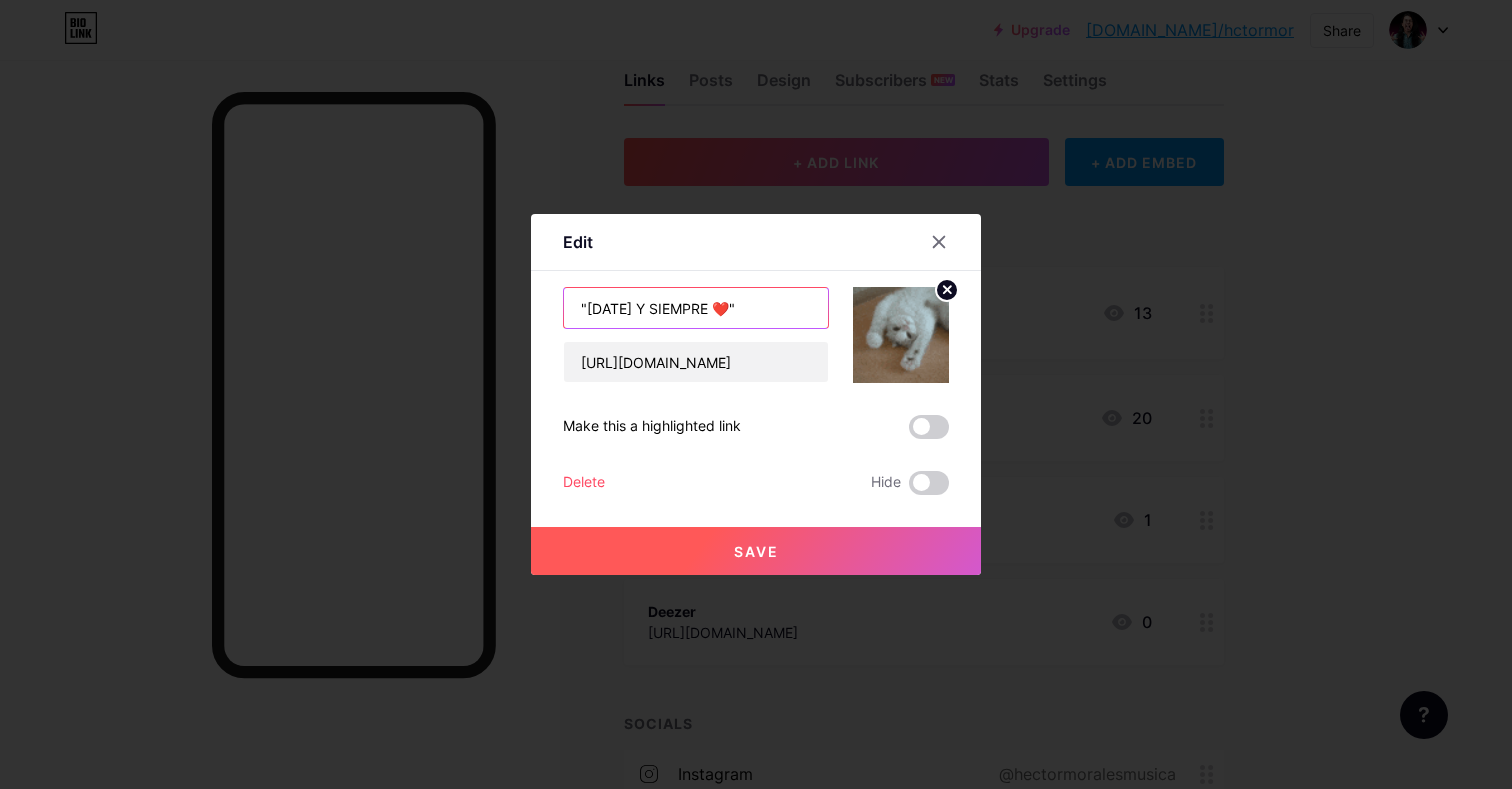 drag, startPoint x: 743, startPoint y: 308, endPoint x: 556, endPoint y: 299, distance: 187.21645 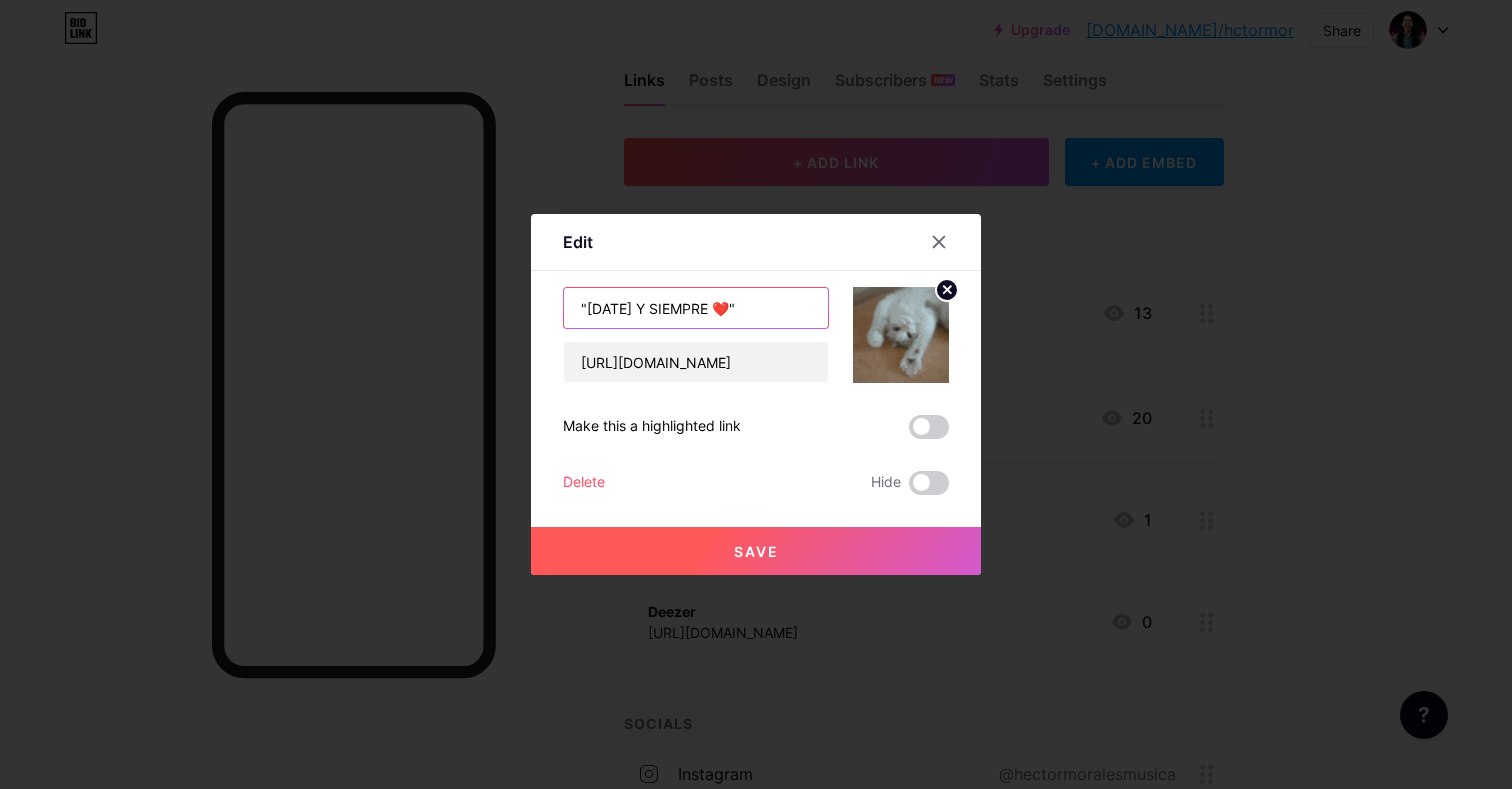 click on "Edit           Content
YouTube
Play YouTube video without leaving your page.
ADD
Vimeo
Play Vimeo video without leaving your page.
ADD
Tiktok
Grow your TikTok following
ADD
Tweet
Embed a tweet.
ADD
Reddit
Showcase your Reddit profile
ADD
Spotify
Embed Spotify to play the preview of a track.
ADD
Twitch
Play Twitch video without leaving your page.
ADD
SoundCloud" at bounding box center (756, 394) 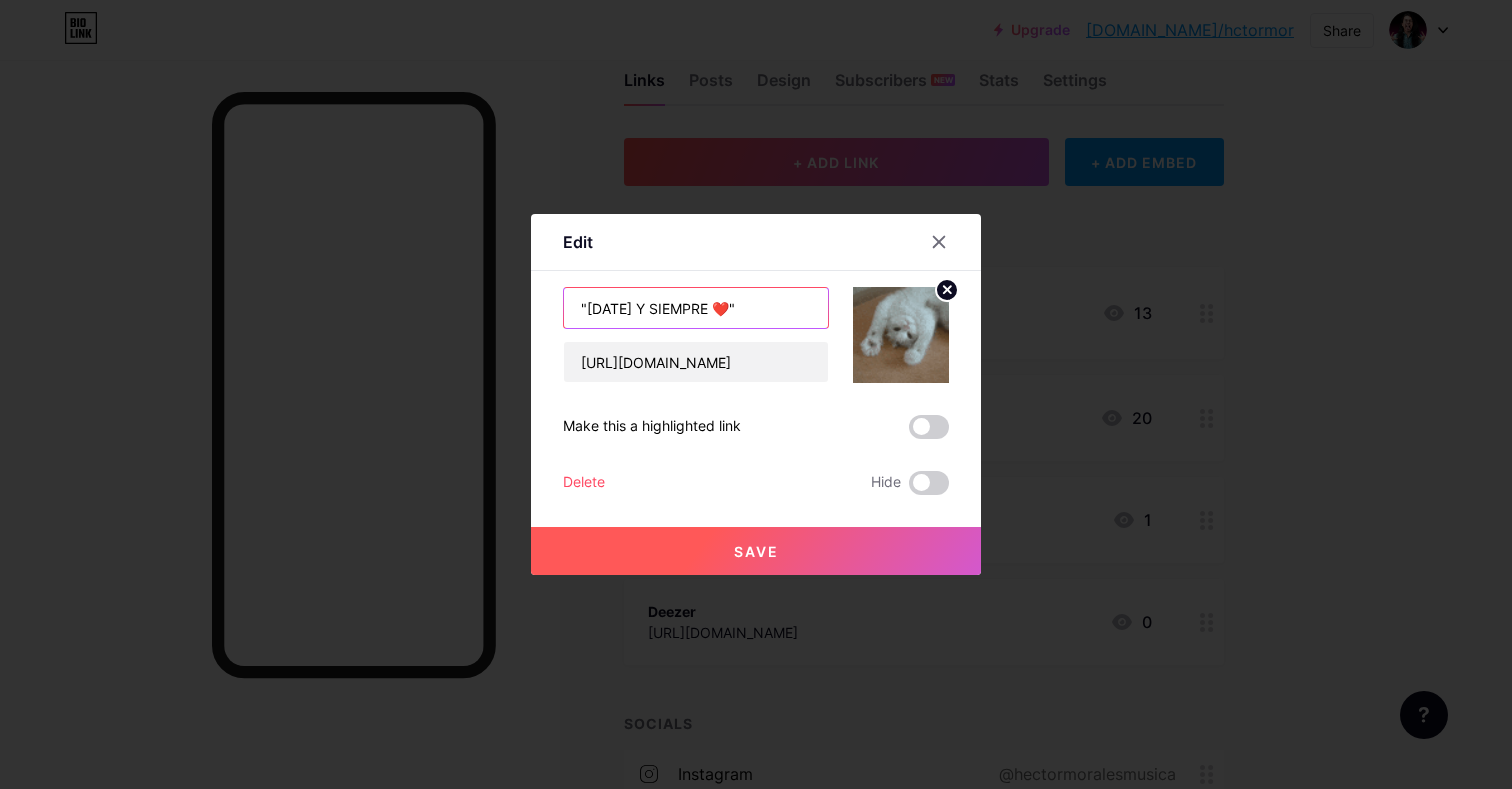 type on "M" 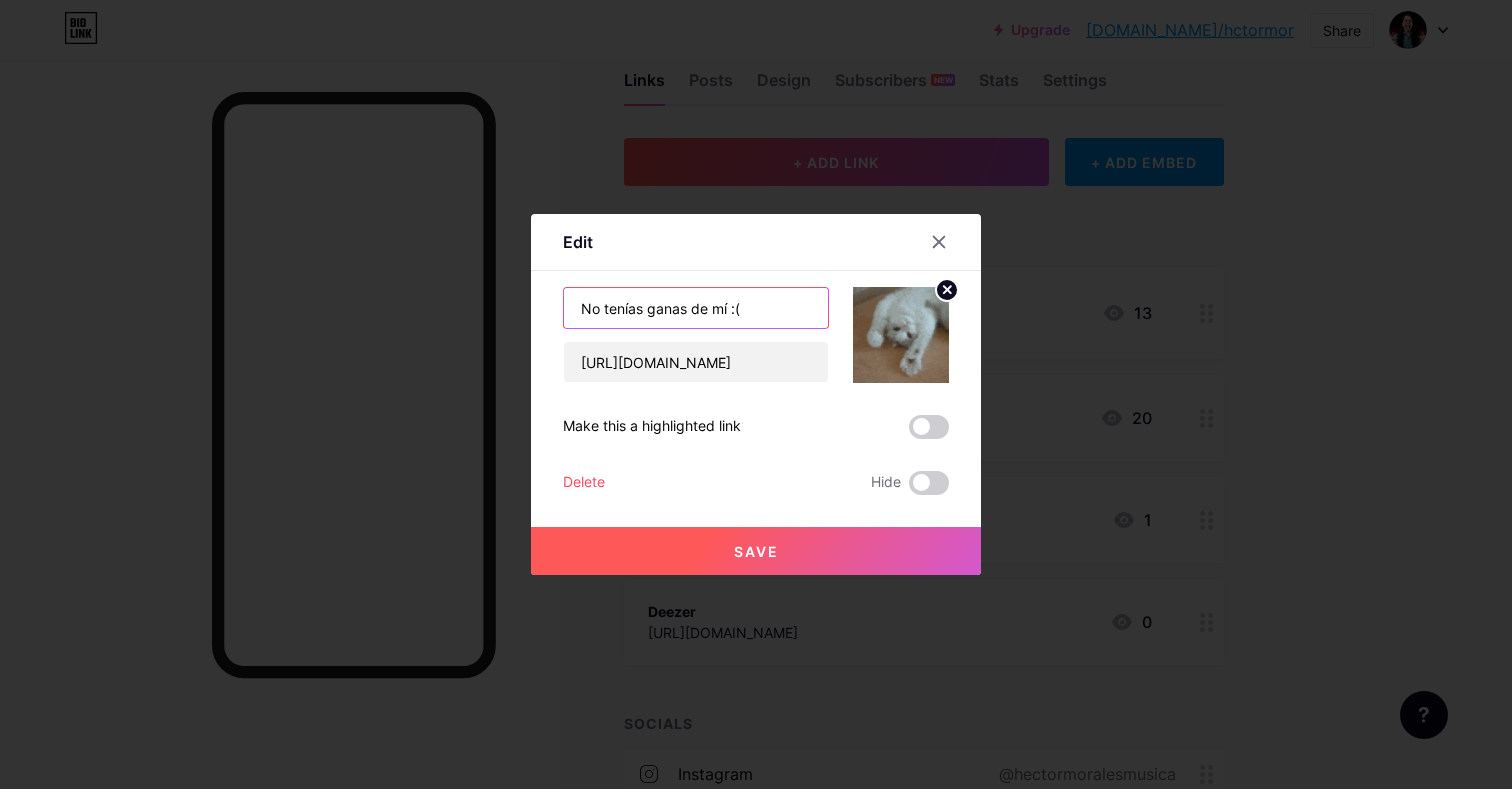 type on "No tenías ganas de mí :(" 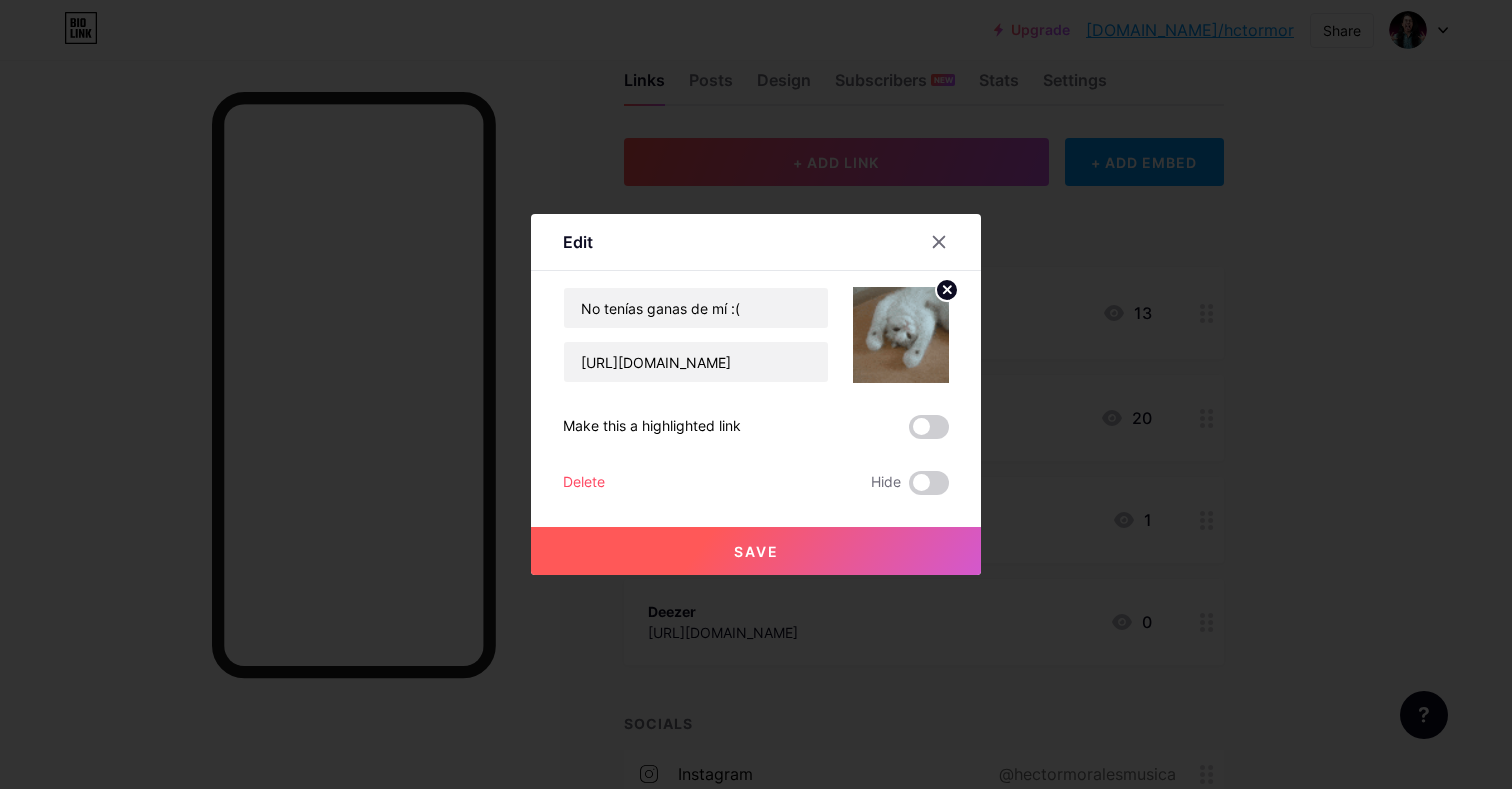 click 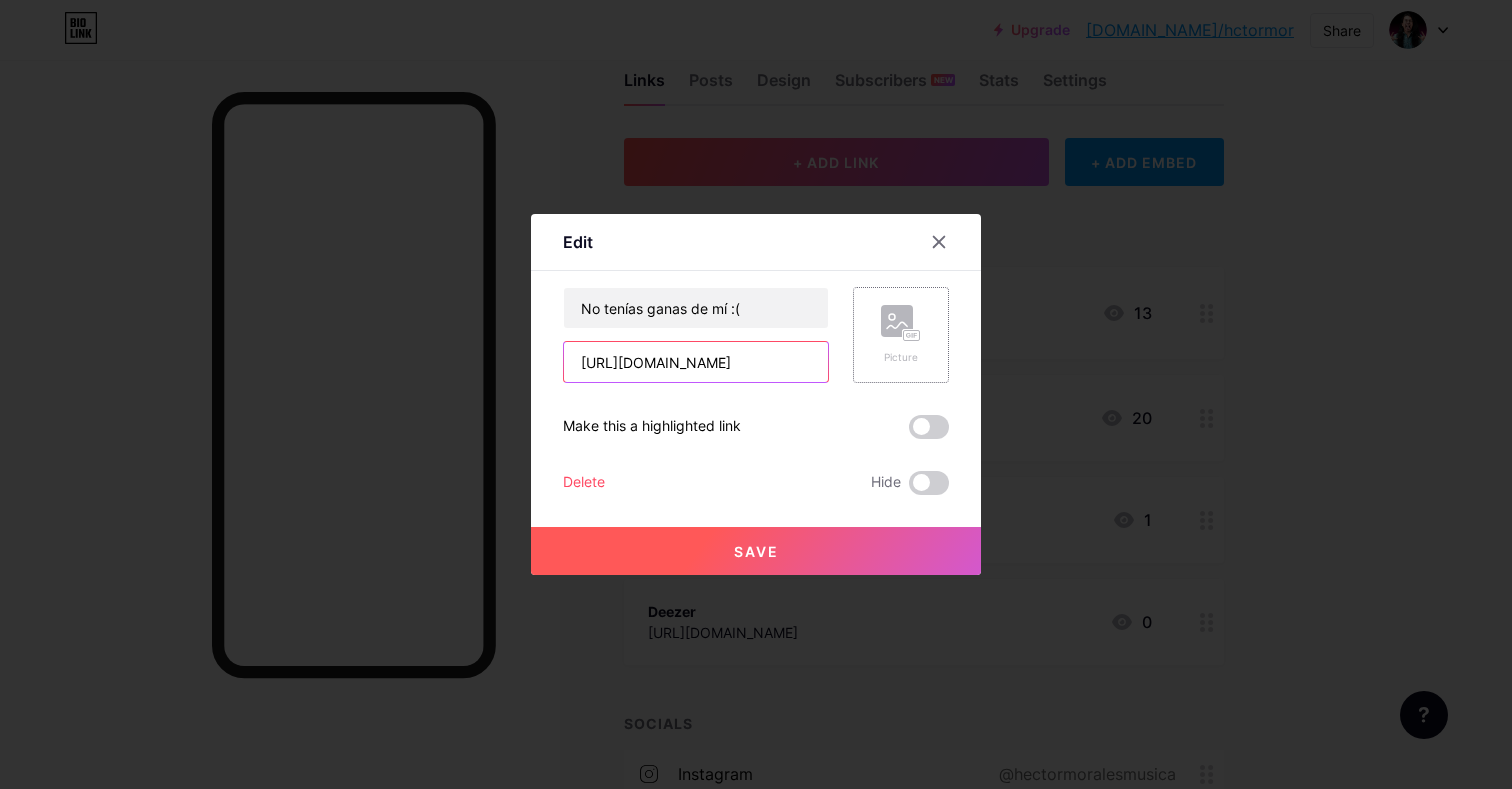 click on "[URL][DOMAIN_NAME]" at bounding box center [696, 362] 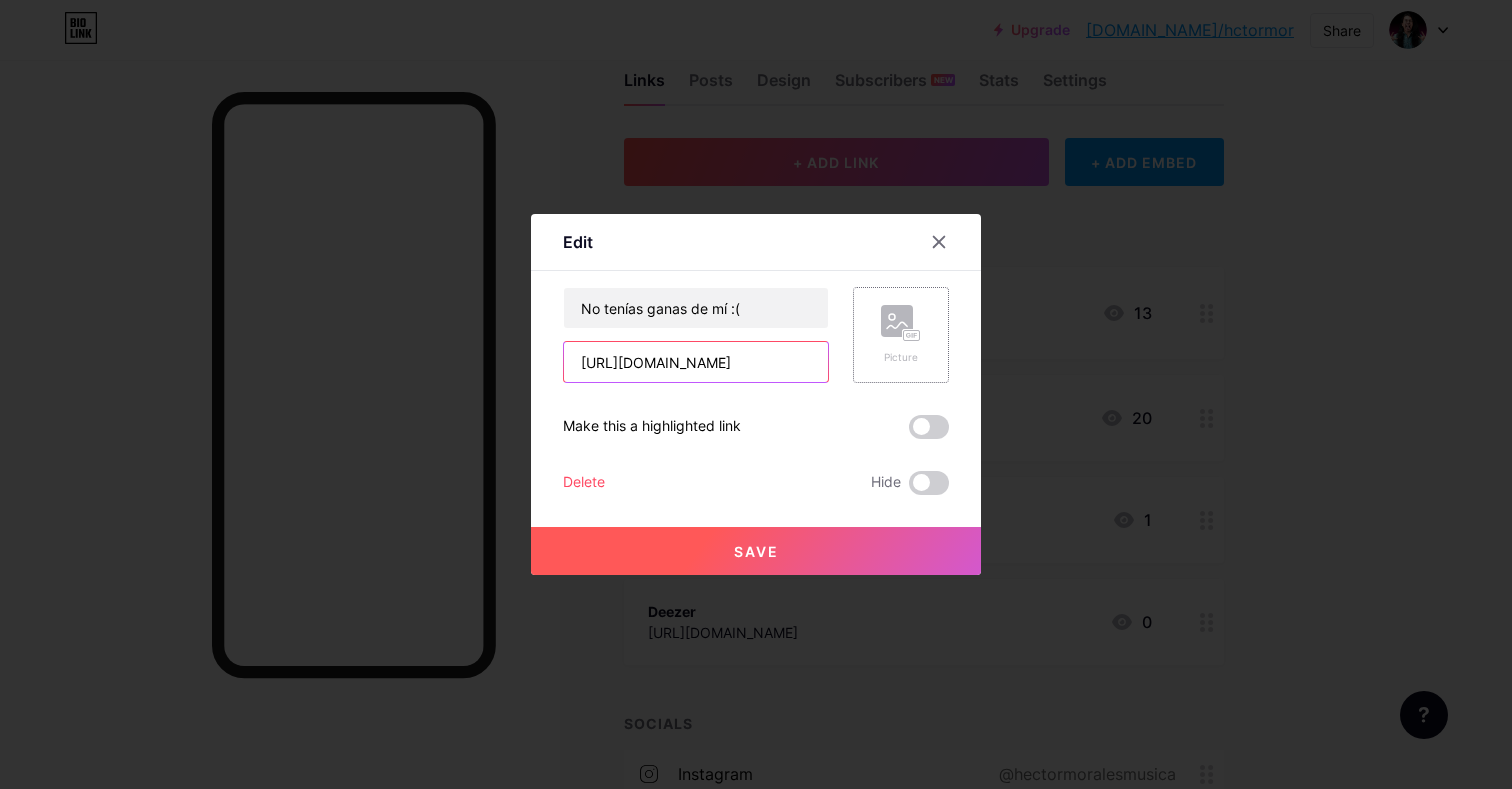 type on "[URL][DOMAIN_NAME]" 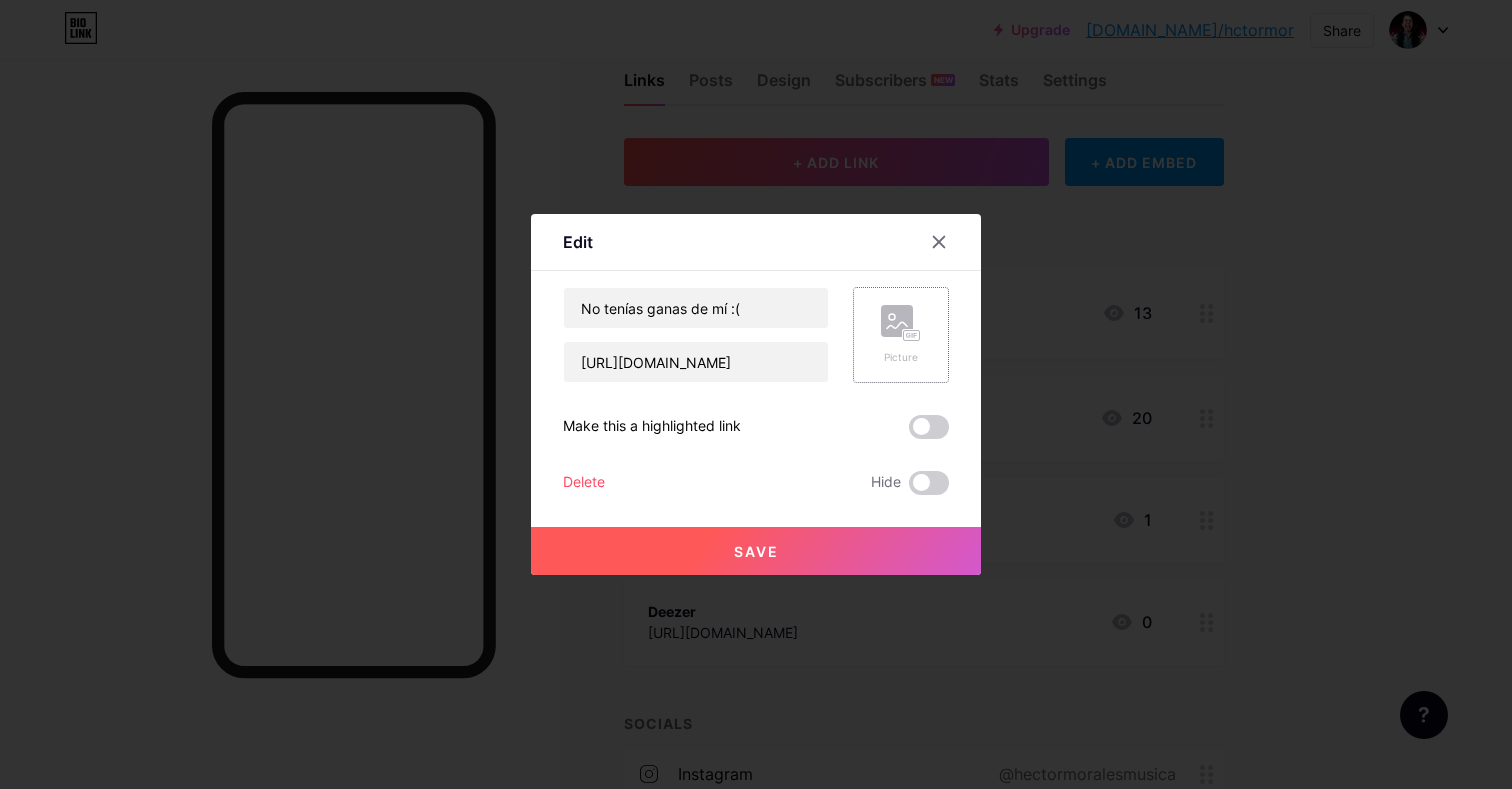 click on "Save" at bounding box center [756, 551] 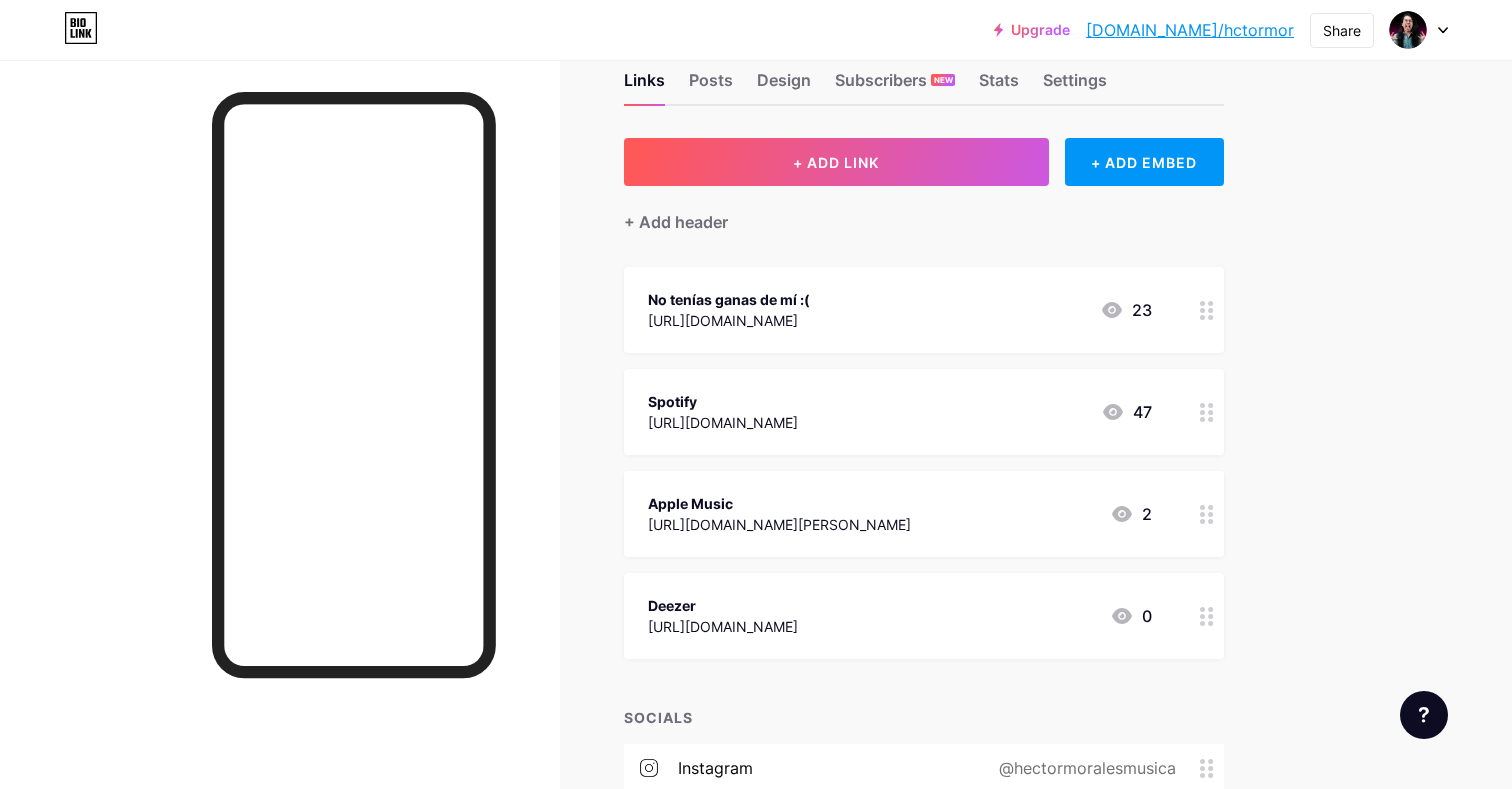 click 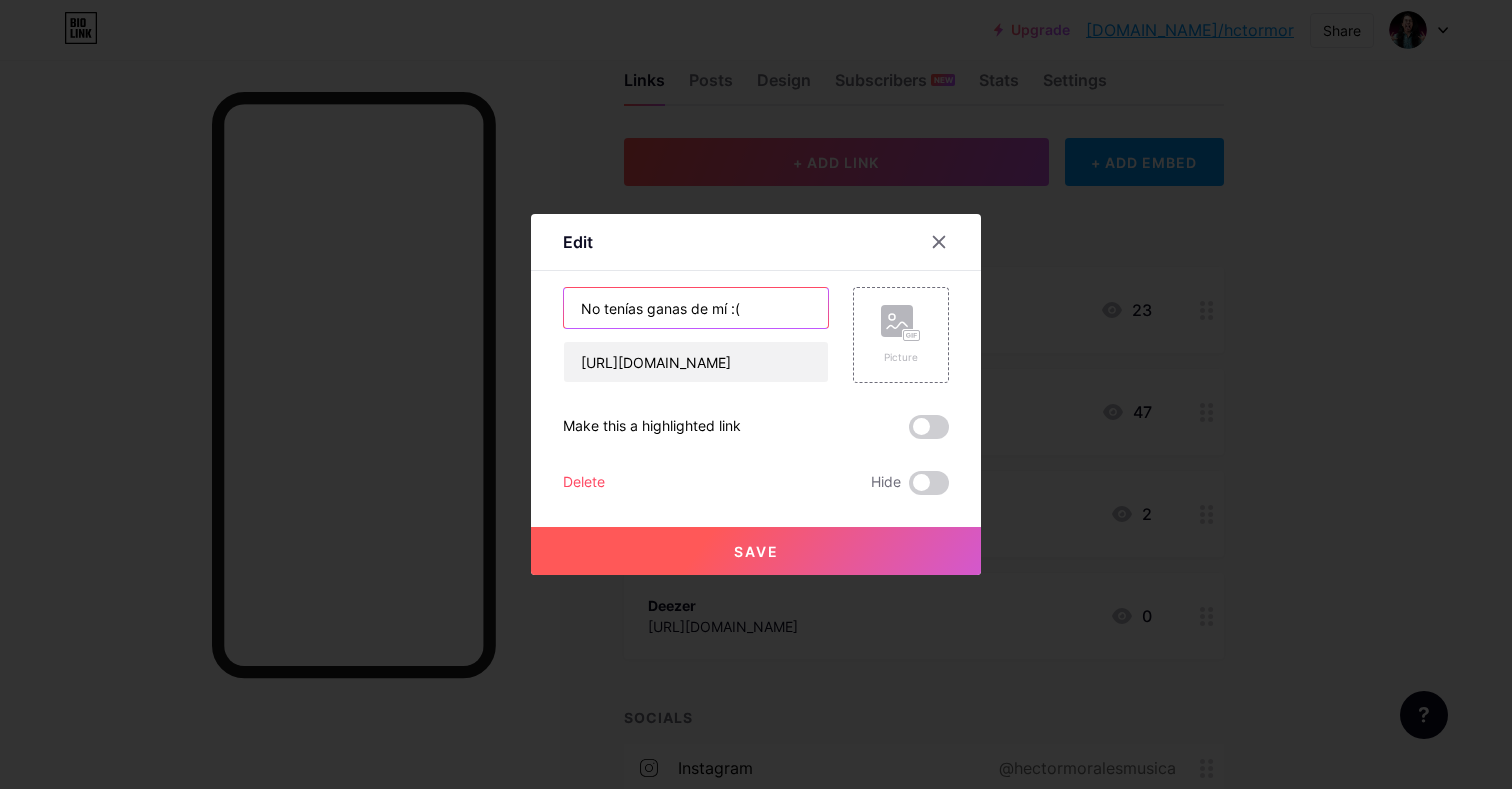 drag, startPoint x: 777, startPoint y: 305, endPoint x: 437, endPoint y: 233, distance: 347.53992 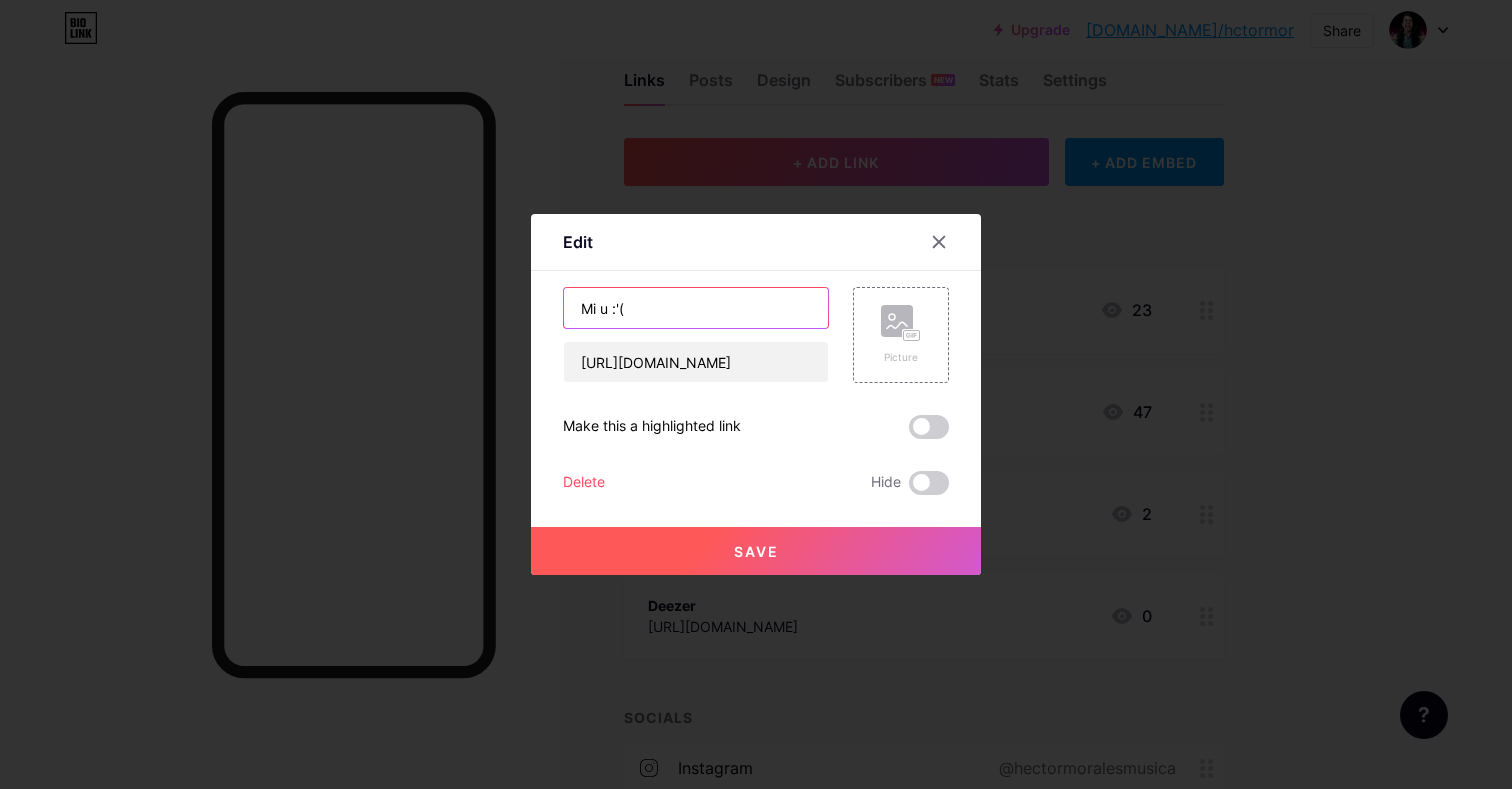 drag, startPoint x: 674, startPoint y: 320, endPoint x: 538, endPoint y: 317, distance: 136.03308 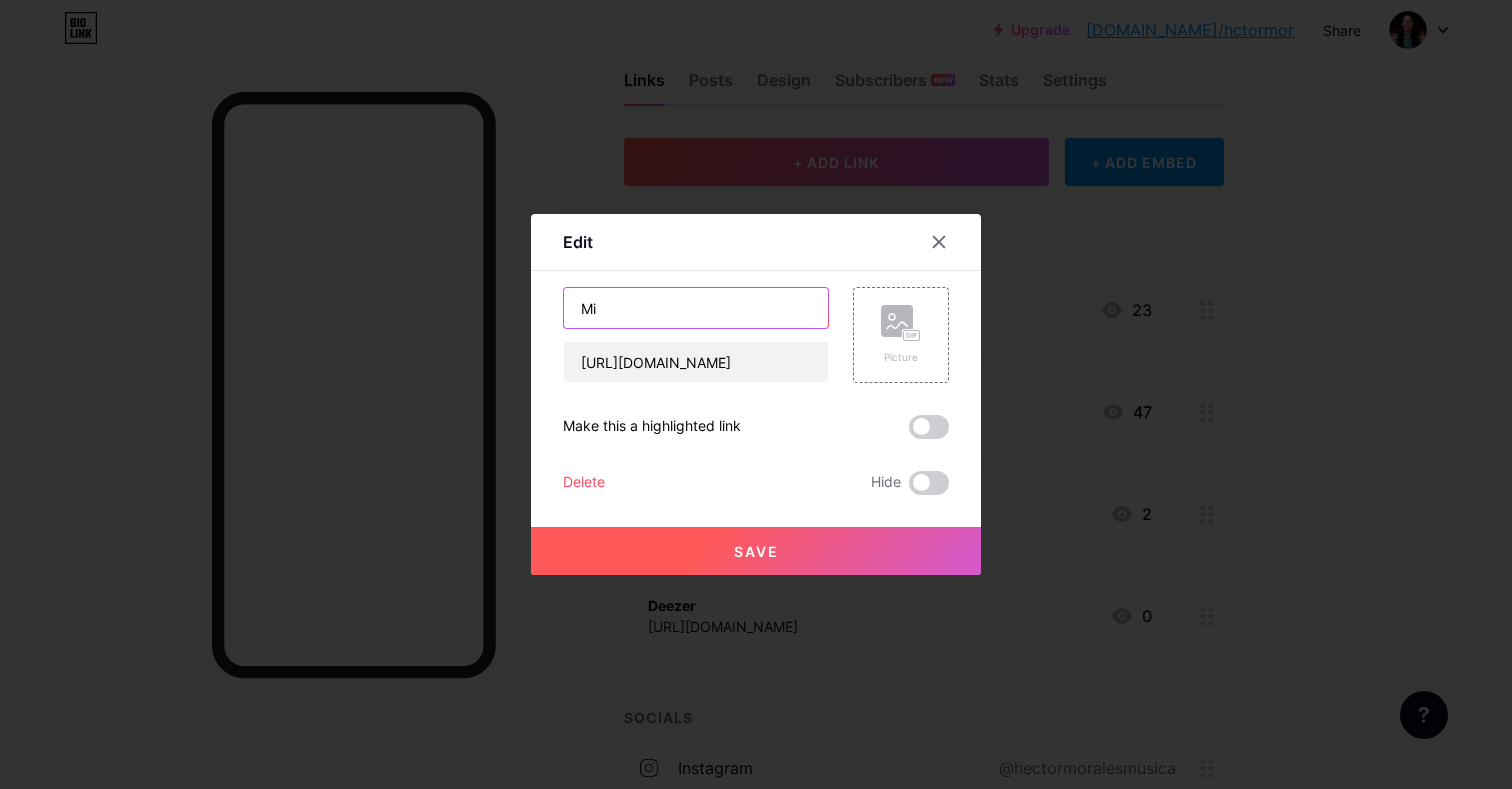 type on "M" 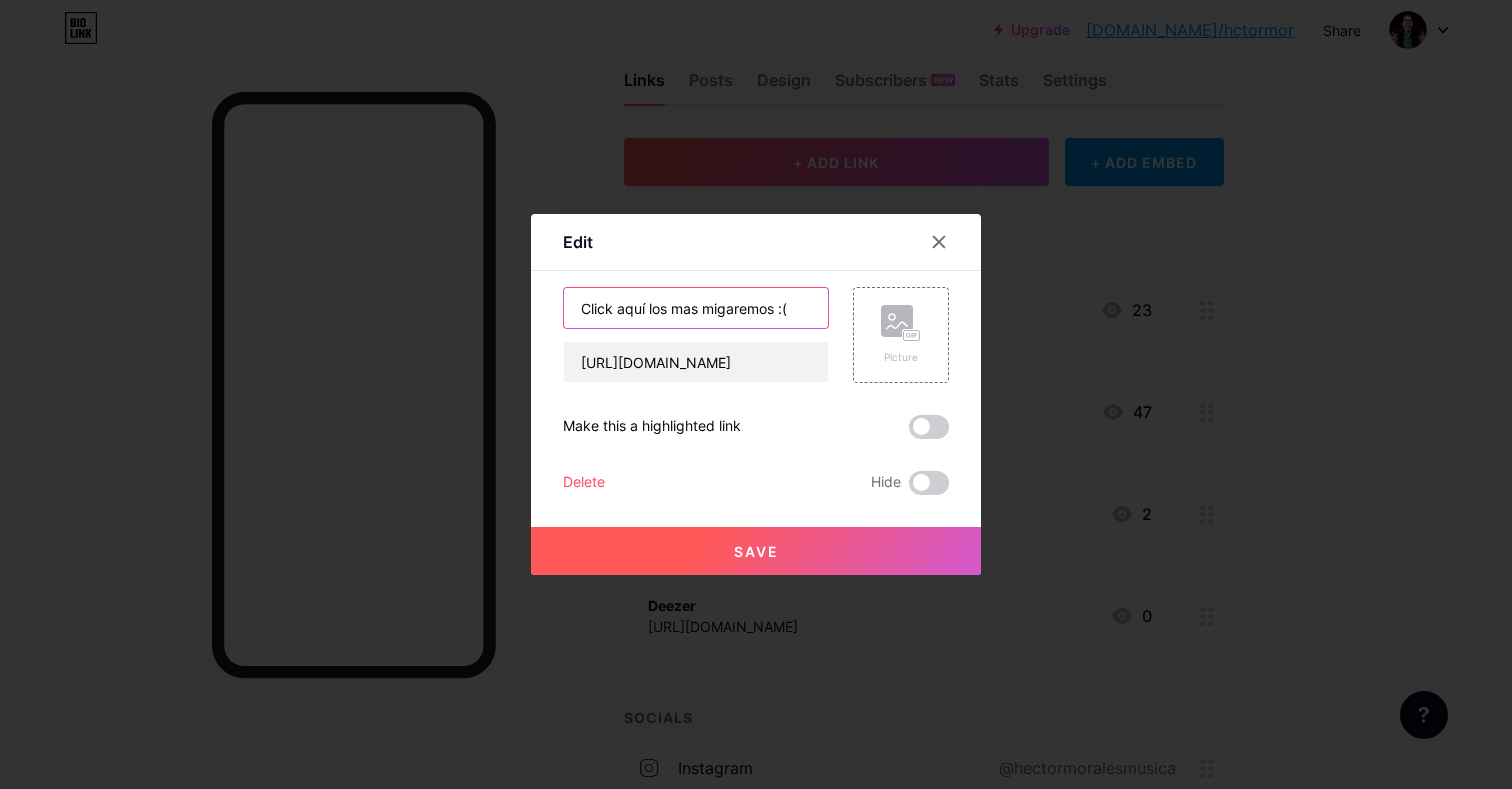 type on "Click aquí los mas migaremos :(" 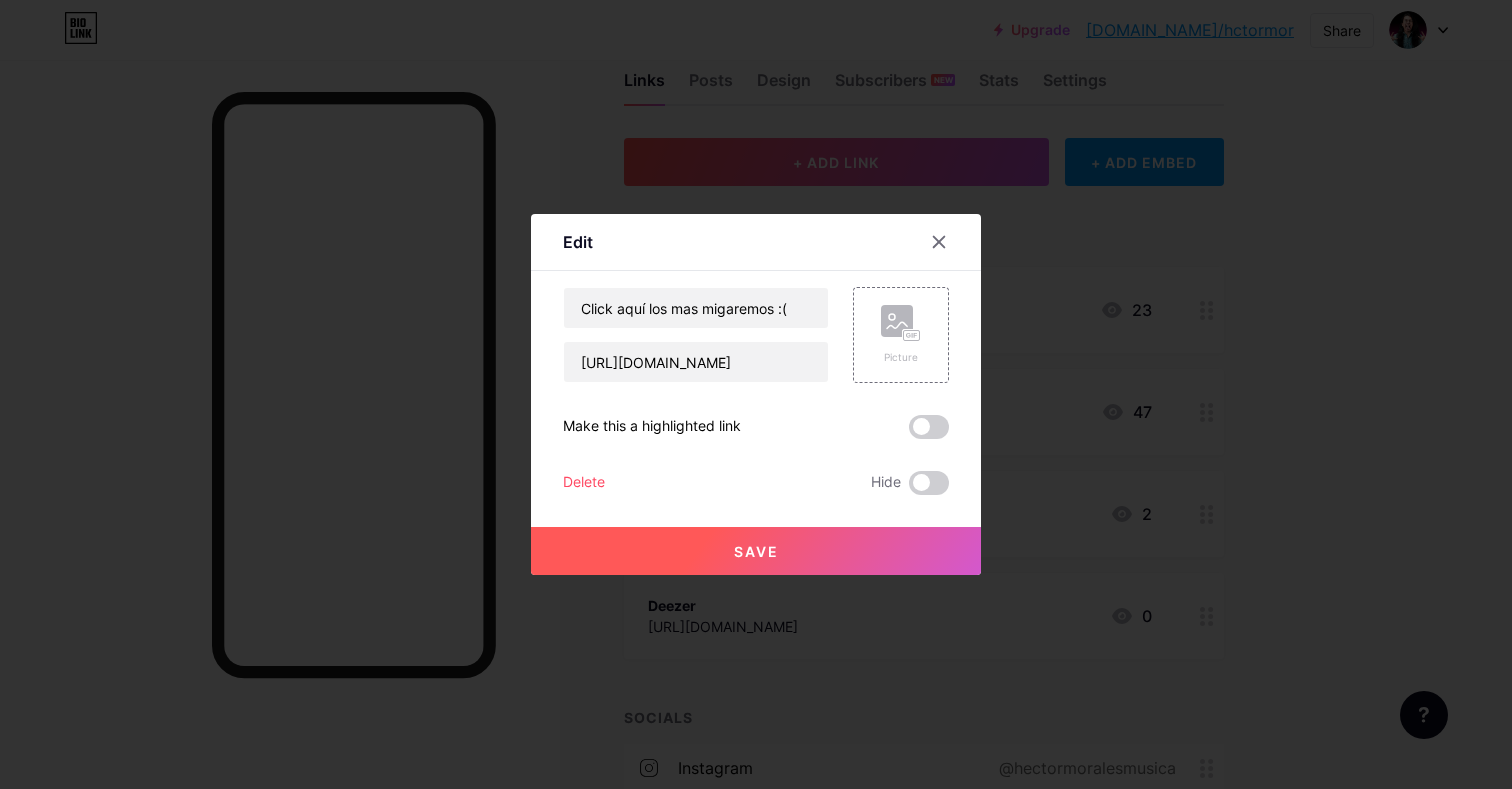 click on "Save" at bounding box center [756, 551] 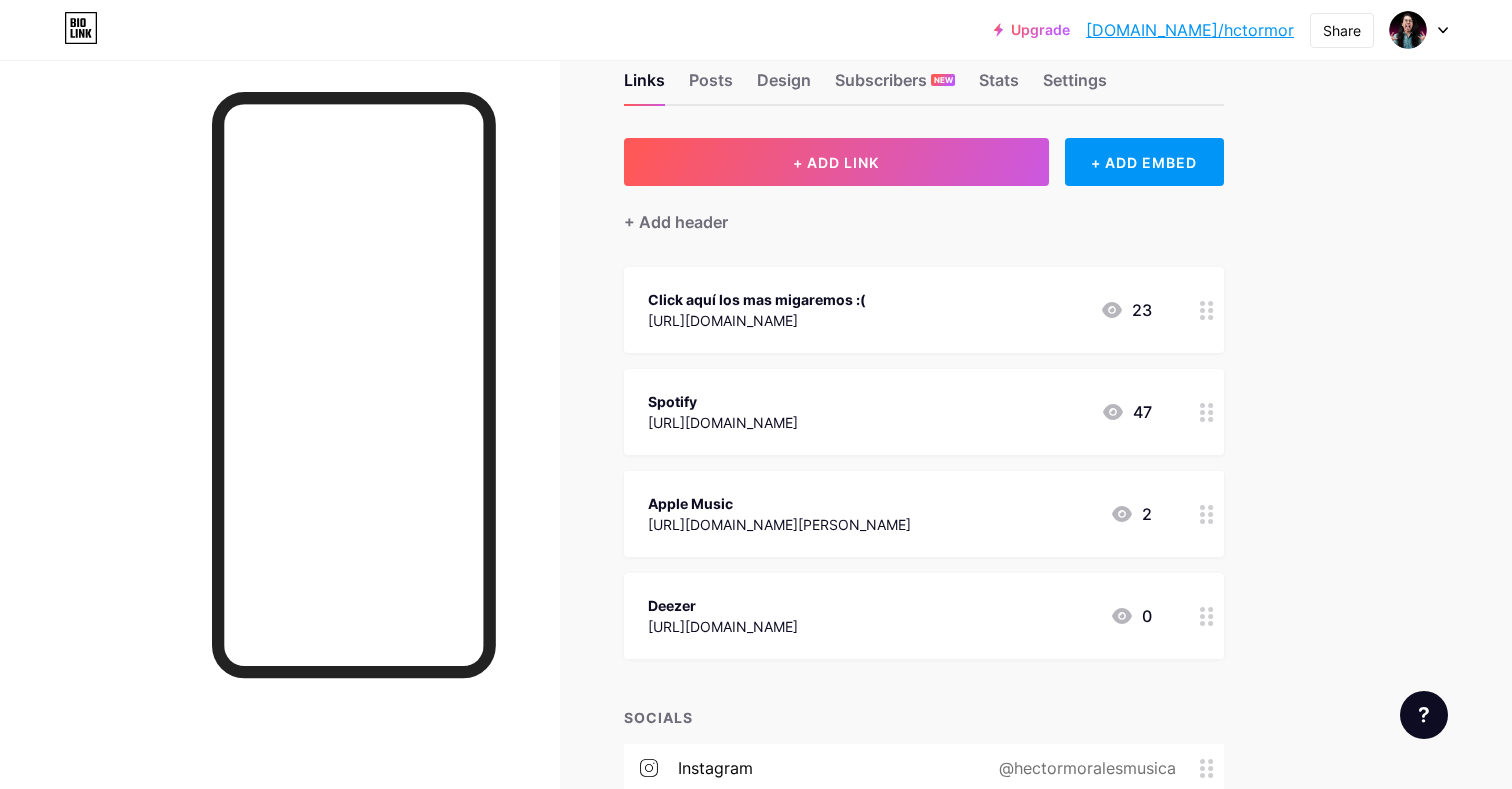 click 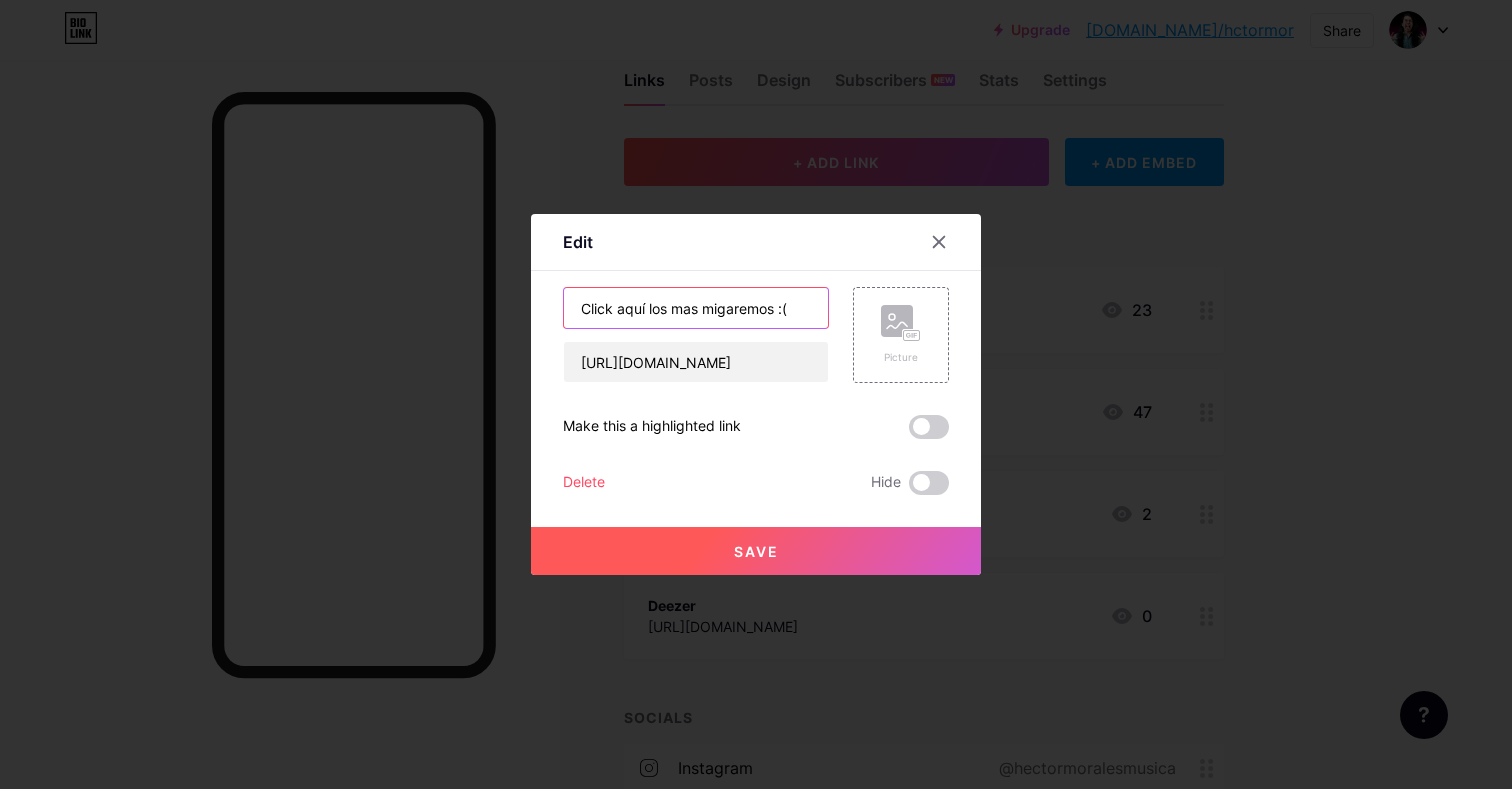 click on "Click aquí los mas migaremos :(" at bounding box center (696, 308) 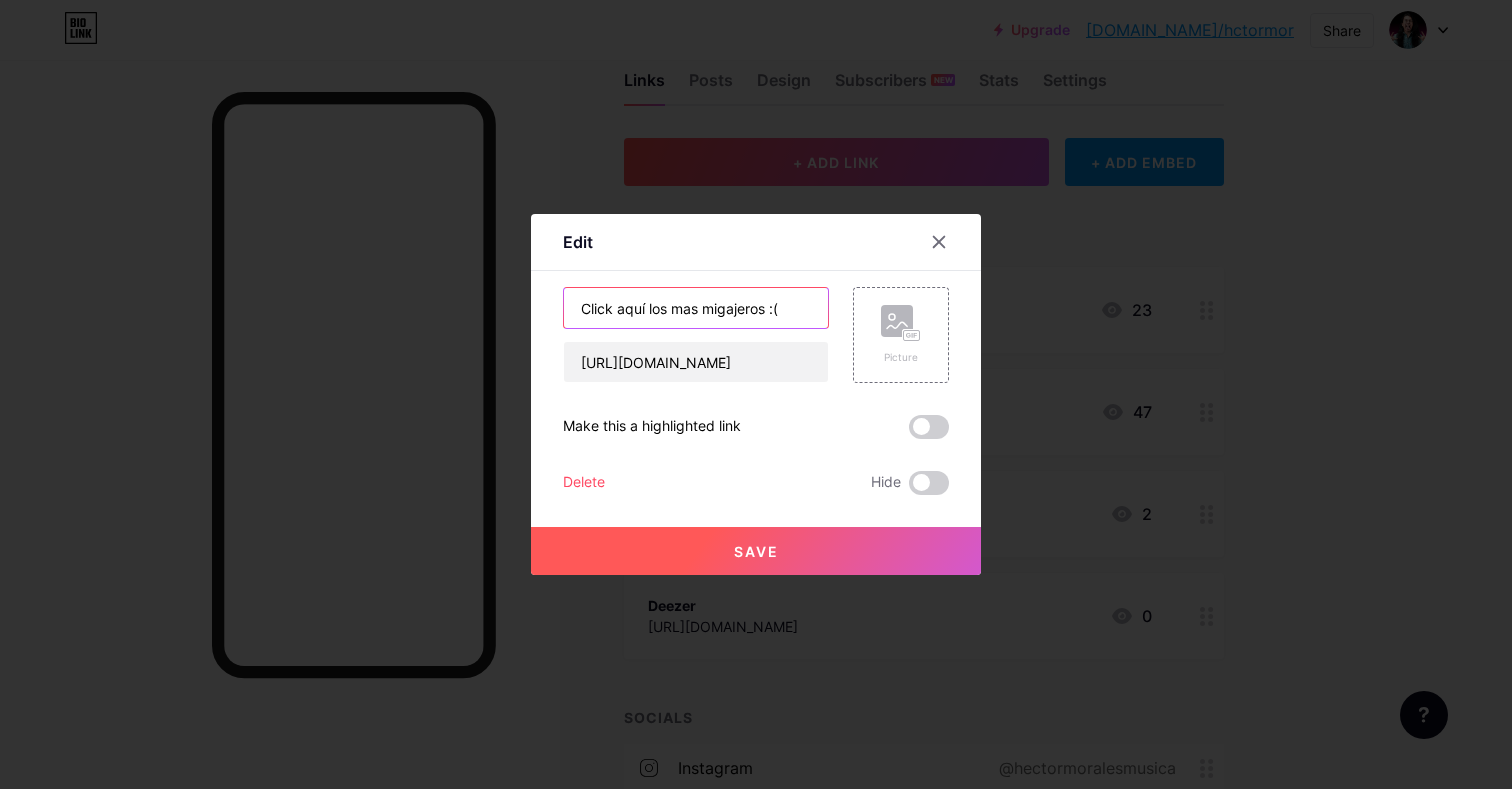 type on "Click aquí los mas migajeros :(" 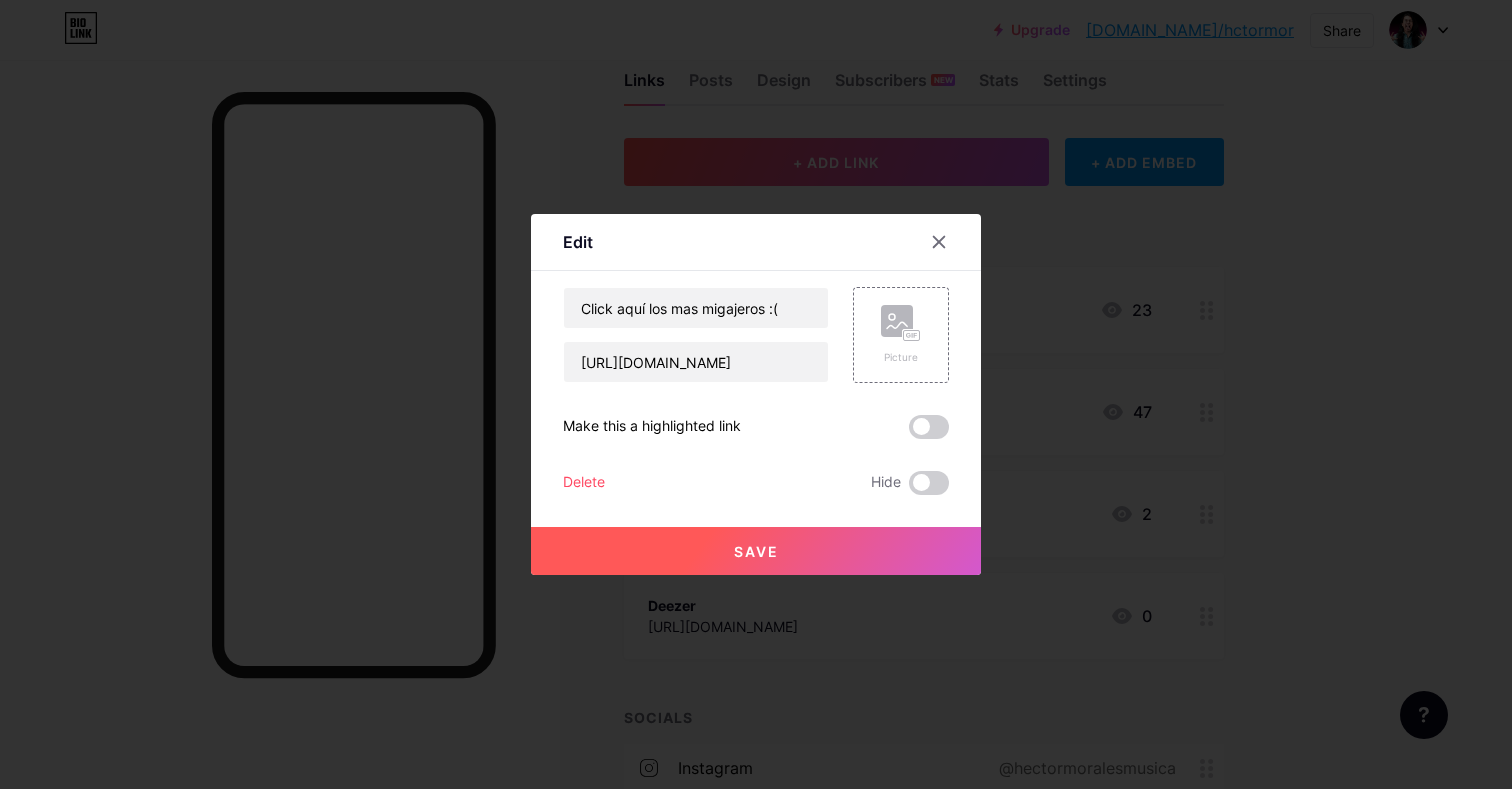 click on "Save" at bounding box center [756, 551] 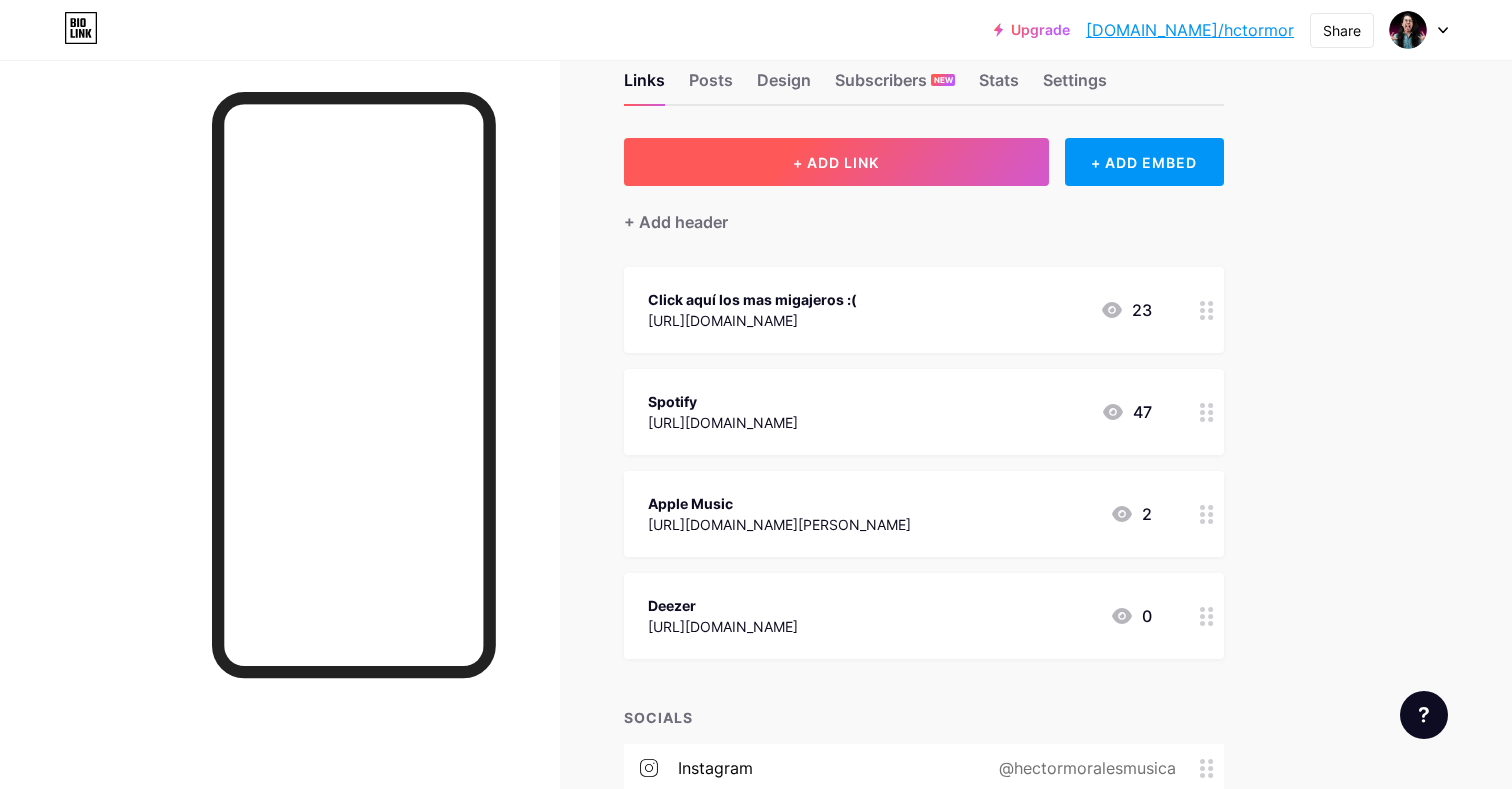 click on "+ ADD LINK" at bounding box center (836, 162) 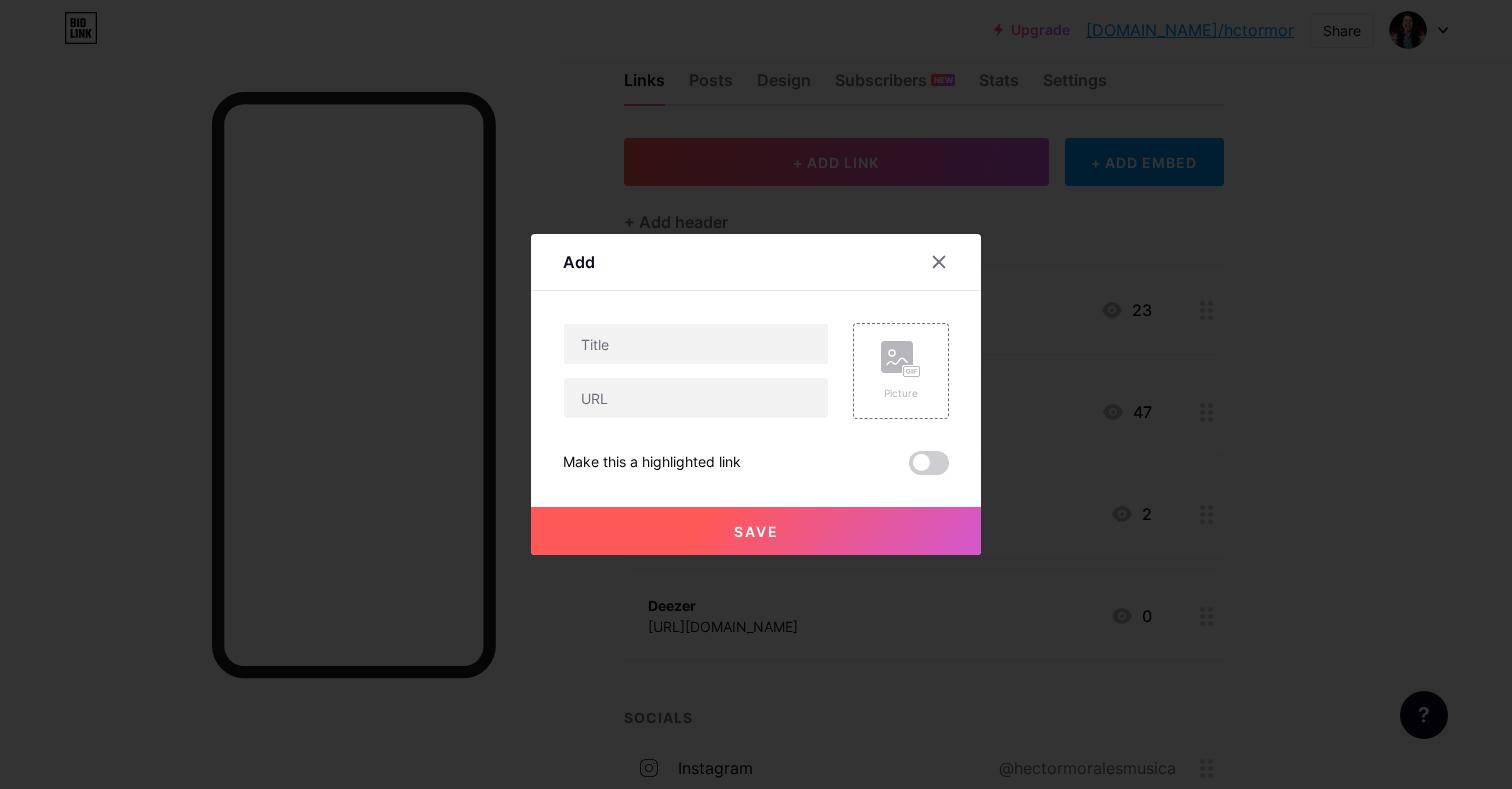 click at bounding box center (696, 371) 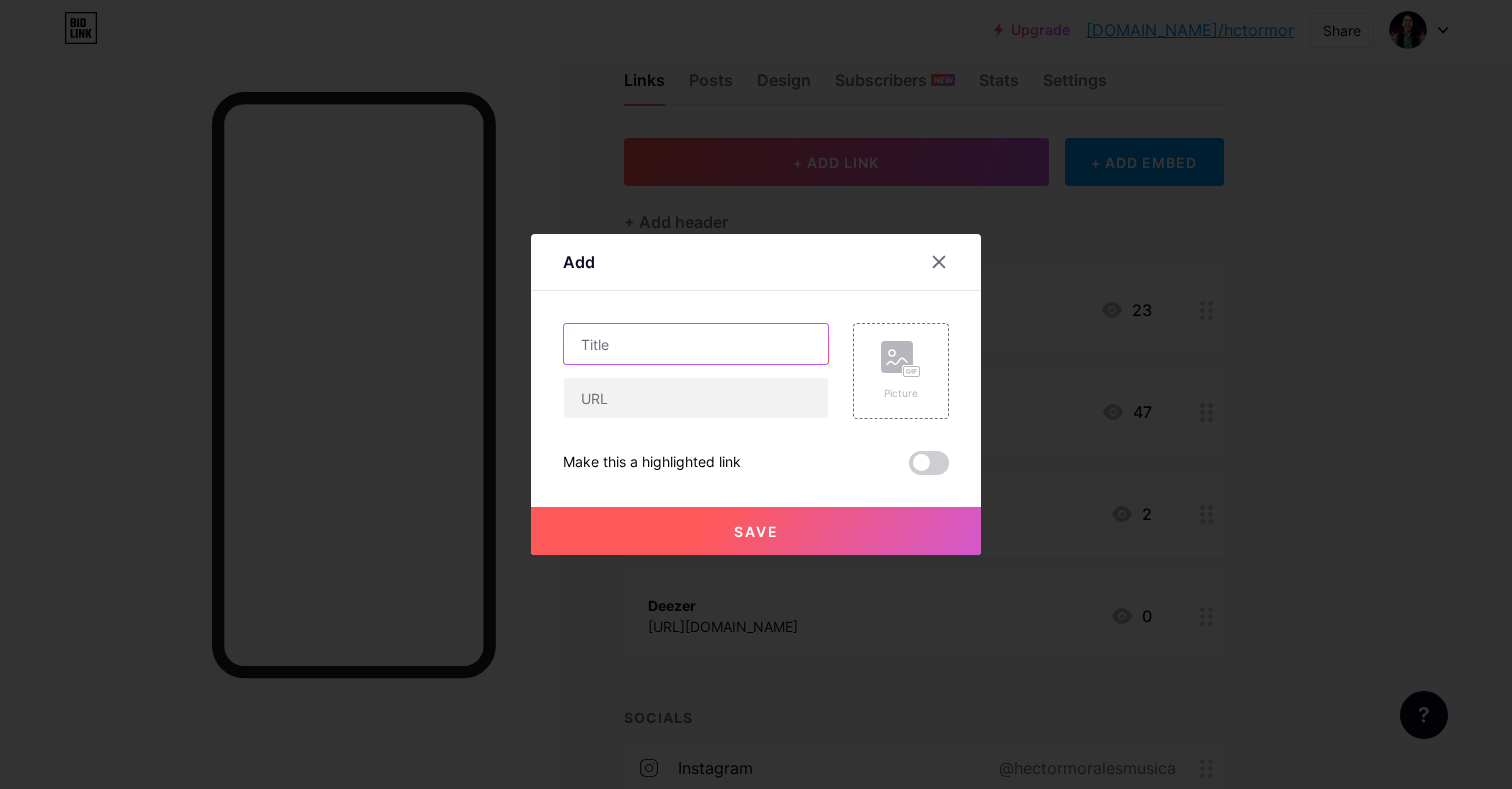 click at bounding box center (696, 344) 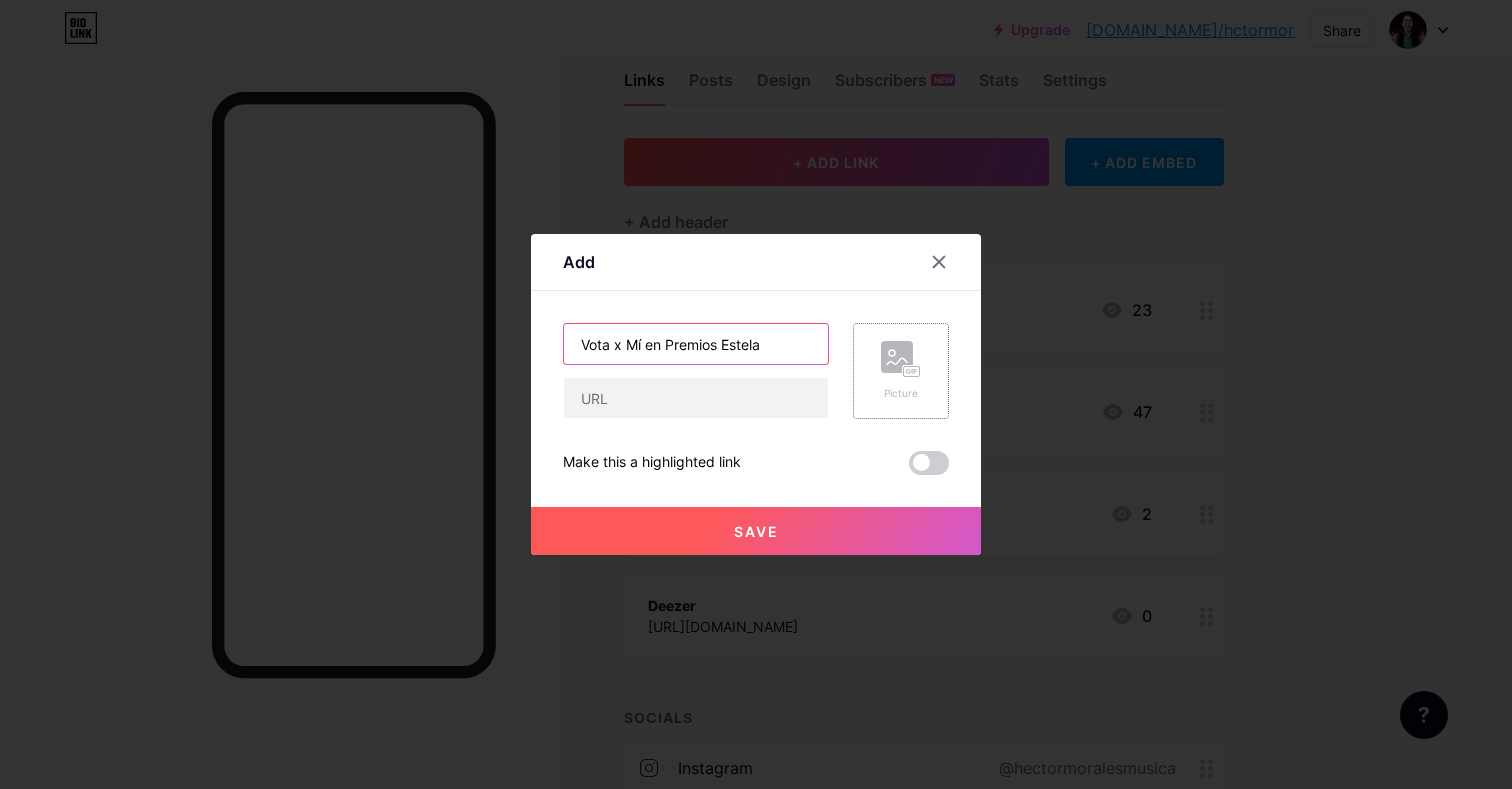 type on "Vota x Mí en Premios Estela" 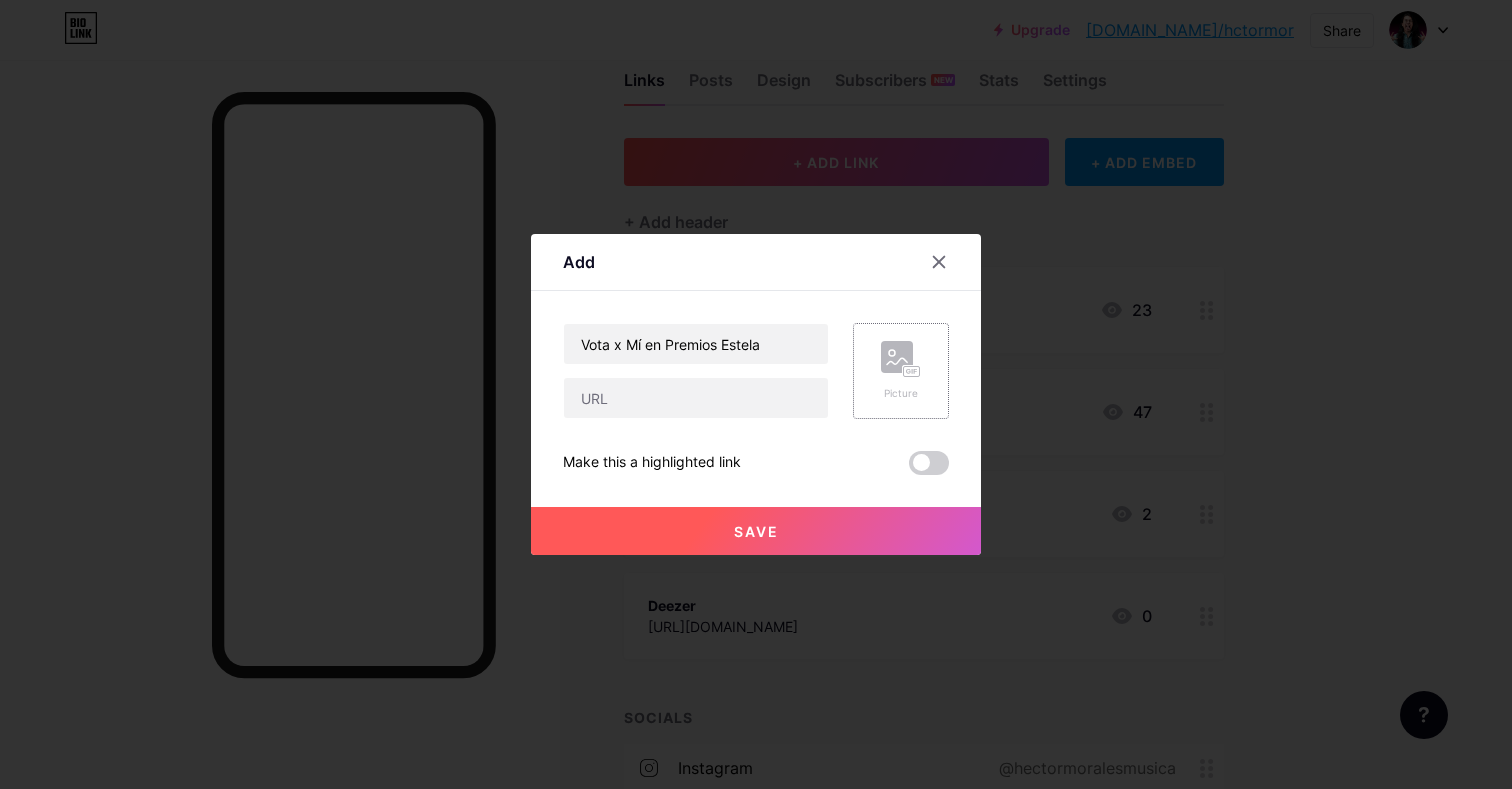 click on "Picture" at bounding box center [901, 393] 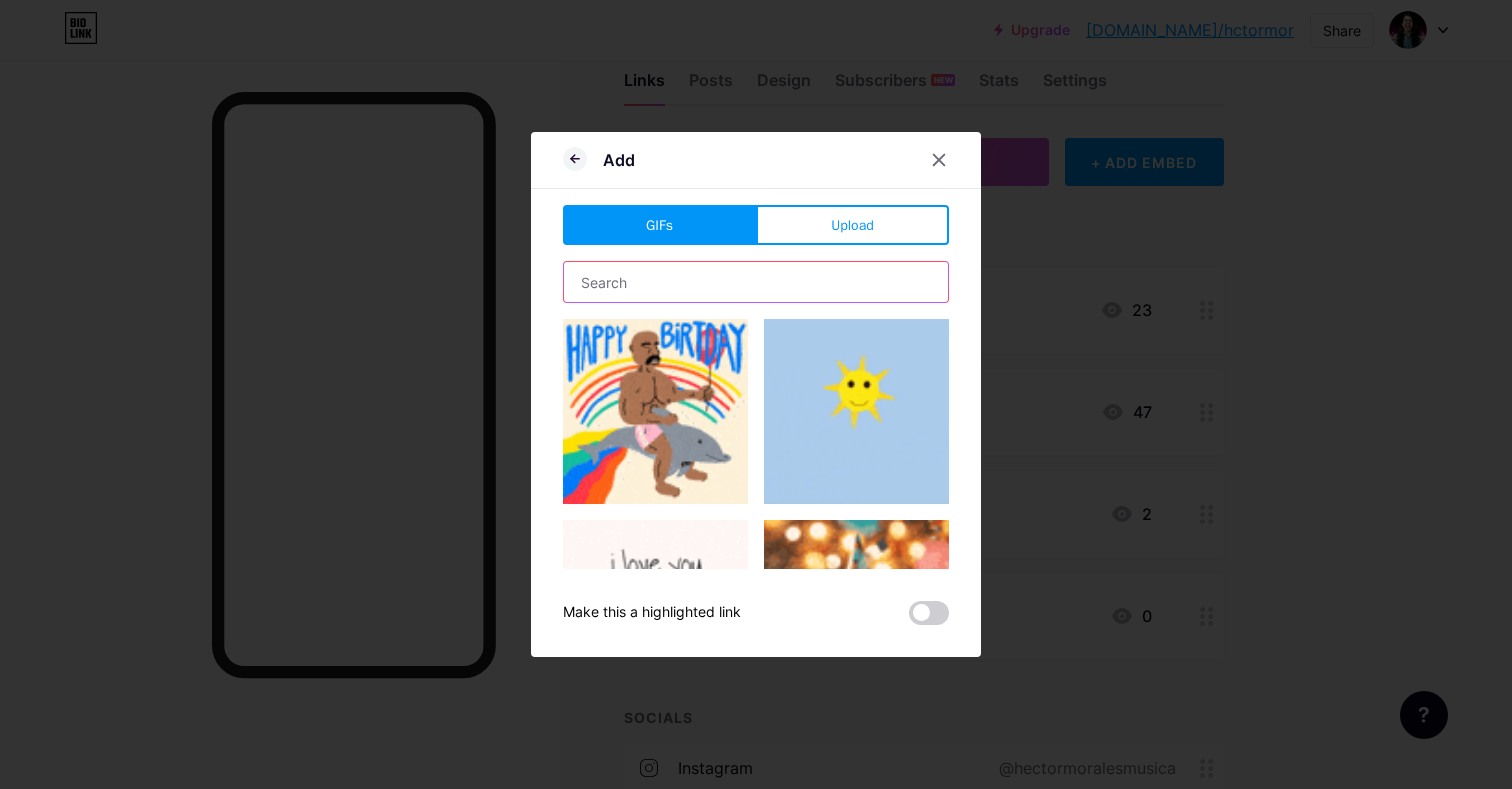 click at bounding box center [756, 282] 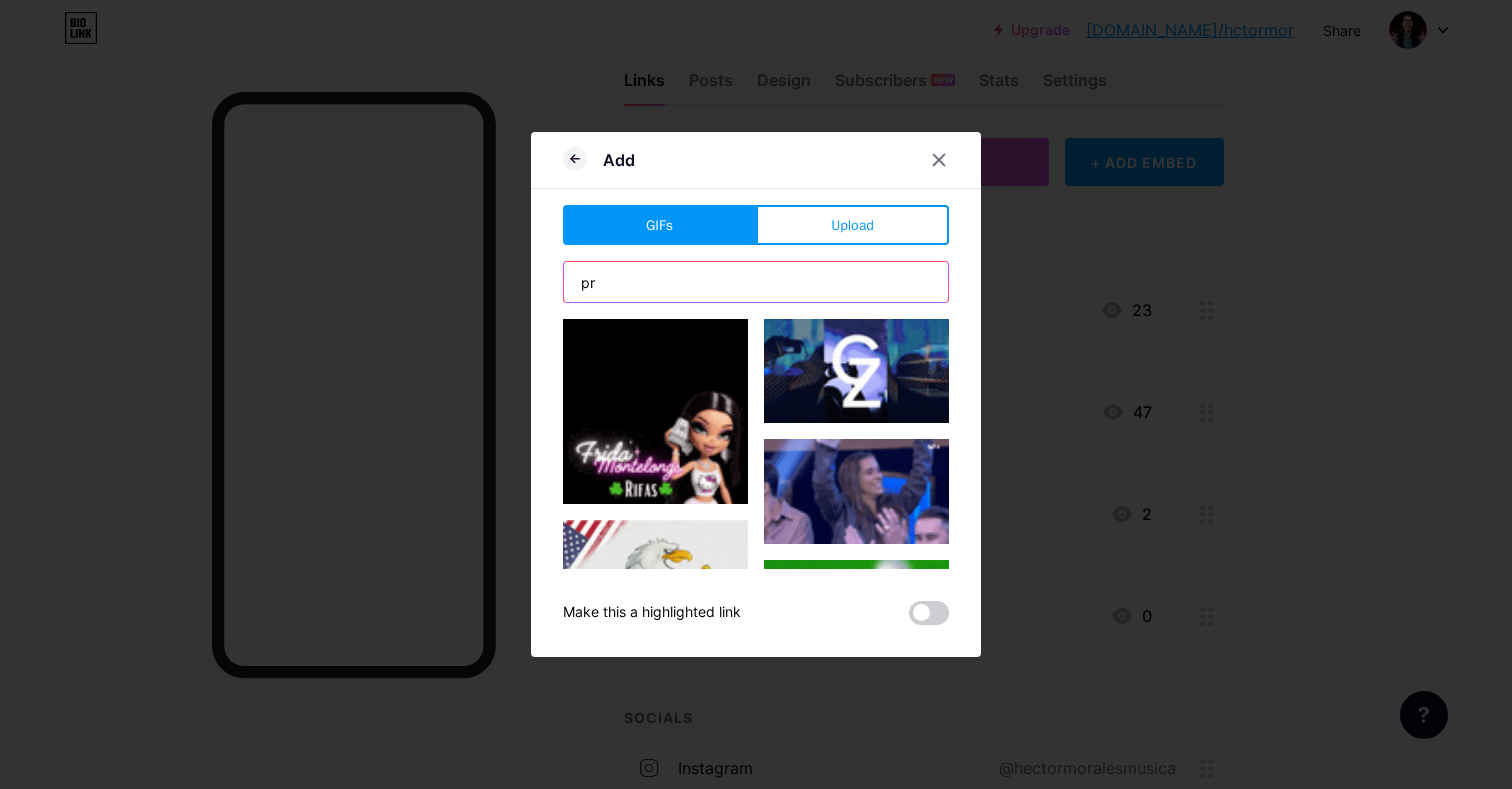type on "p" 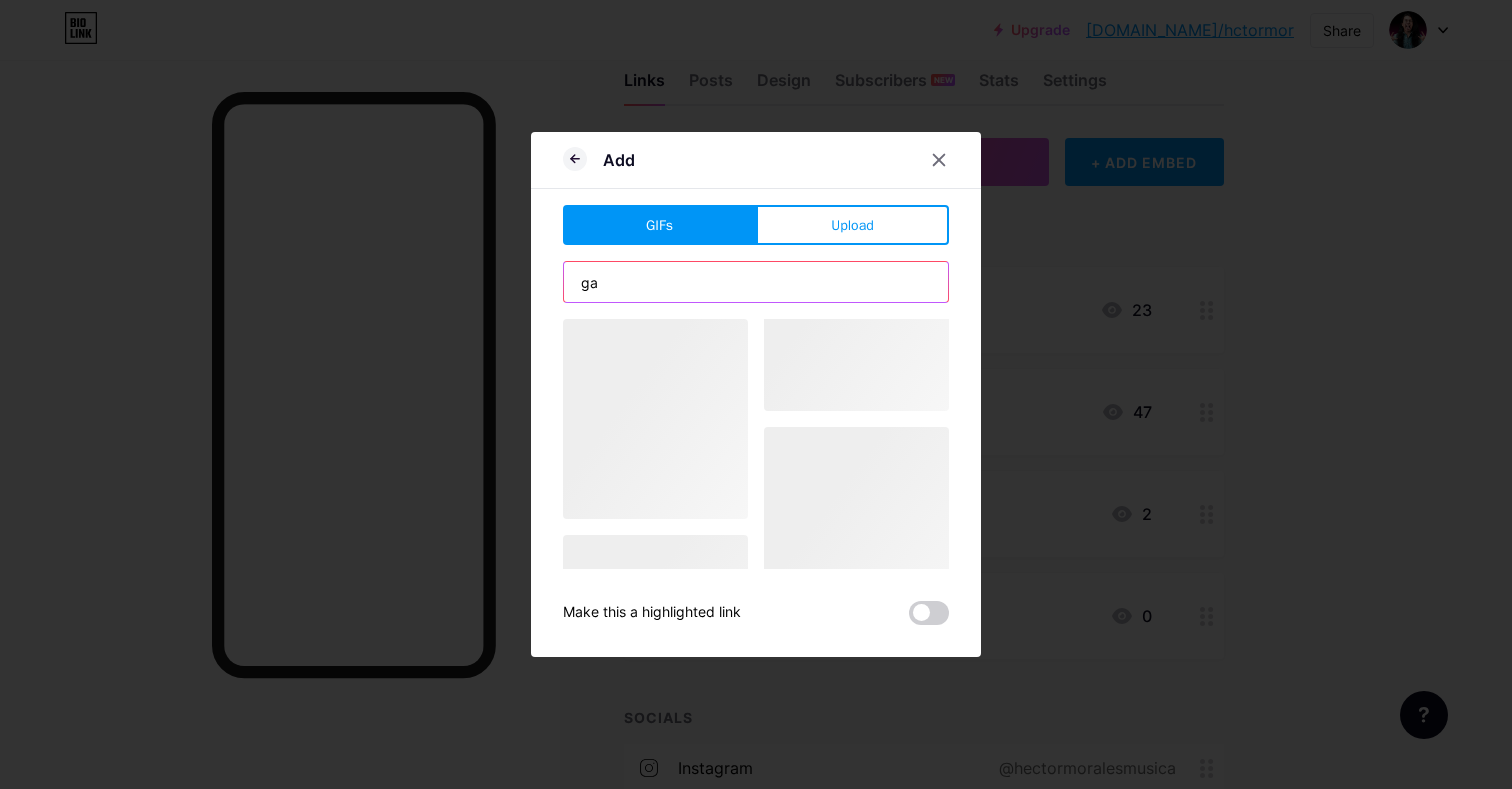 type on "g" 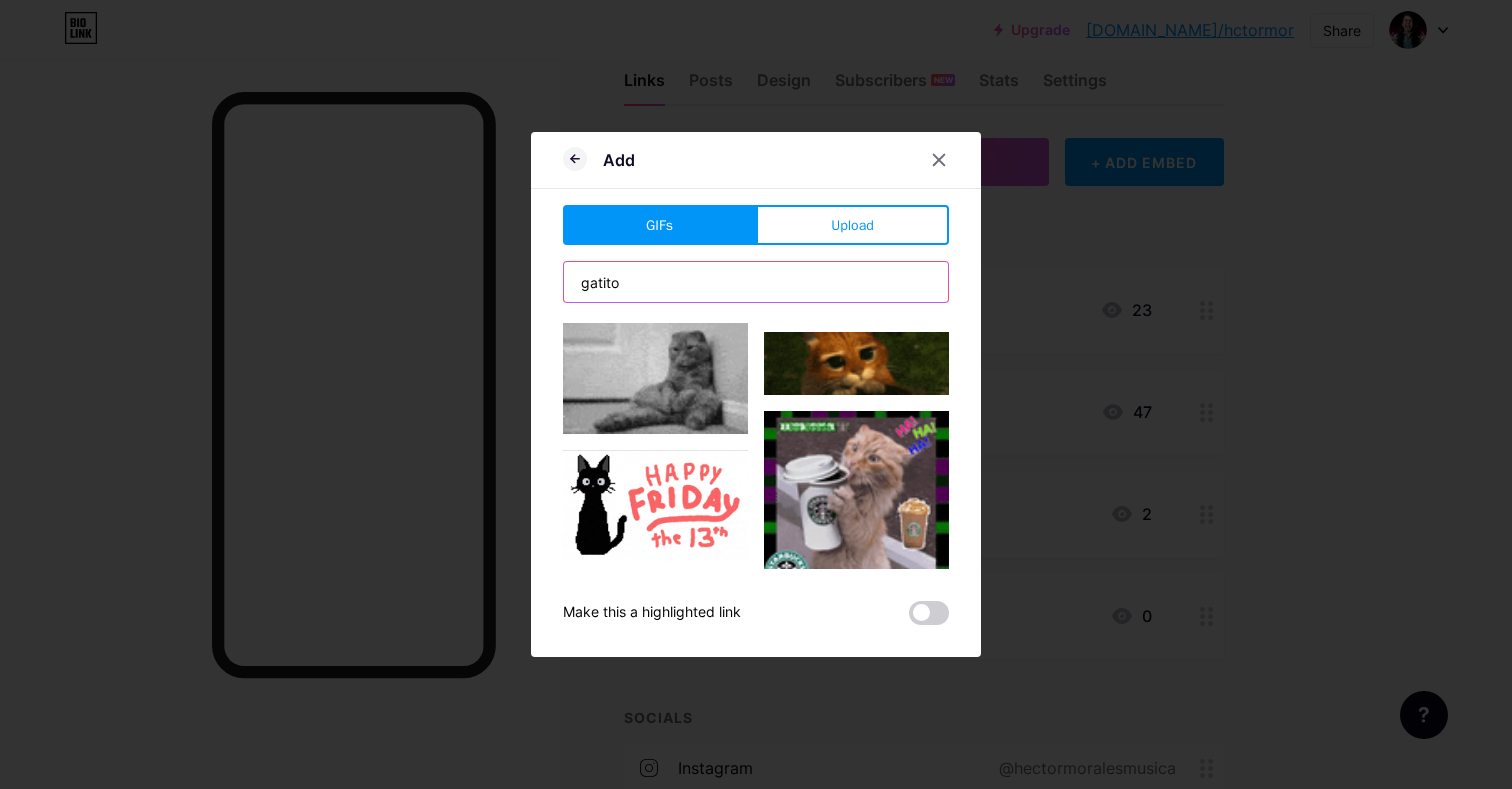 scroll, scrollTop: 782, scrollLeft: 0, axis: vertical 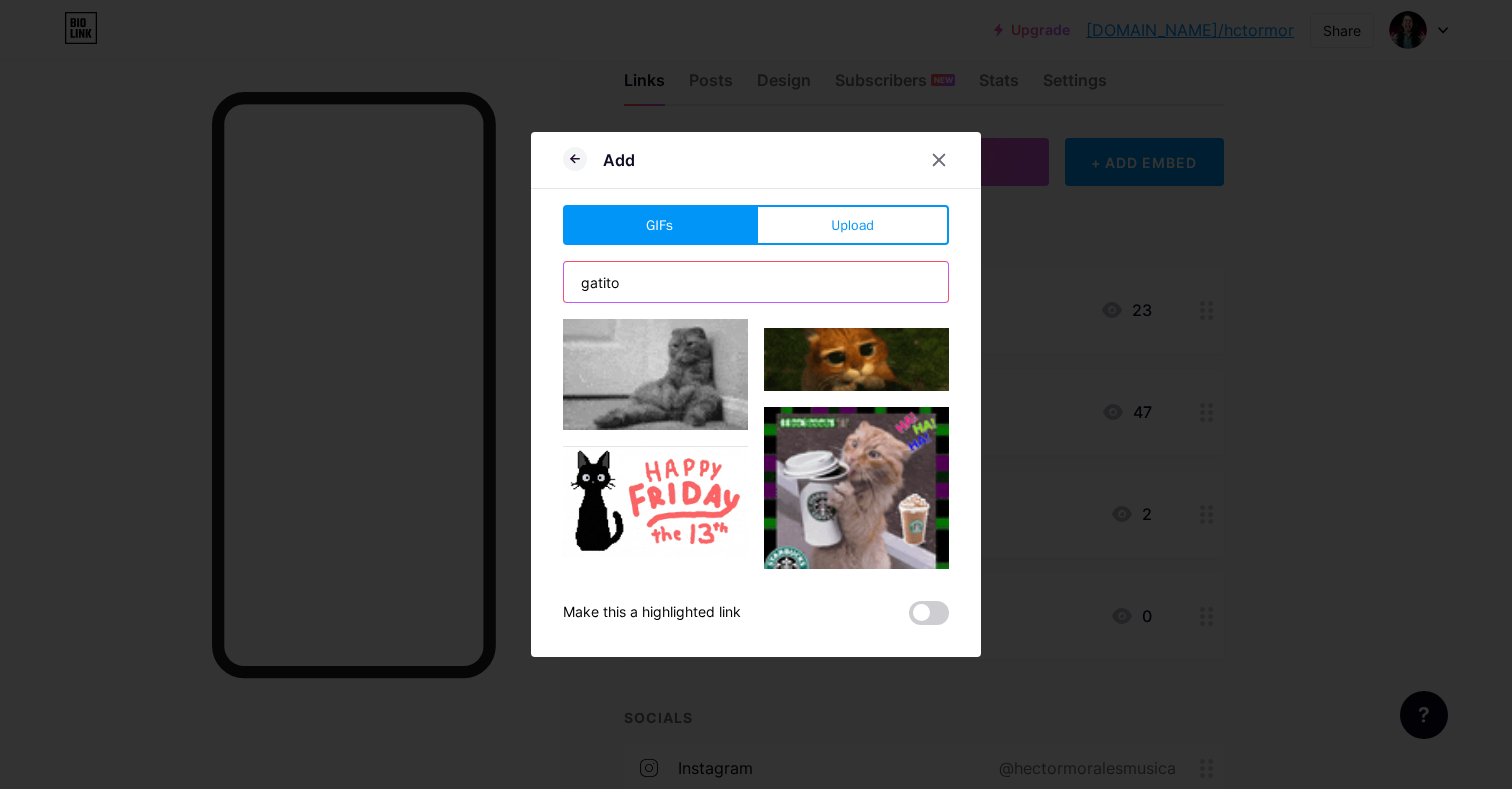 drag, startPoint x: 687, startPoint y: 278, endPoint x: 599, endPoint y: 272, distance: 88.20431 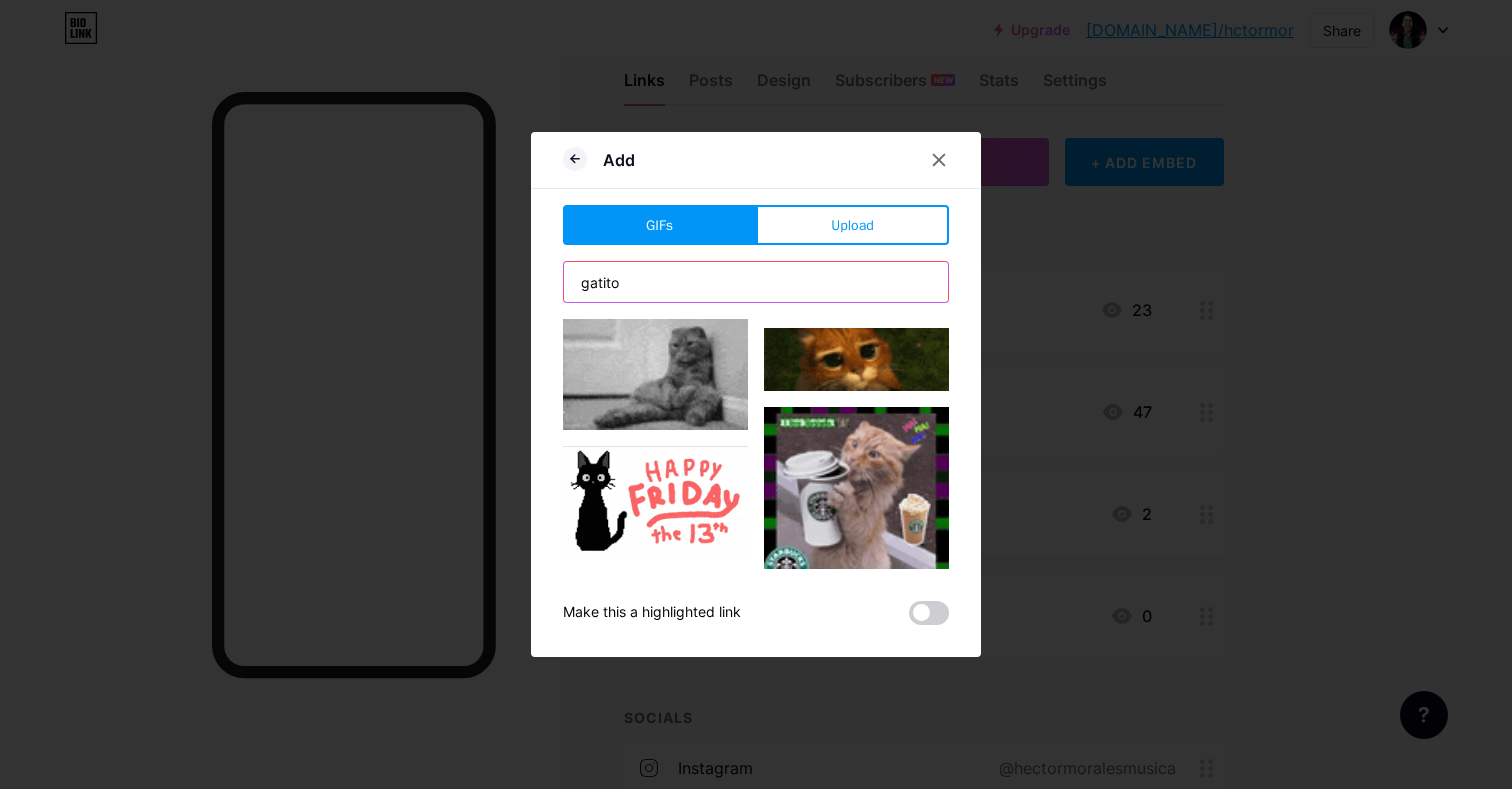 click on "gatito" at bounding box center (756, 282) 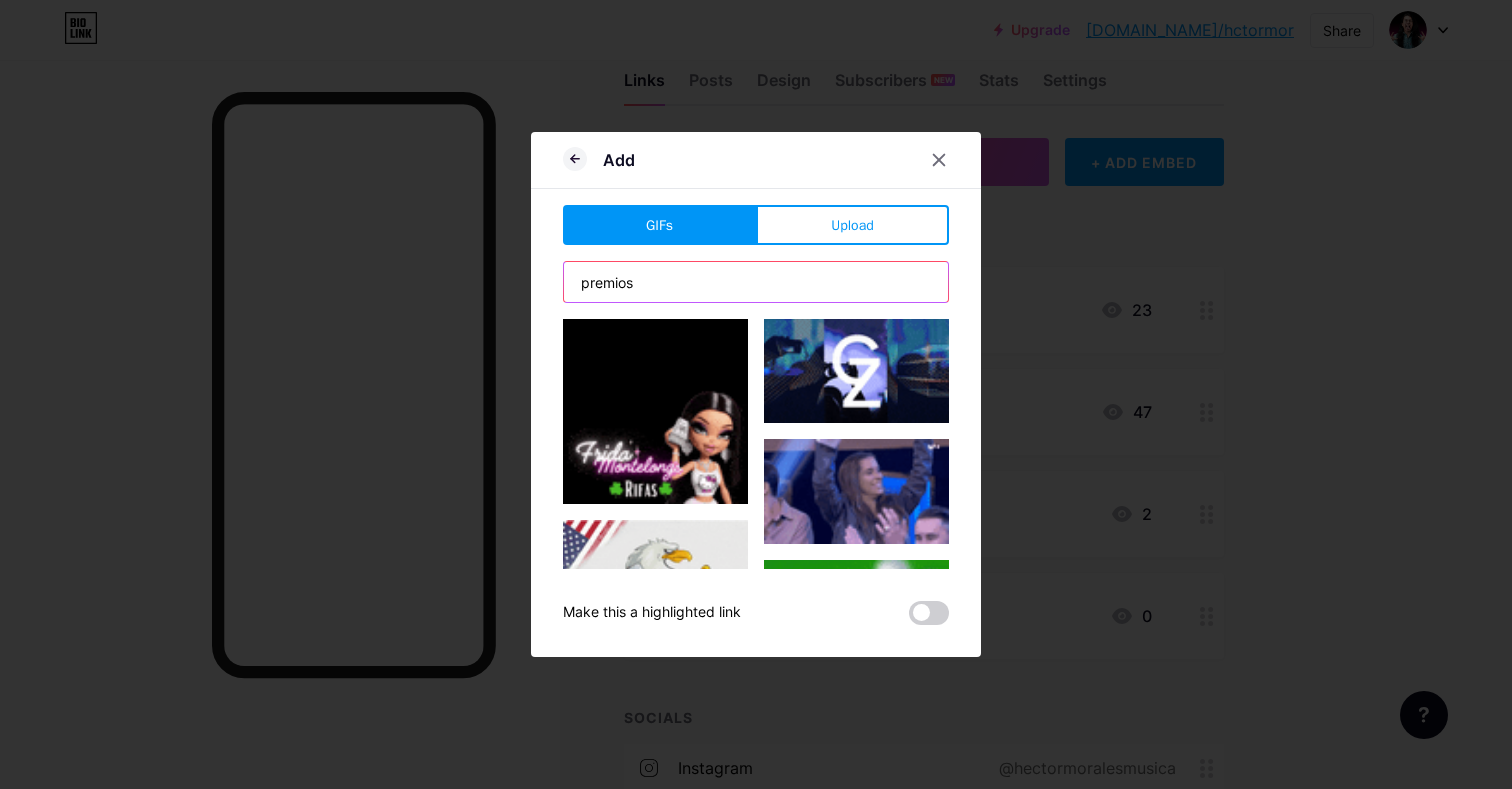 scroll, scrollTop: 0, scrollLeft: 0, axis: both 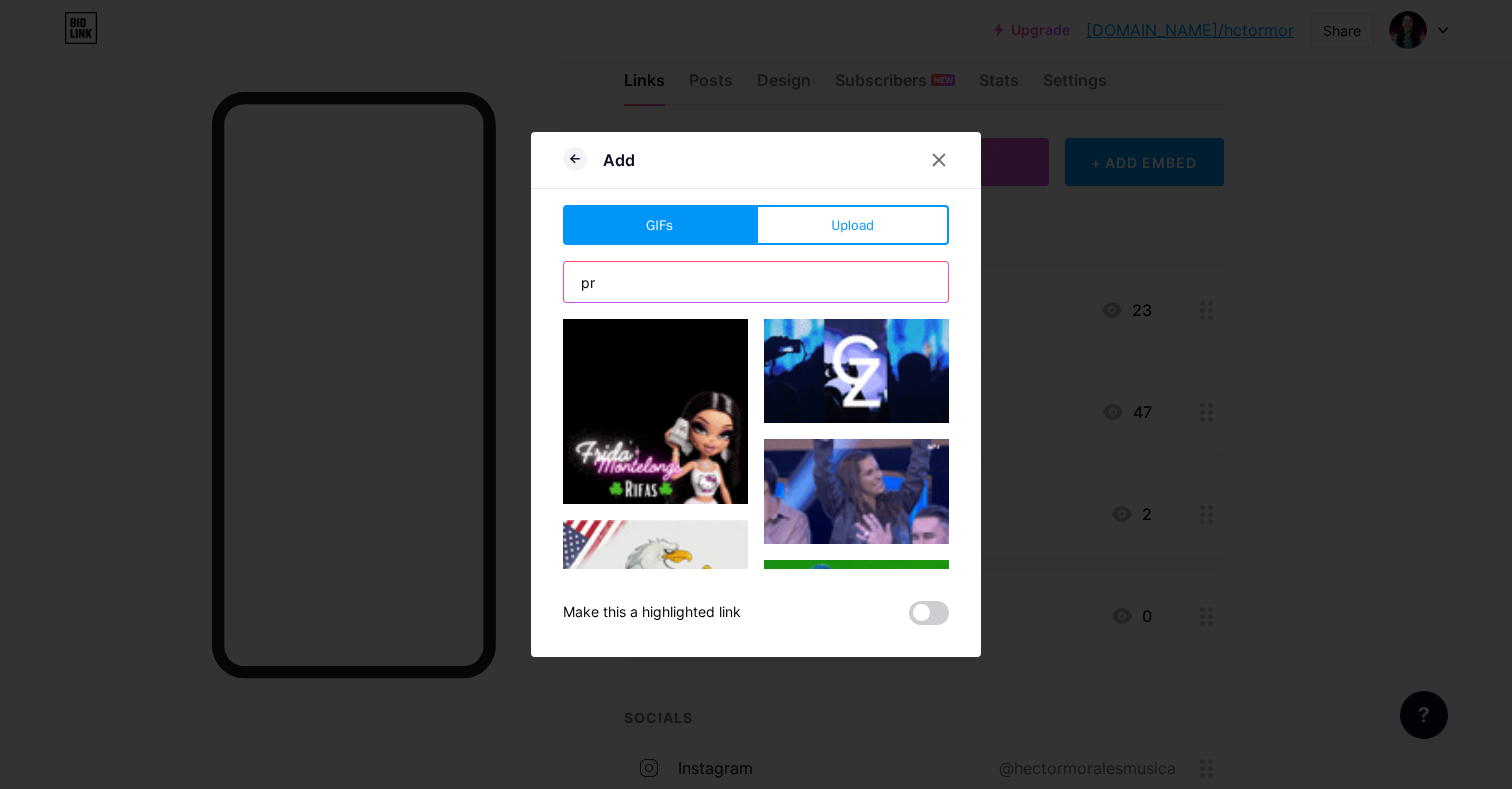 type on "p" 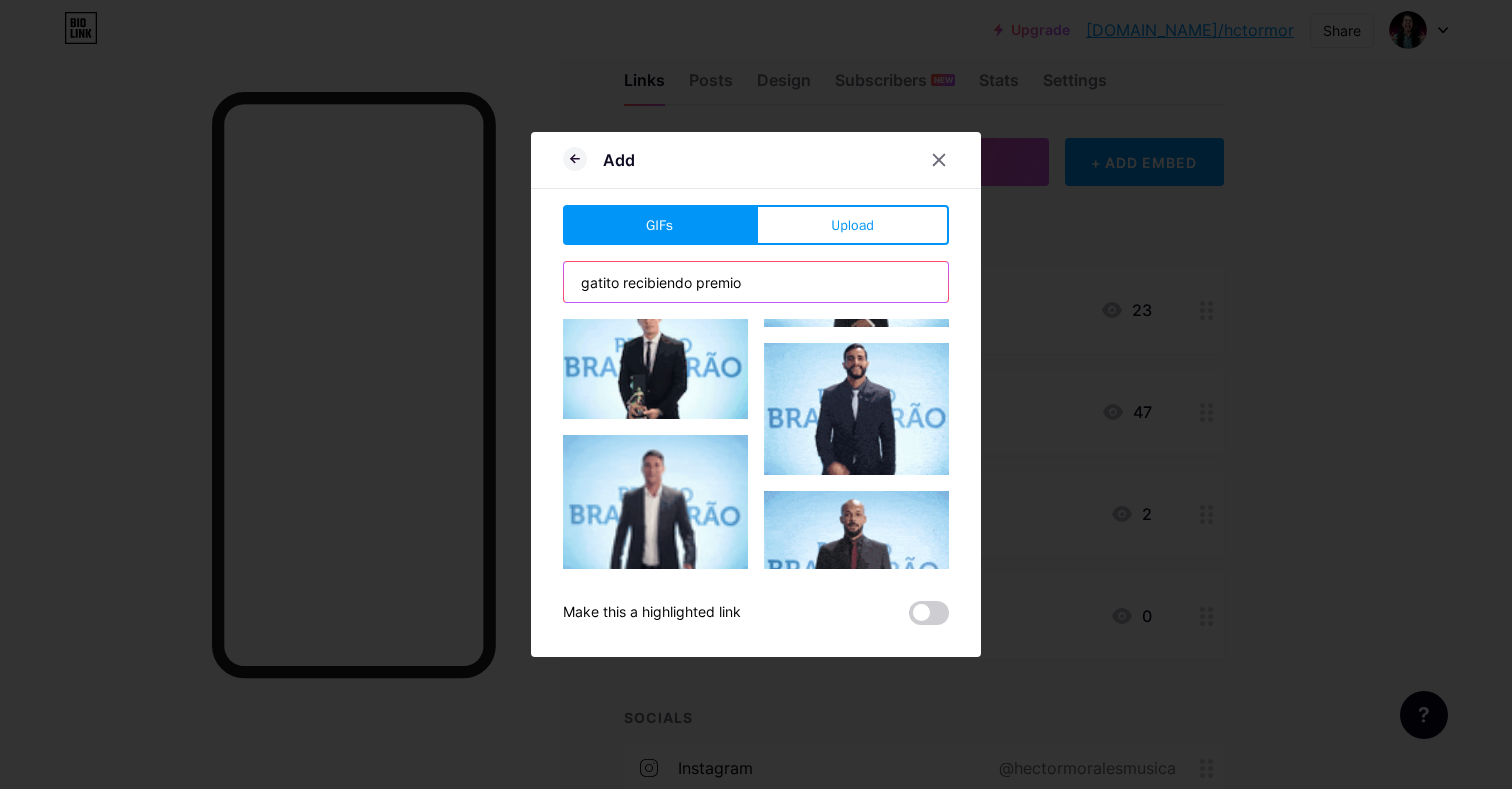 scroll, scrollTop: 1444, scrollLeft: 0, axis: vertical 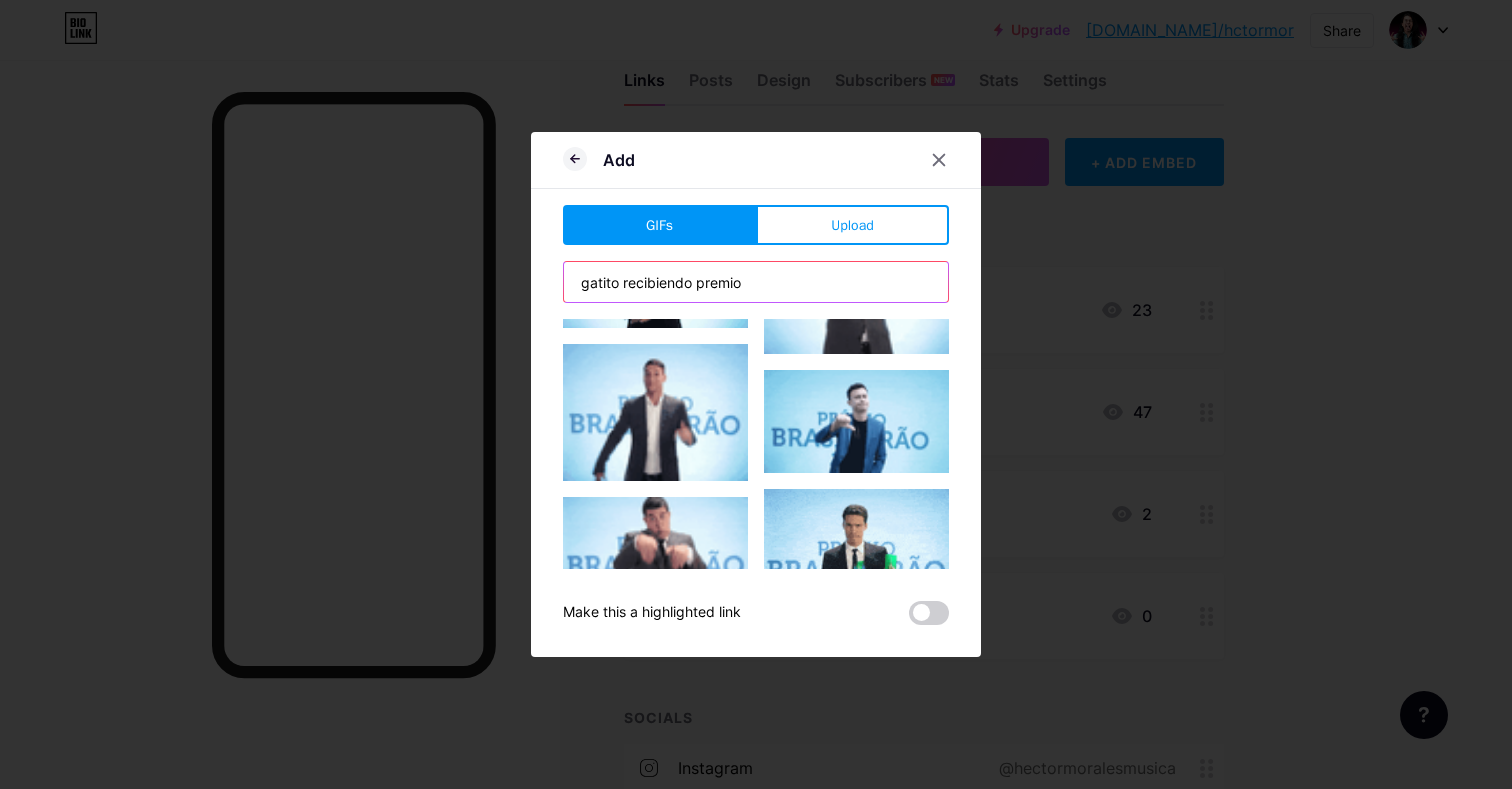 drag, startPoint x: 759, startPoint y: 286, endPoint x: 439, endPoint y: 270, distance: 320.39975 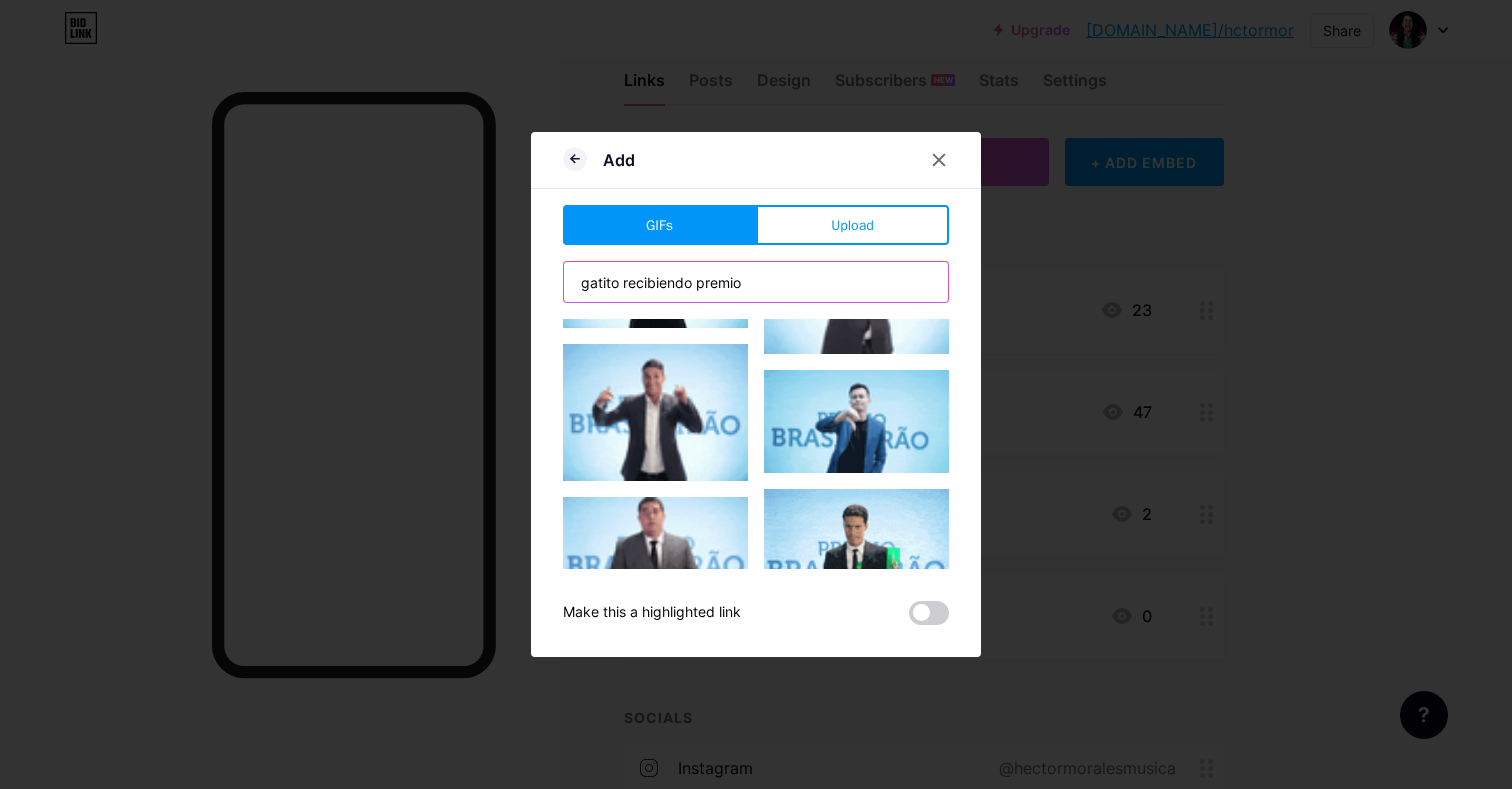 click on "Add       GIFs     Upload       Content
YouTube
Play YouTube video without leaving your page.
ADD
Vimeo
Play Vimeo video without leaving your page.
ADD
Tiktok
Grow your TikTok following
ADD
Tweet
Embed a tweet.
ADD
Reddit
Showcase your Reddit profile
ADD
Spotify
Embed Spotify to play the preview of a track.
ADD
Twitch
Play Twitch video without leaving your page.
ADD
ADD" at bounding box center [756, 394] 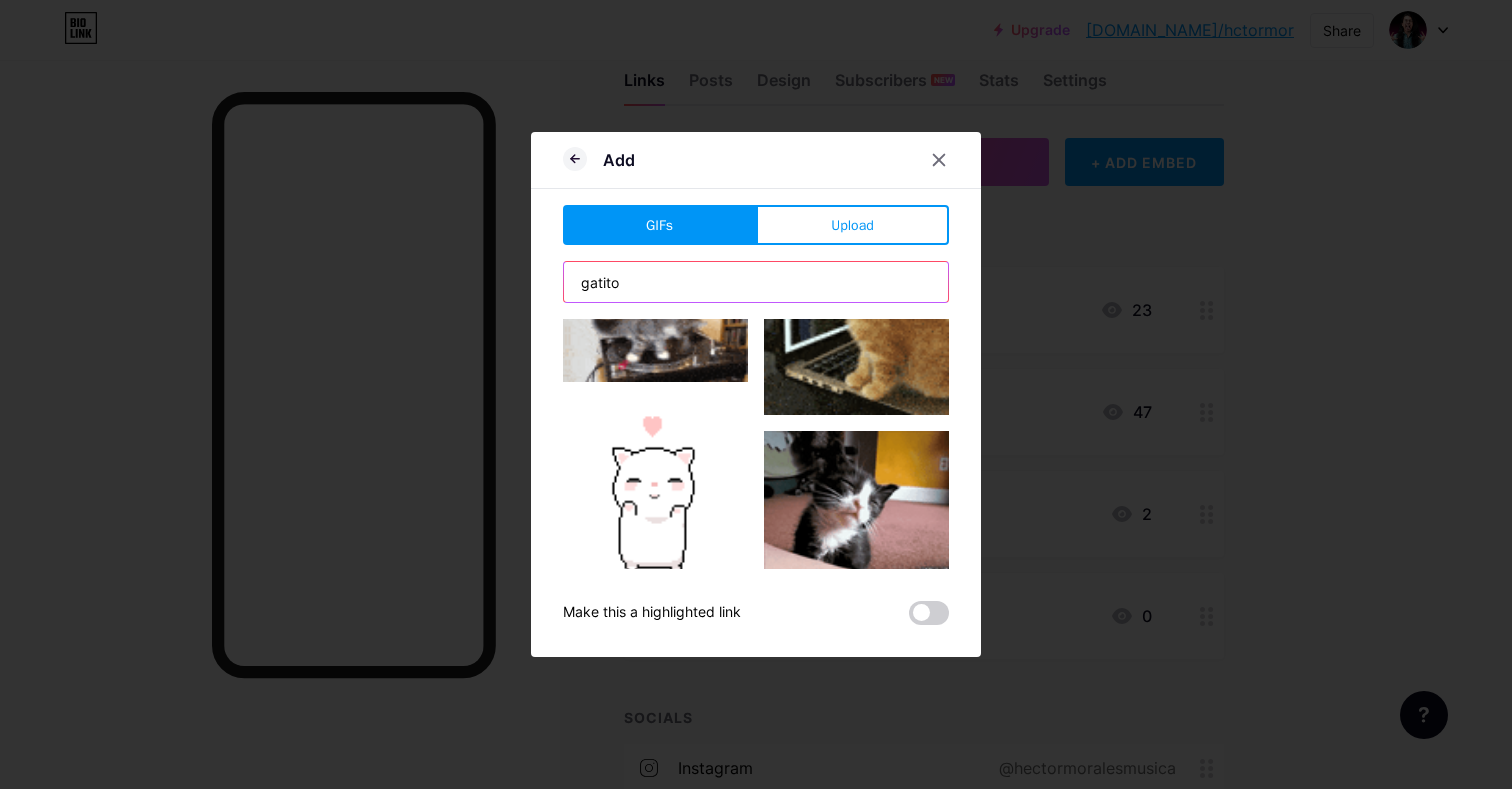 scroll, scrollTop: 5838, scrollLeft: 0, axis: vertical 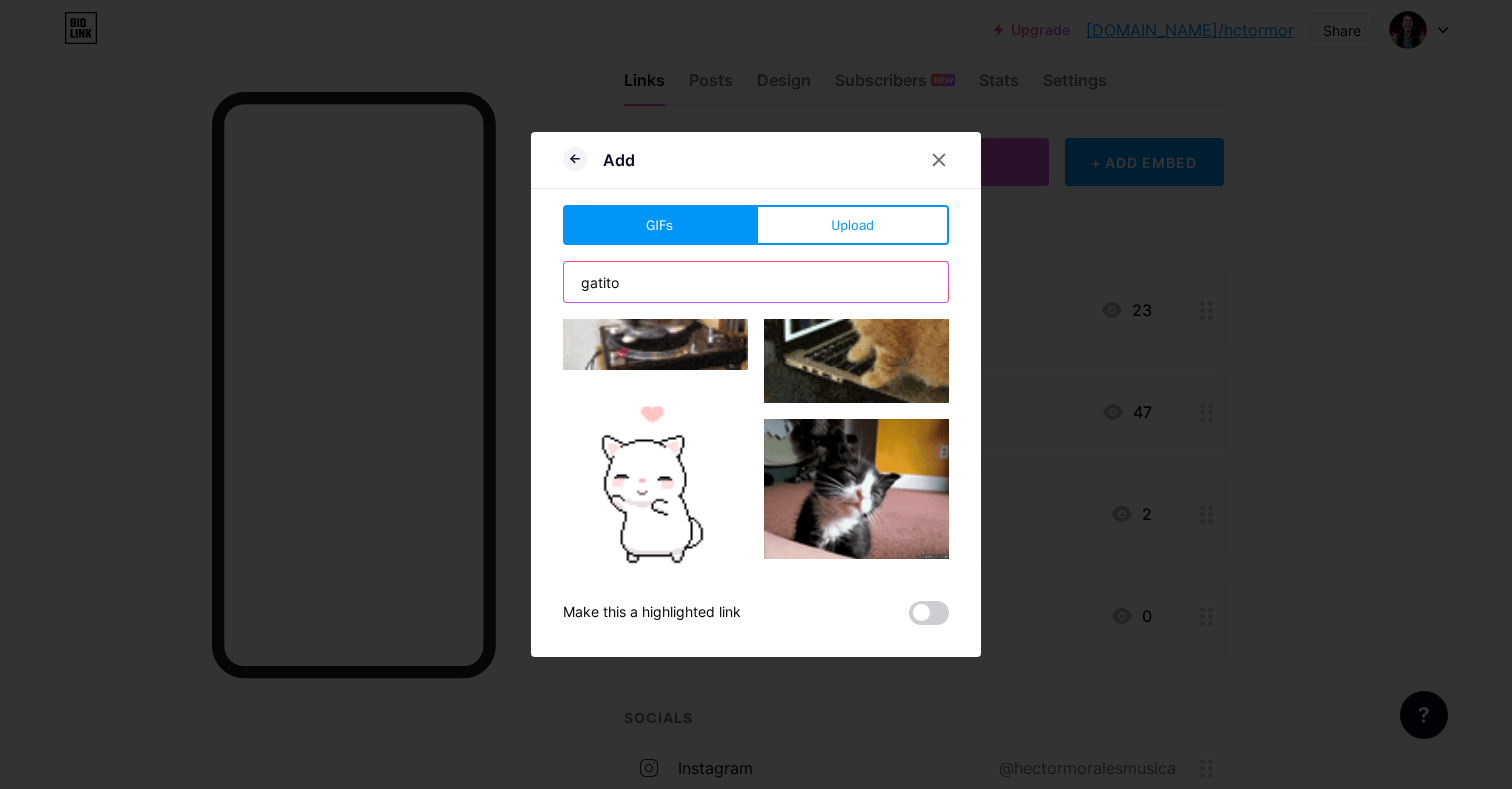 drag, startPoint x: 662, startPoint y: 280, endPoint x: 477, endPoint y: 244, distance: 188.47015 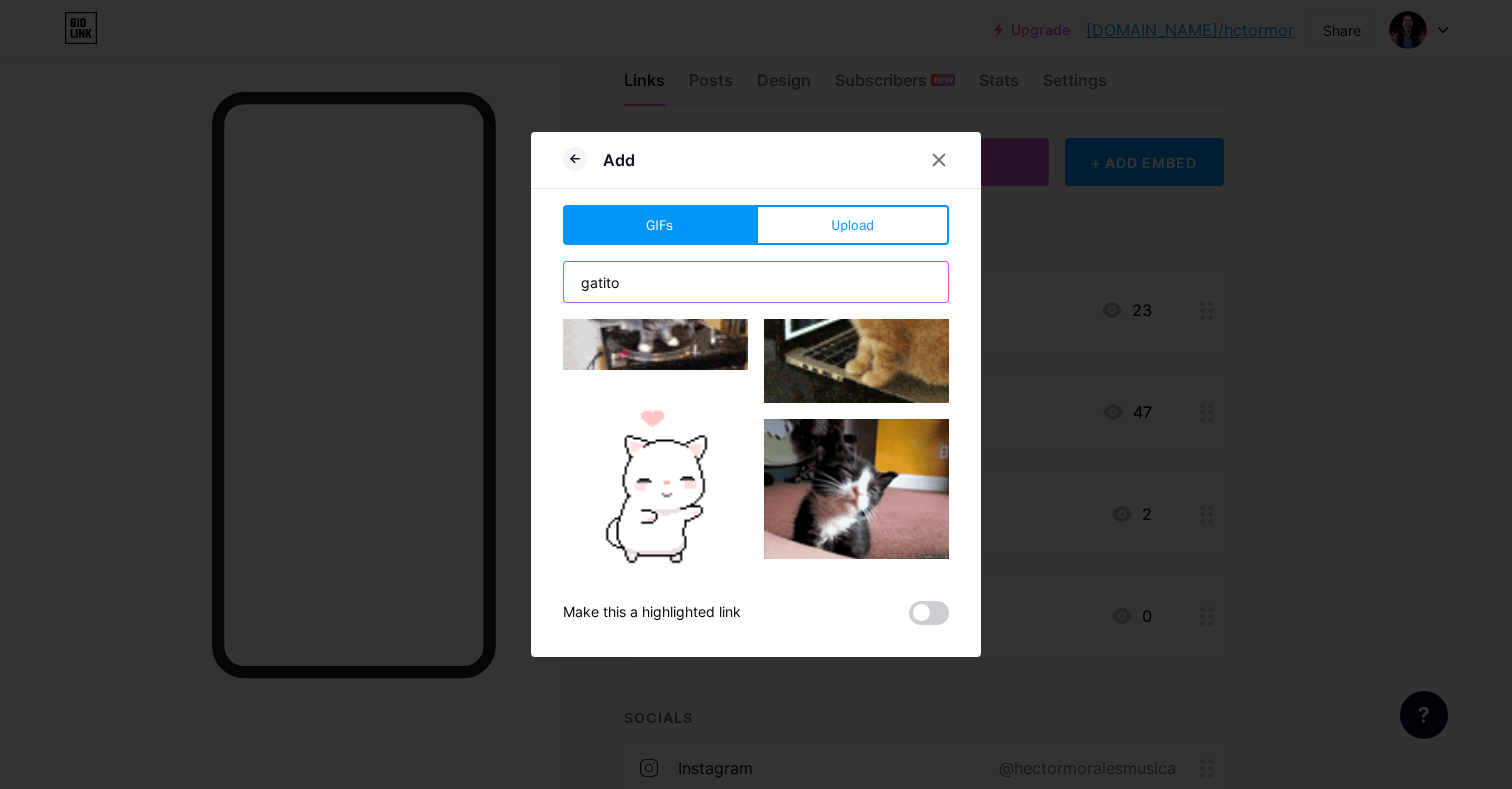 click on "Add       GIFs     Upload       Content
YouTube
Play YouTube video without leaving your page.
ADD
Vimeo
Play Vimeo video without leaving your page.
ADD
Tiktok
Grow your TikTok following
ADD
Tweet
Embed a tweet.
ADD
Reddit
Showcase your Reddit profile
ADD
Spotify
Embed Spotify to play the preview of a track.
ADD
Twitch
Play Twitch video without leaving your page.
ADD
ADD" at bounding box center [756, 394] 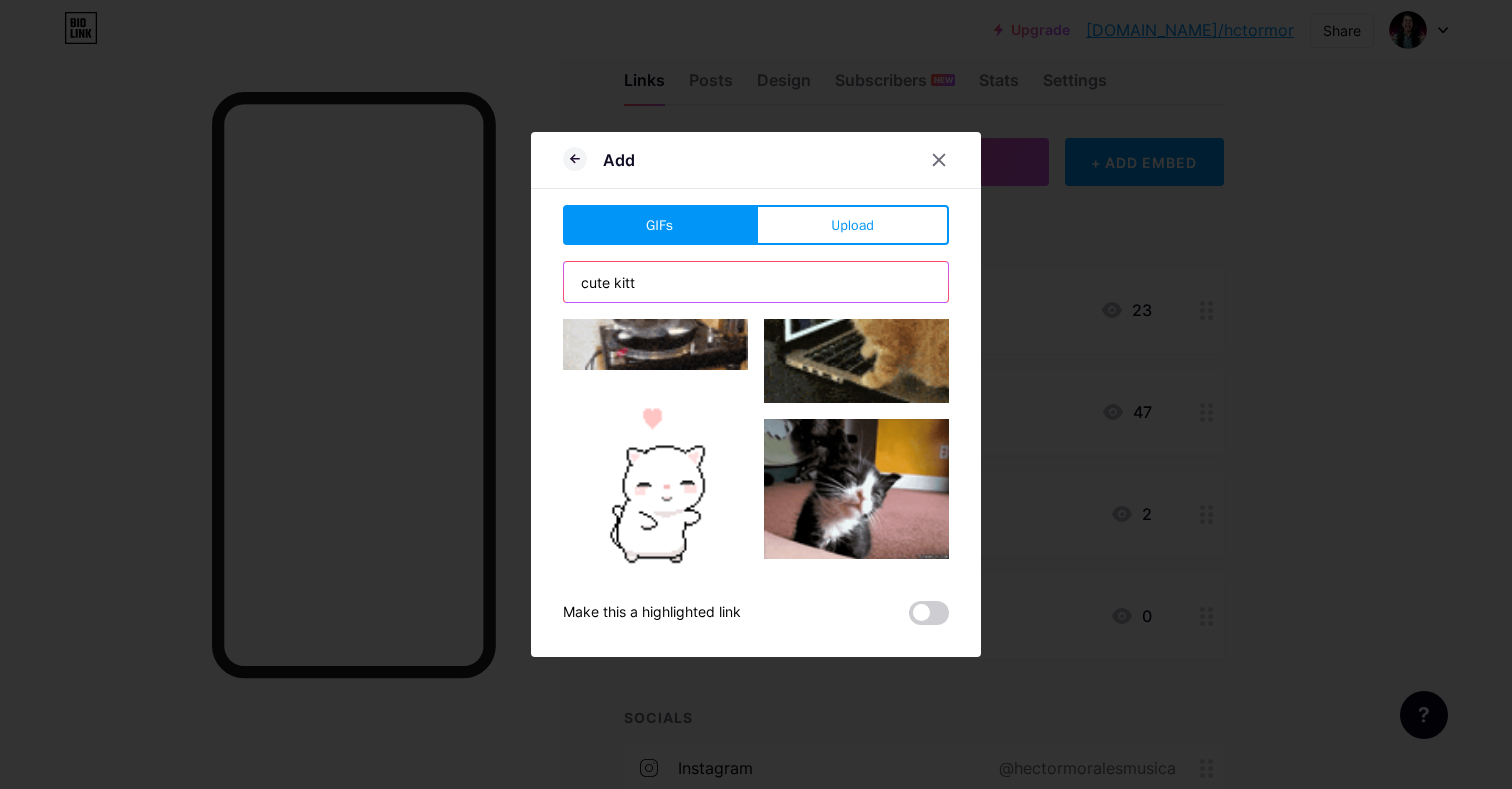 type on "cute kitty" 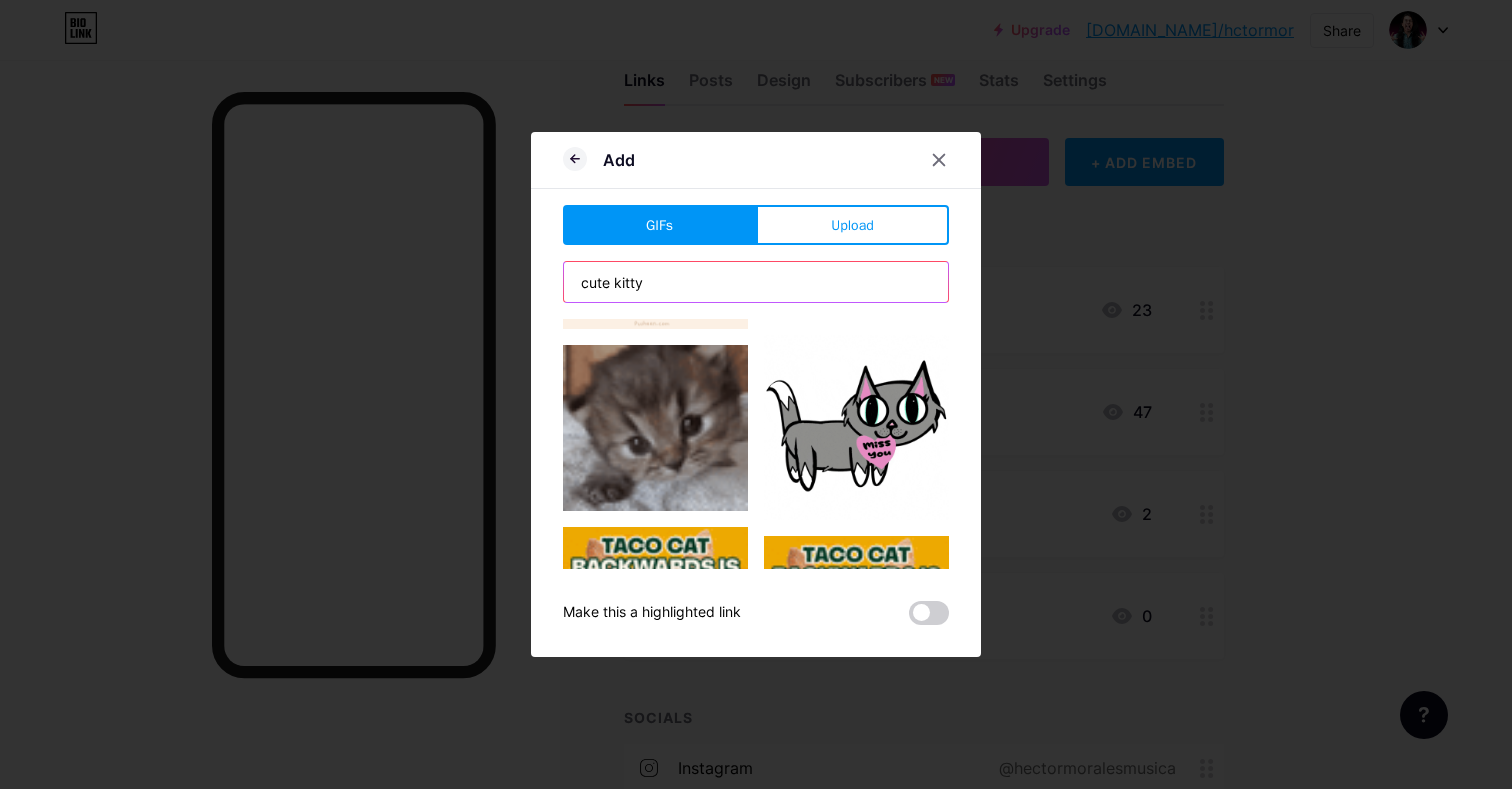 scroll, scrollTop: 1657, scrollLeft: 0, axis: vertical 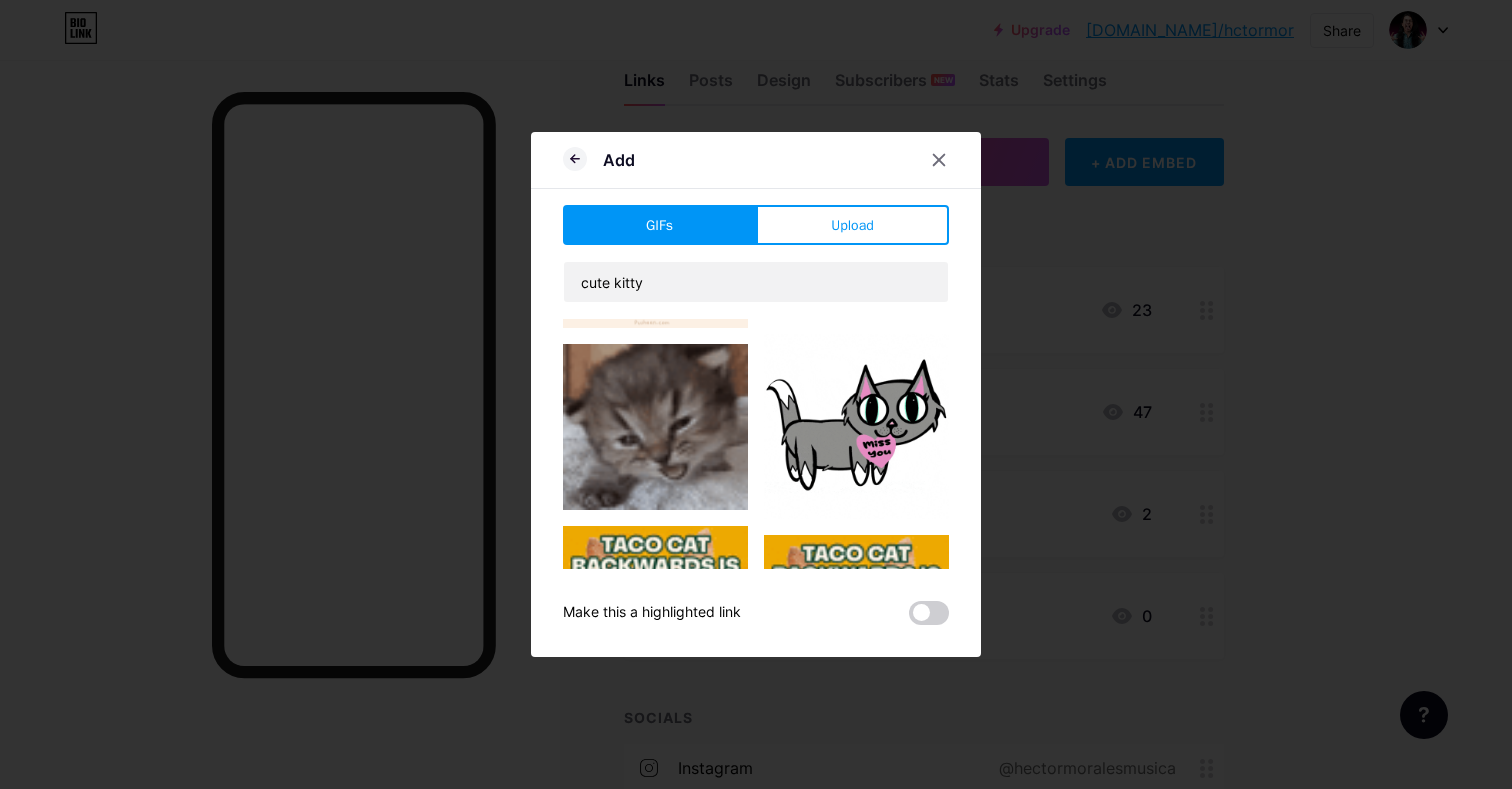 click at bounding box center (655, 427) 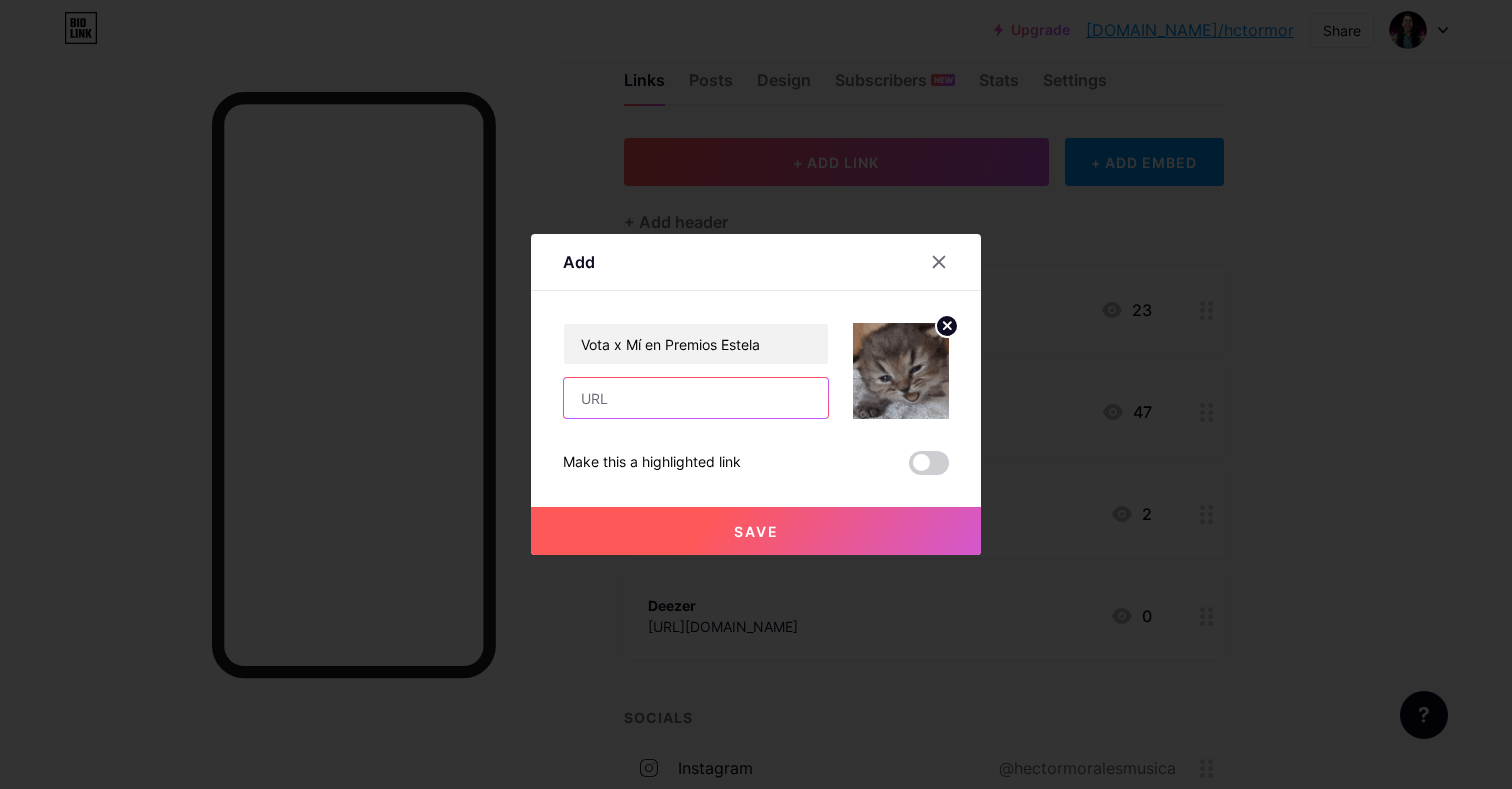 click at bounding box center (696, 398) 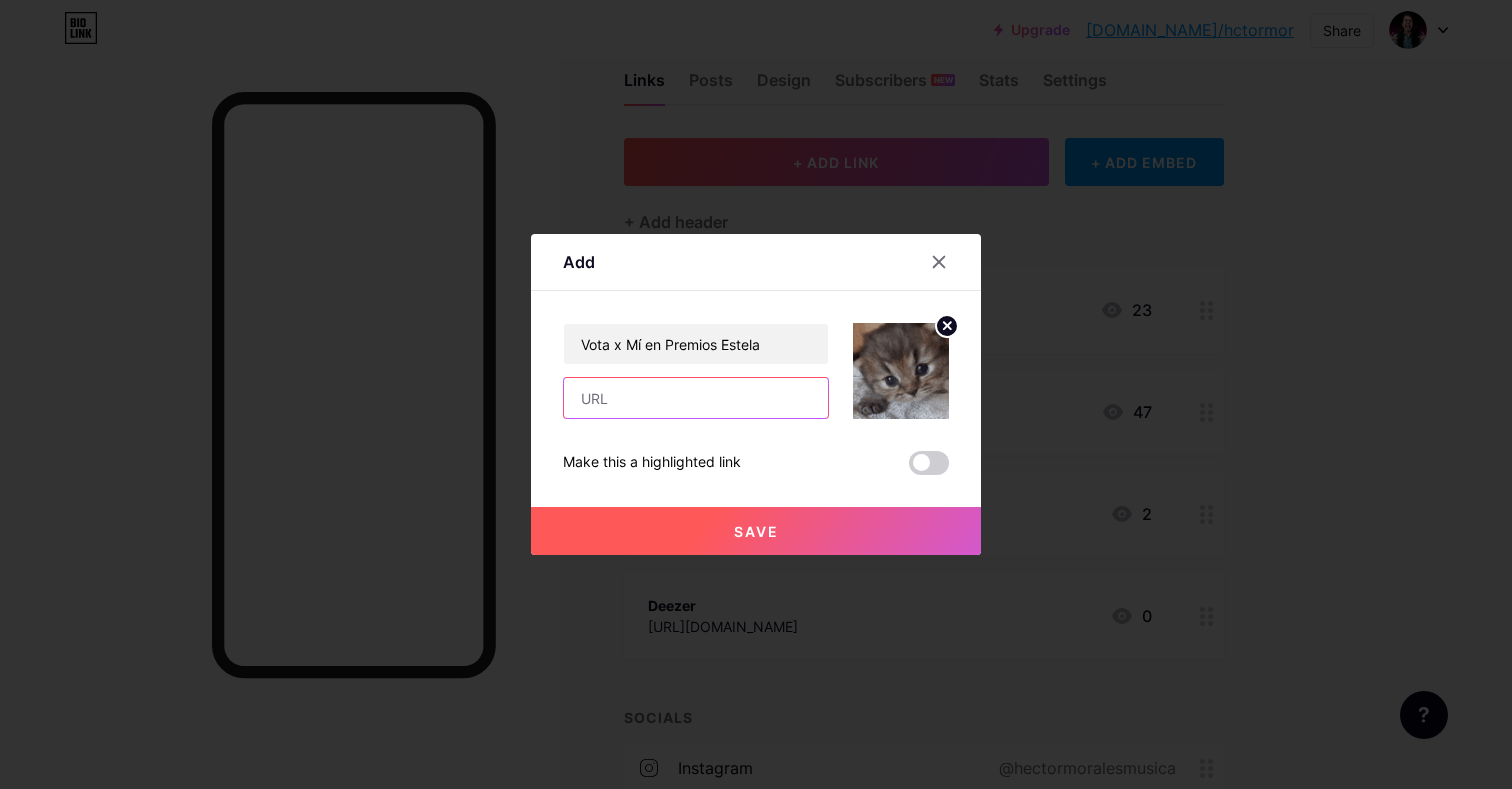 paste on "[URL][DOMAIN_NAME]" 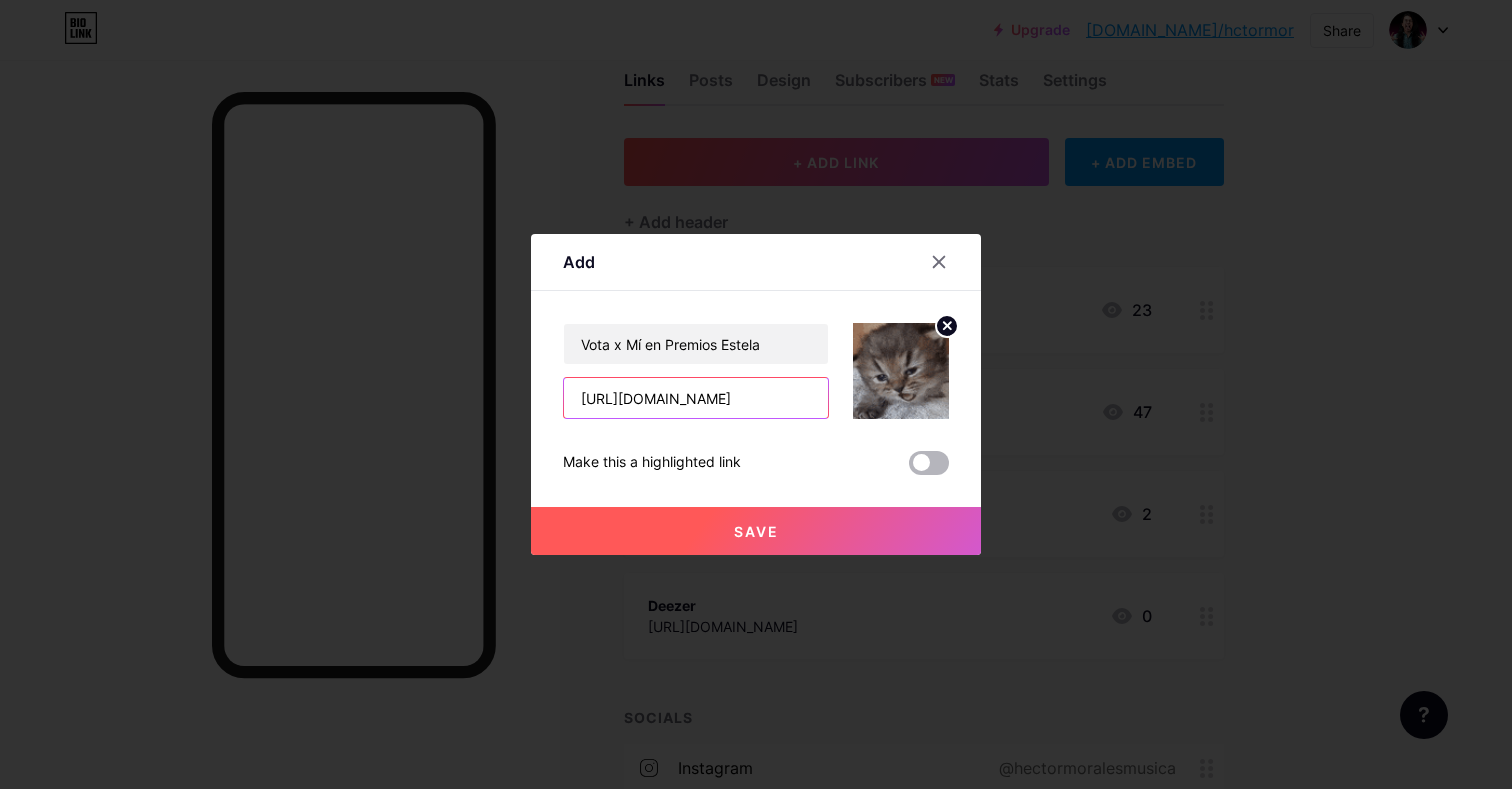 type on "[URL][DOMAIN_NAME]" 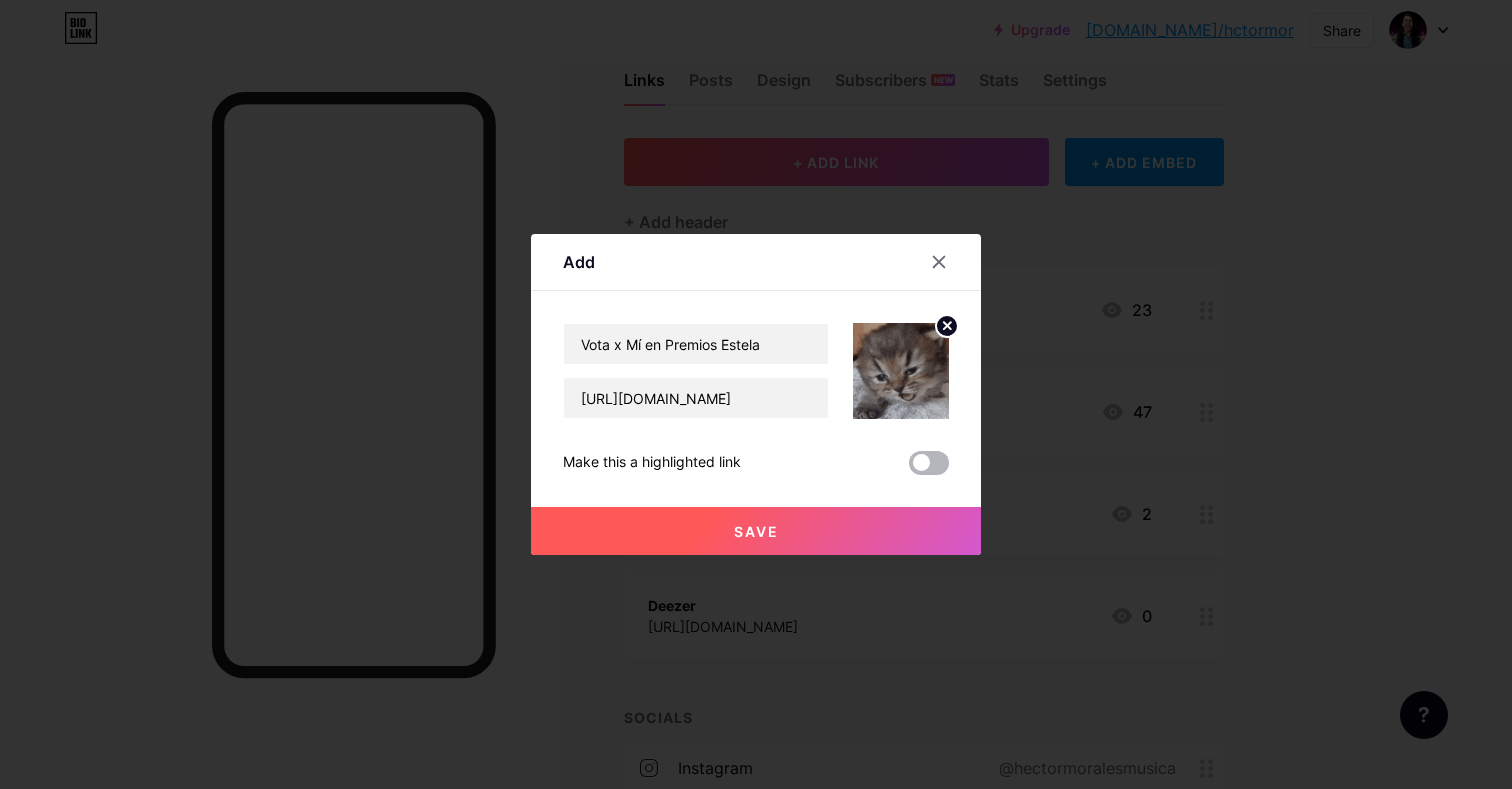 click at bounding box center [929, 463] 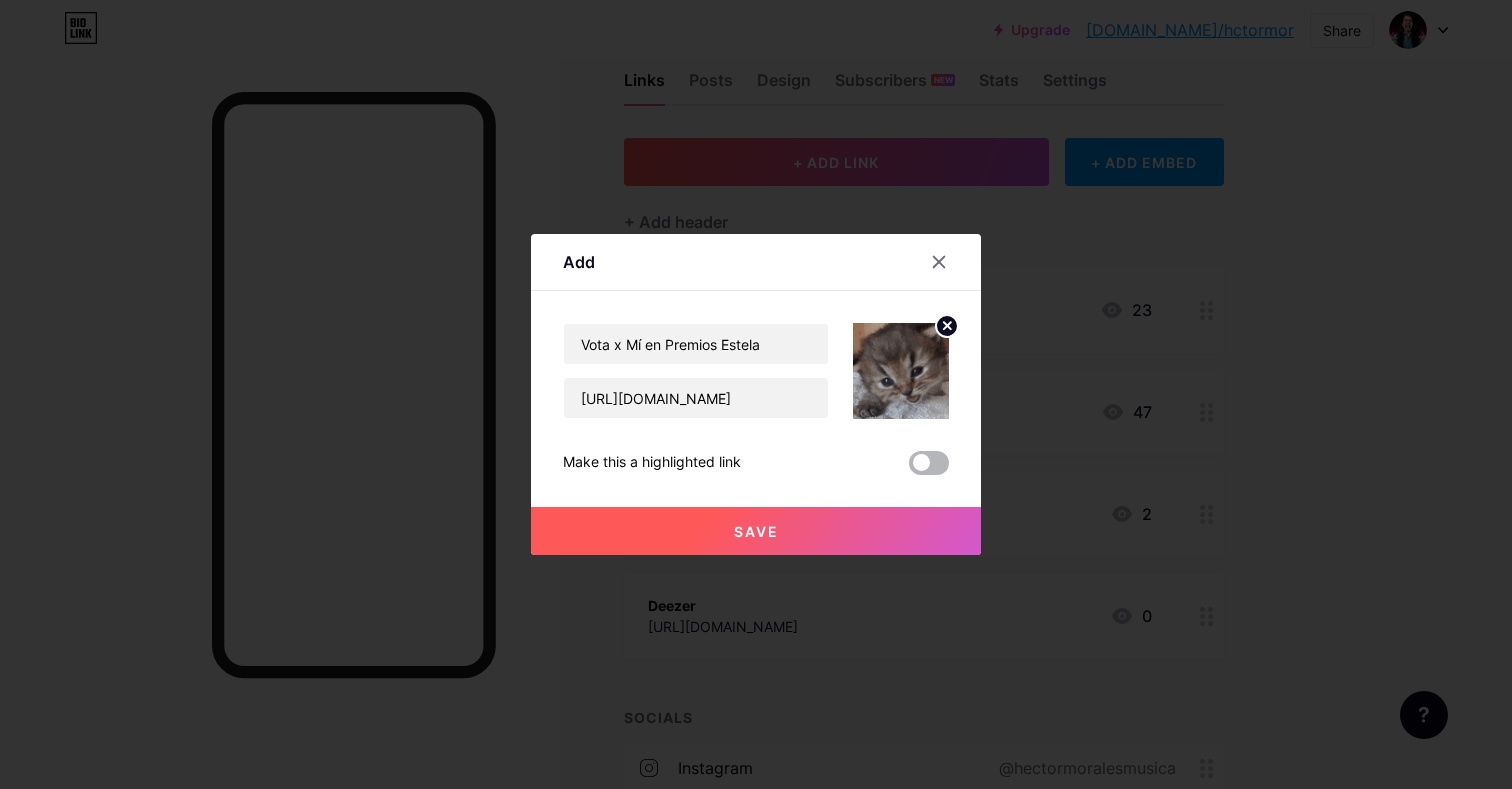 click at bounding box center (909, 468) 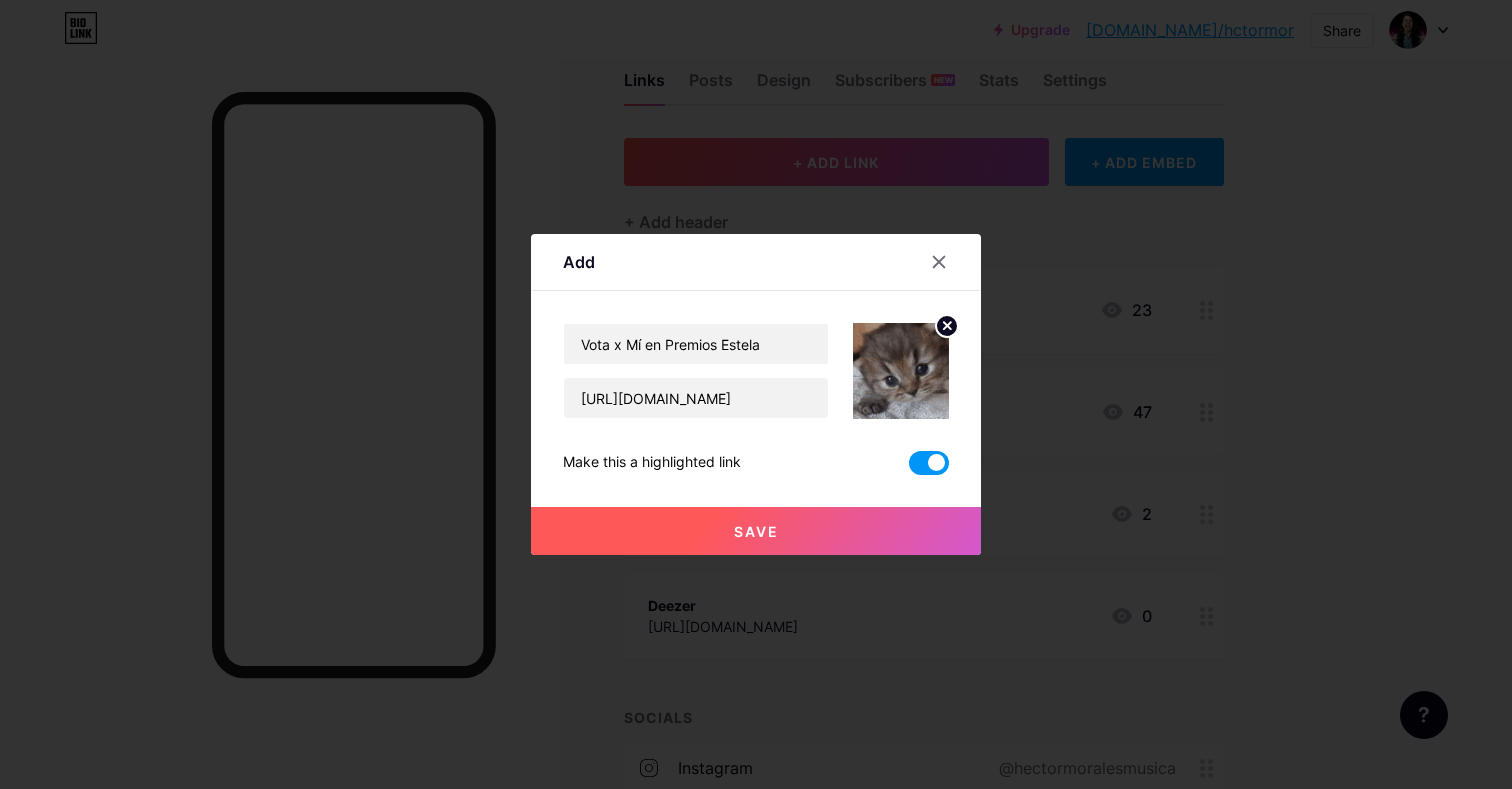 click on "Save" at bounding box center (756, 531) 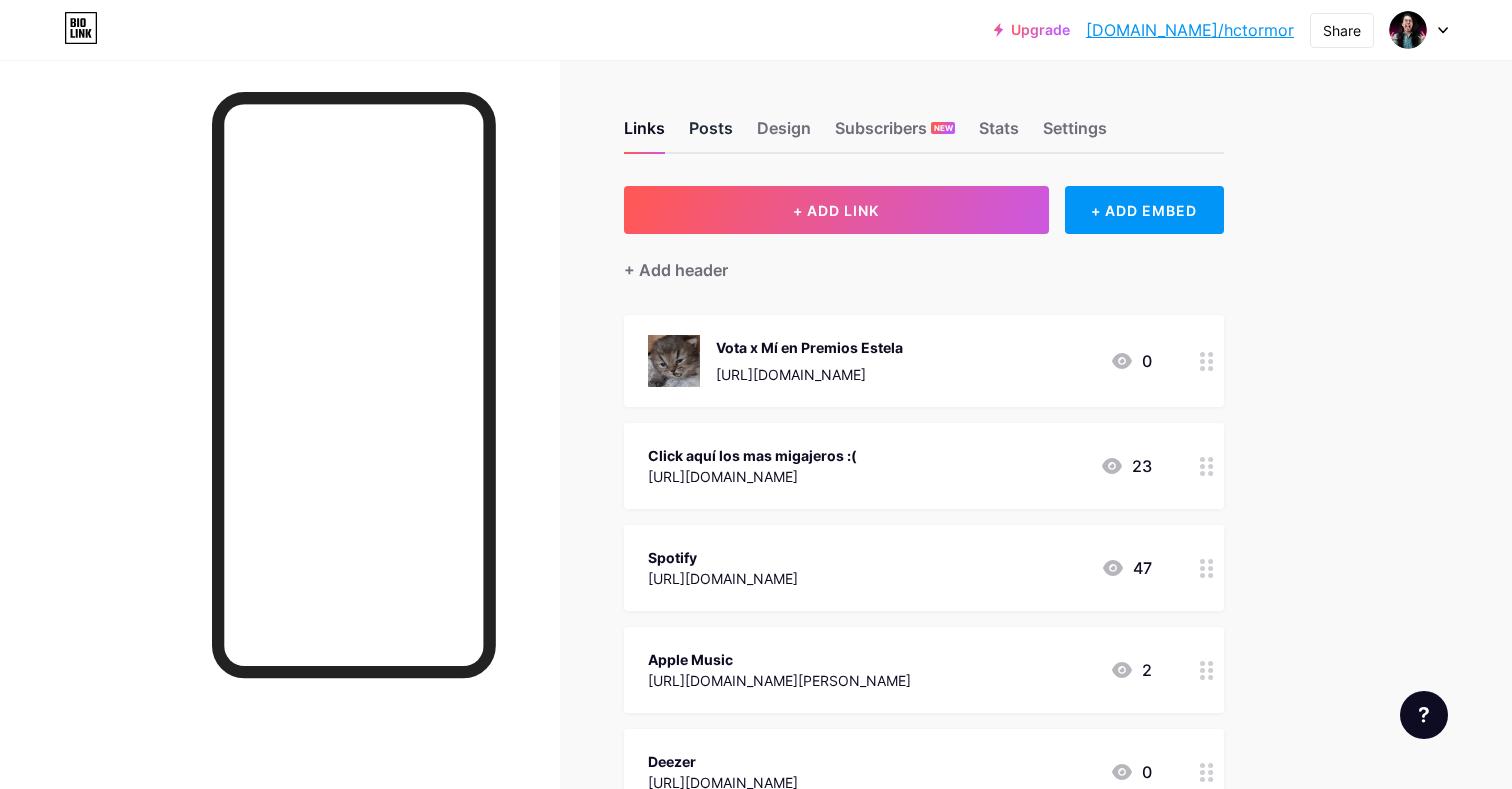 scroll, scrollTop: 0, scrollLeft: 0, axis: both 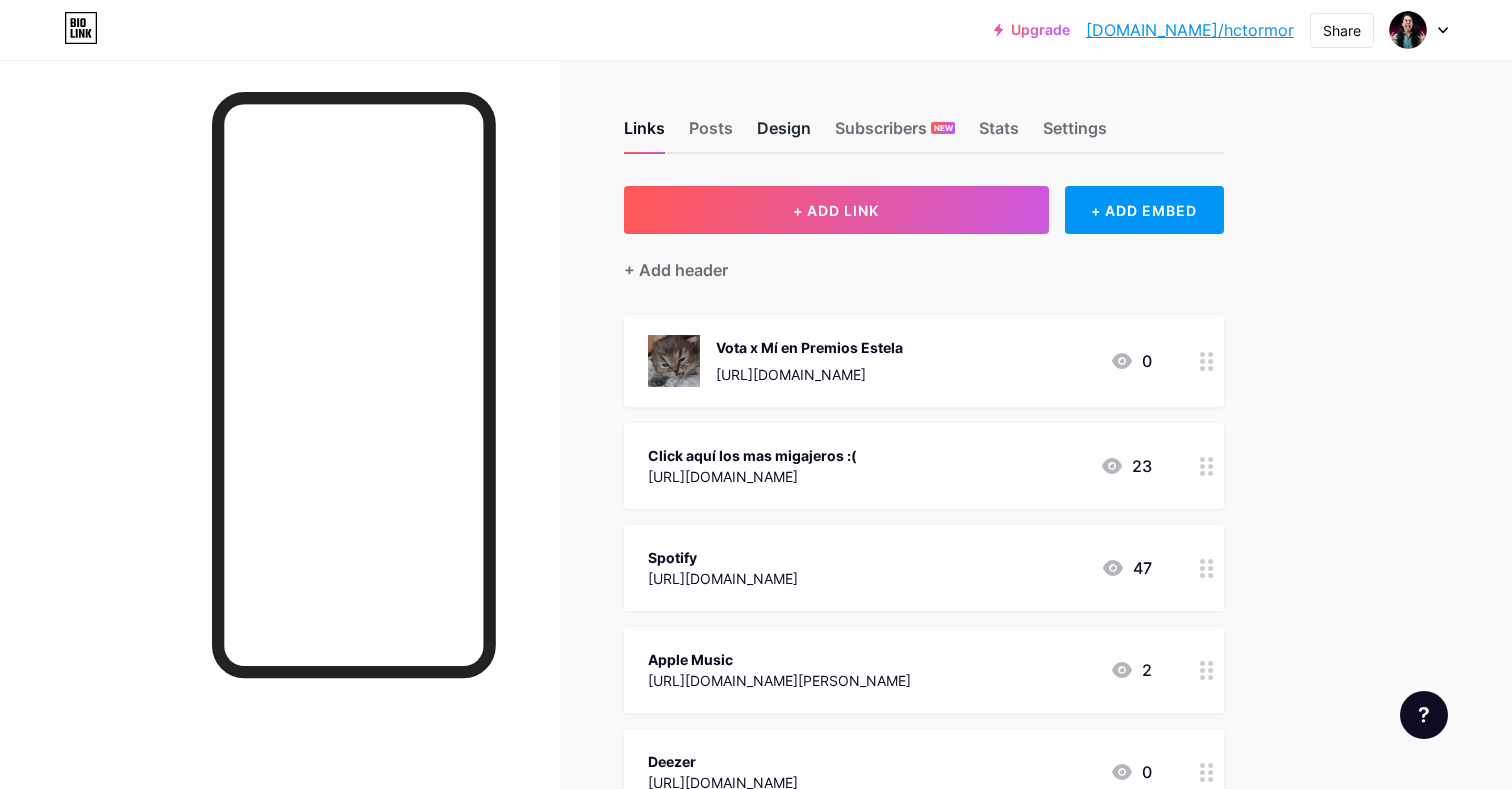 click on "Design" at bounding box center [784, 134] 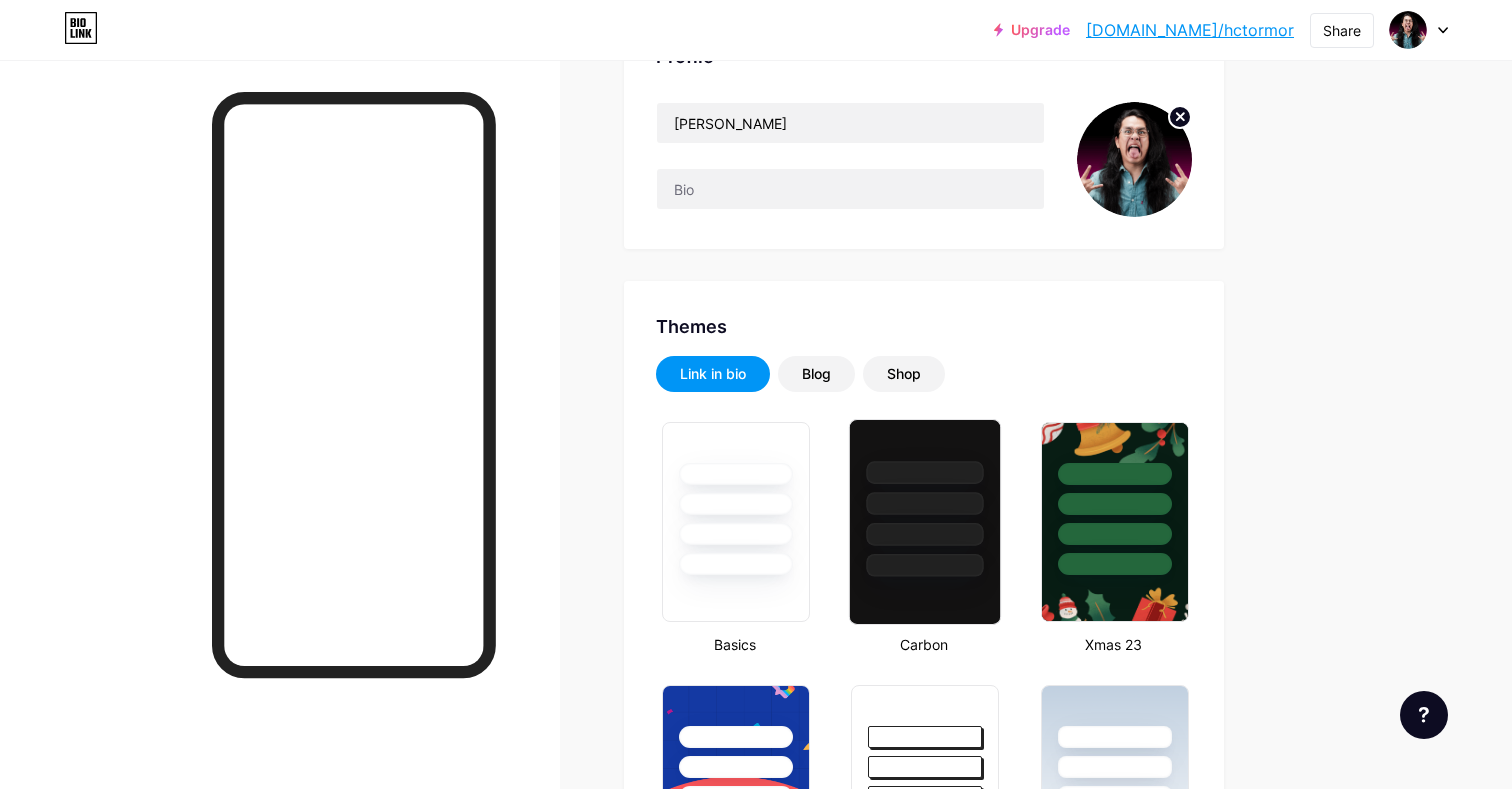 scroll, scrollTop: 177, scrollLeft: 1, axis: both 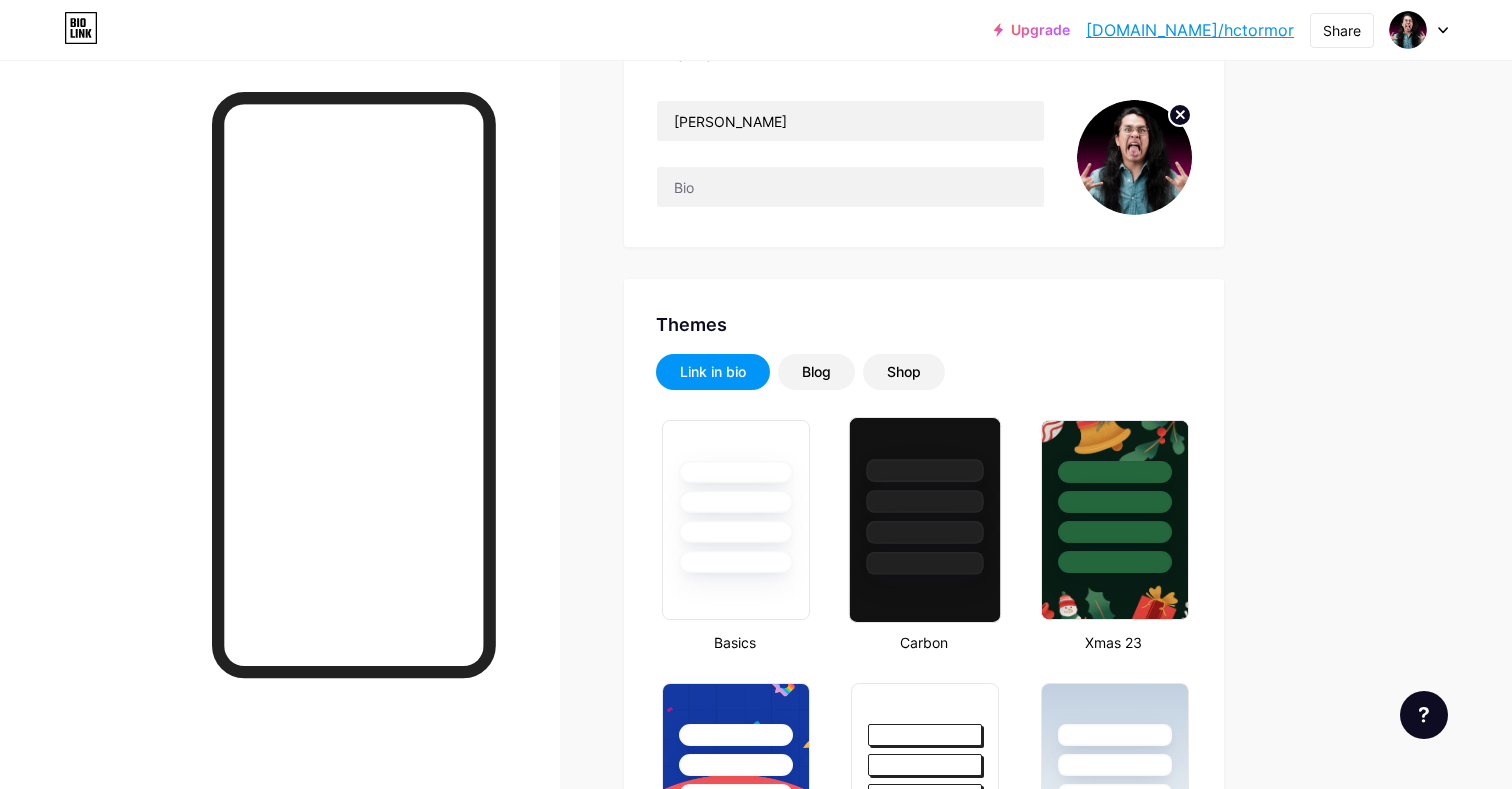 type on "#ff2e96" 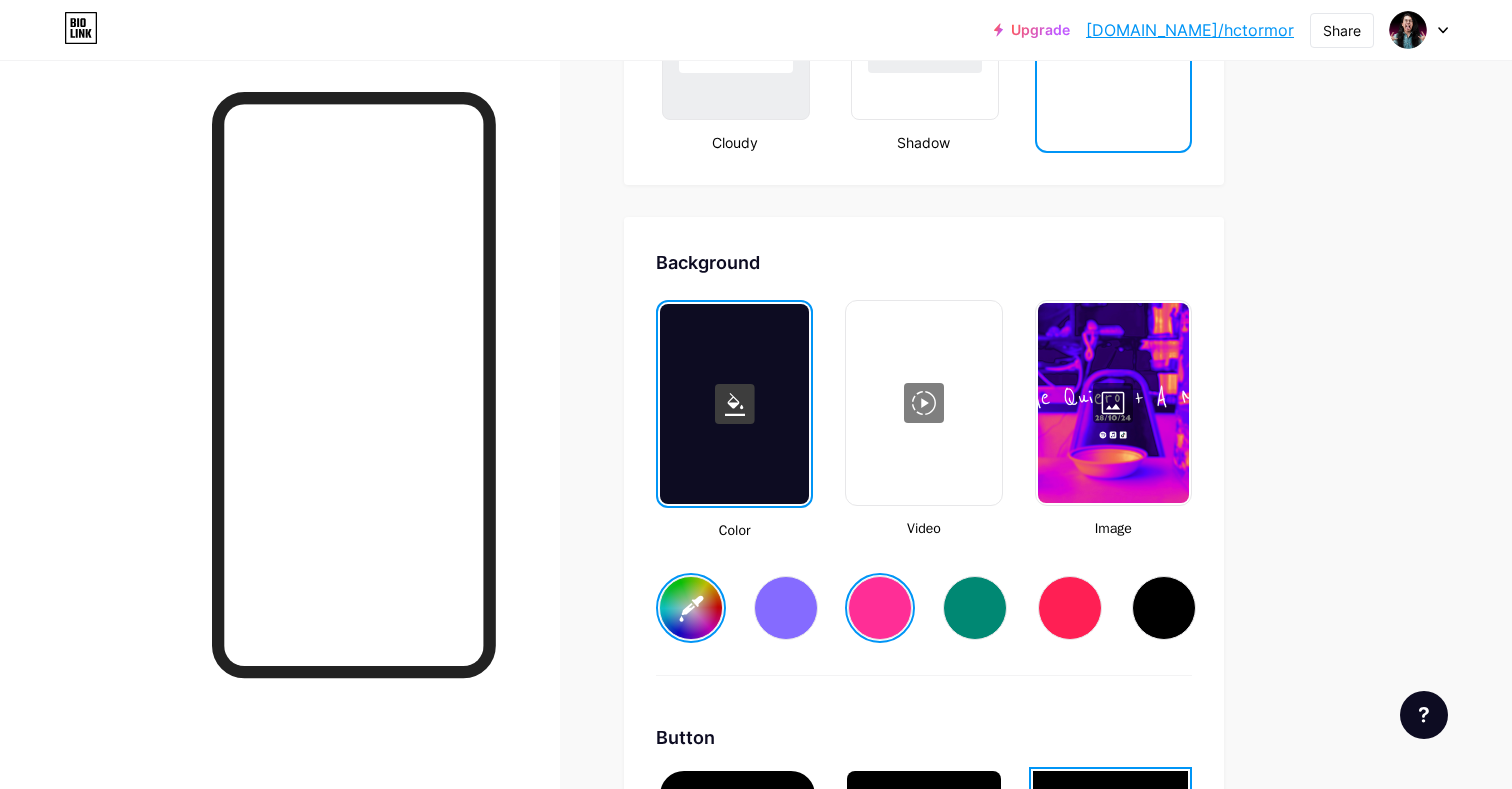 scroll, scrollTop: 2518, scrollLeft: 0, axis: vertical 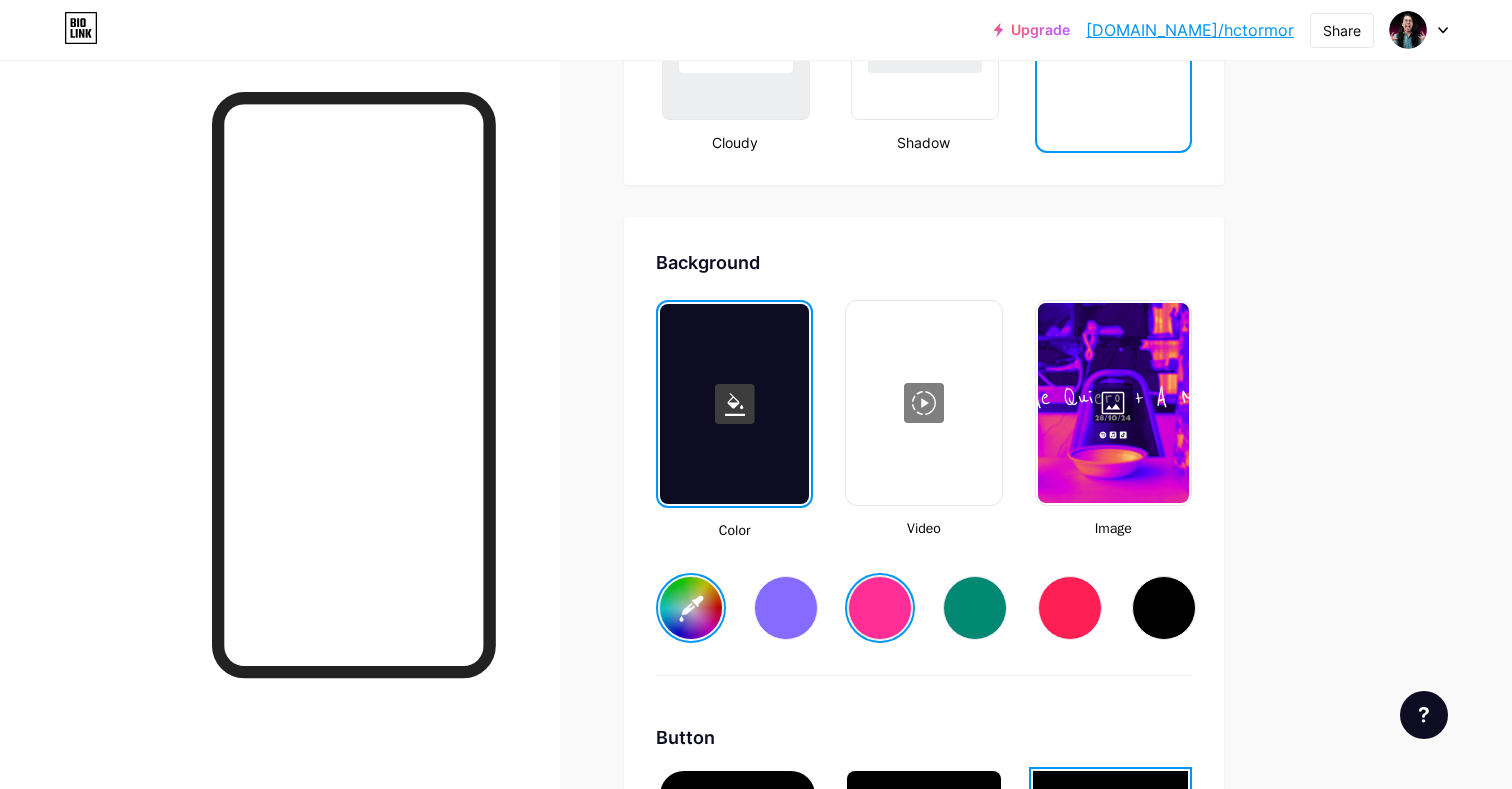click at bounding box center (1113, 403) 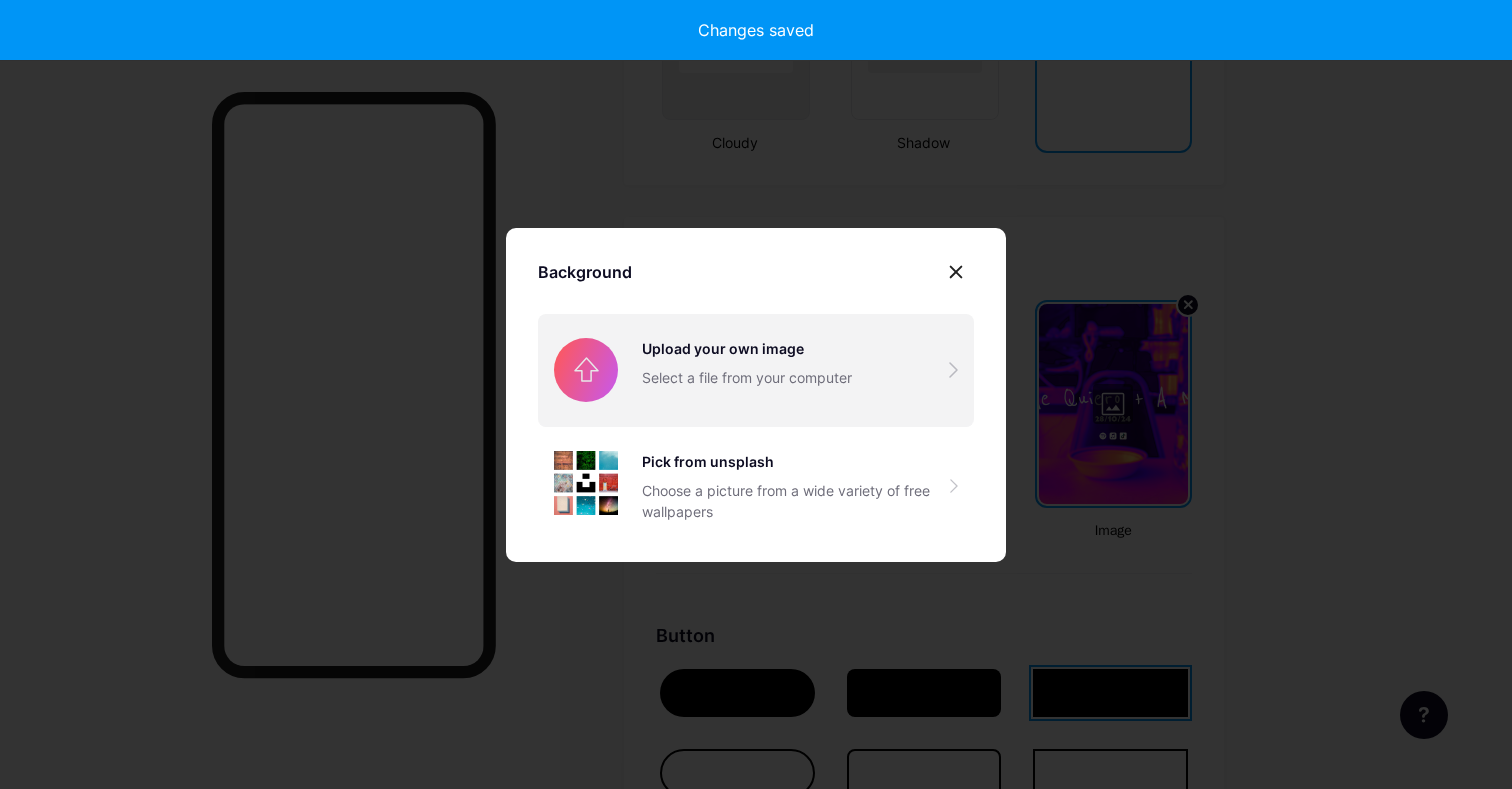 click at bounding box center [756, 370] 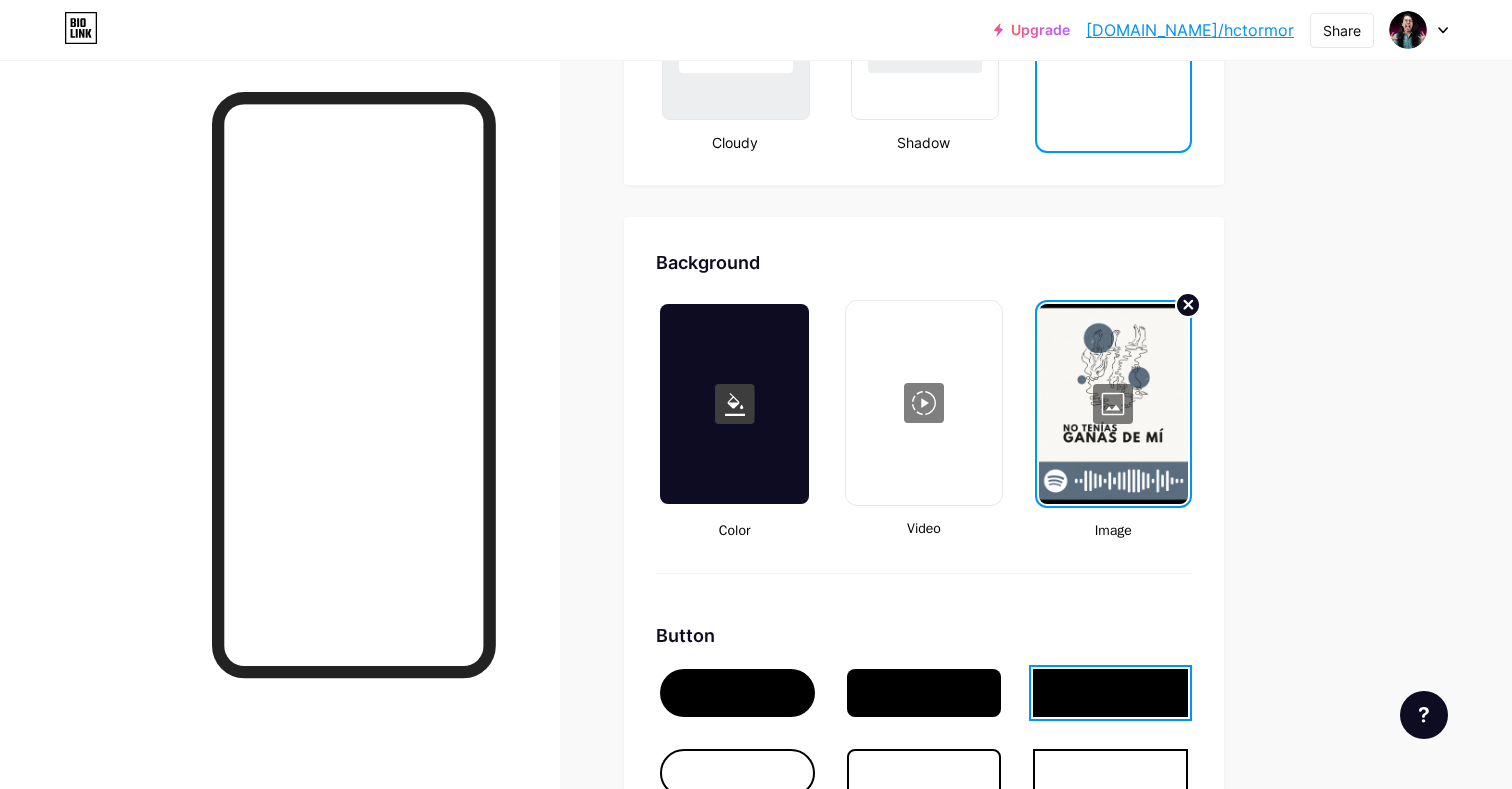 click 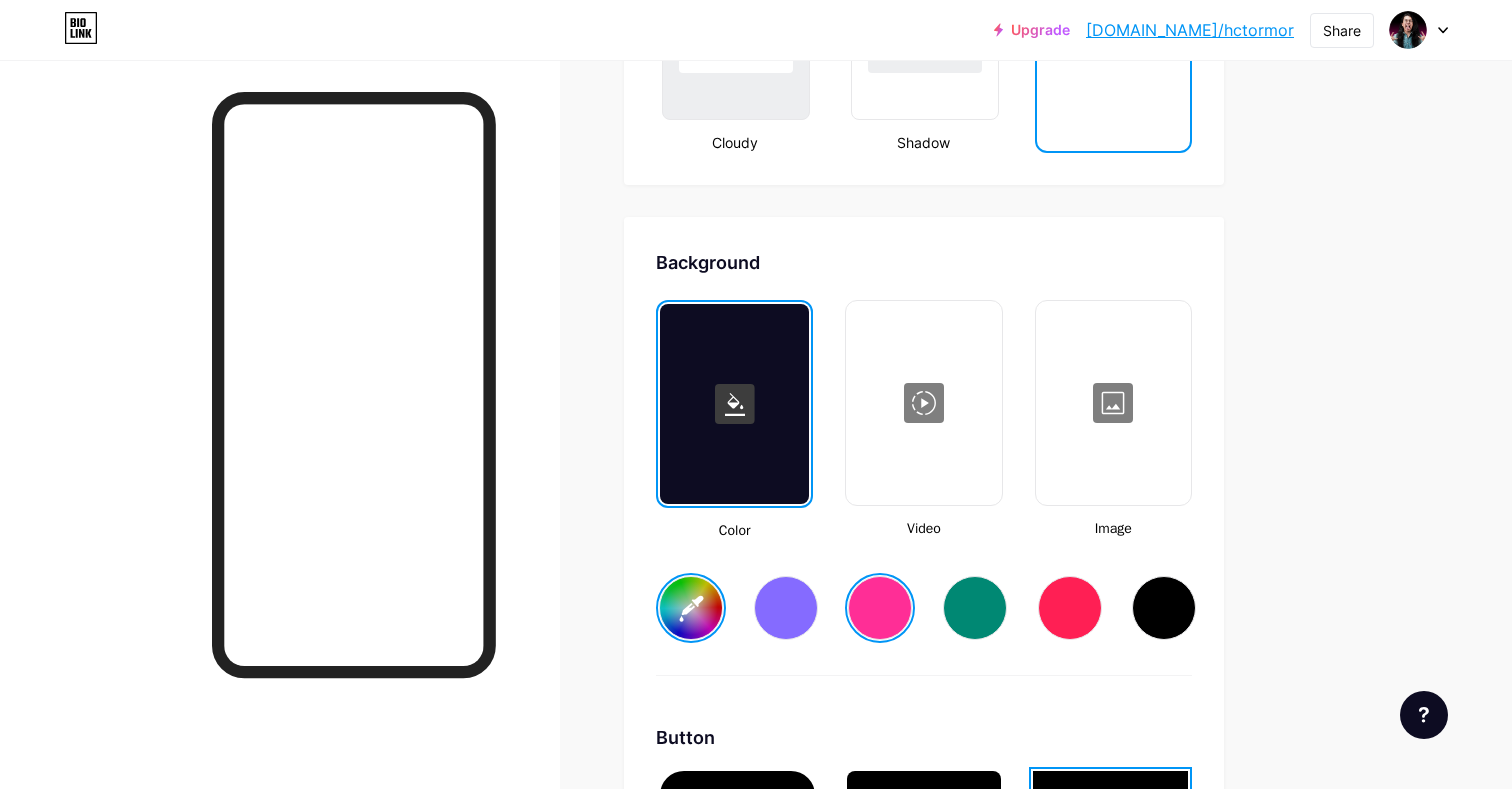 click on "#ff2e96" at bounding box center (691, 608) 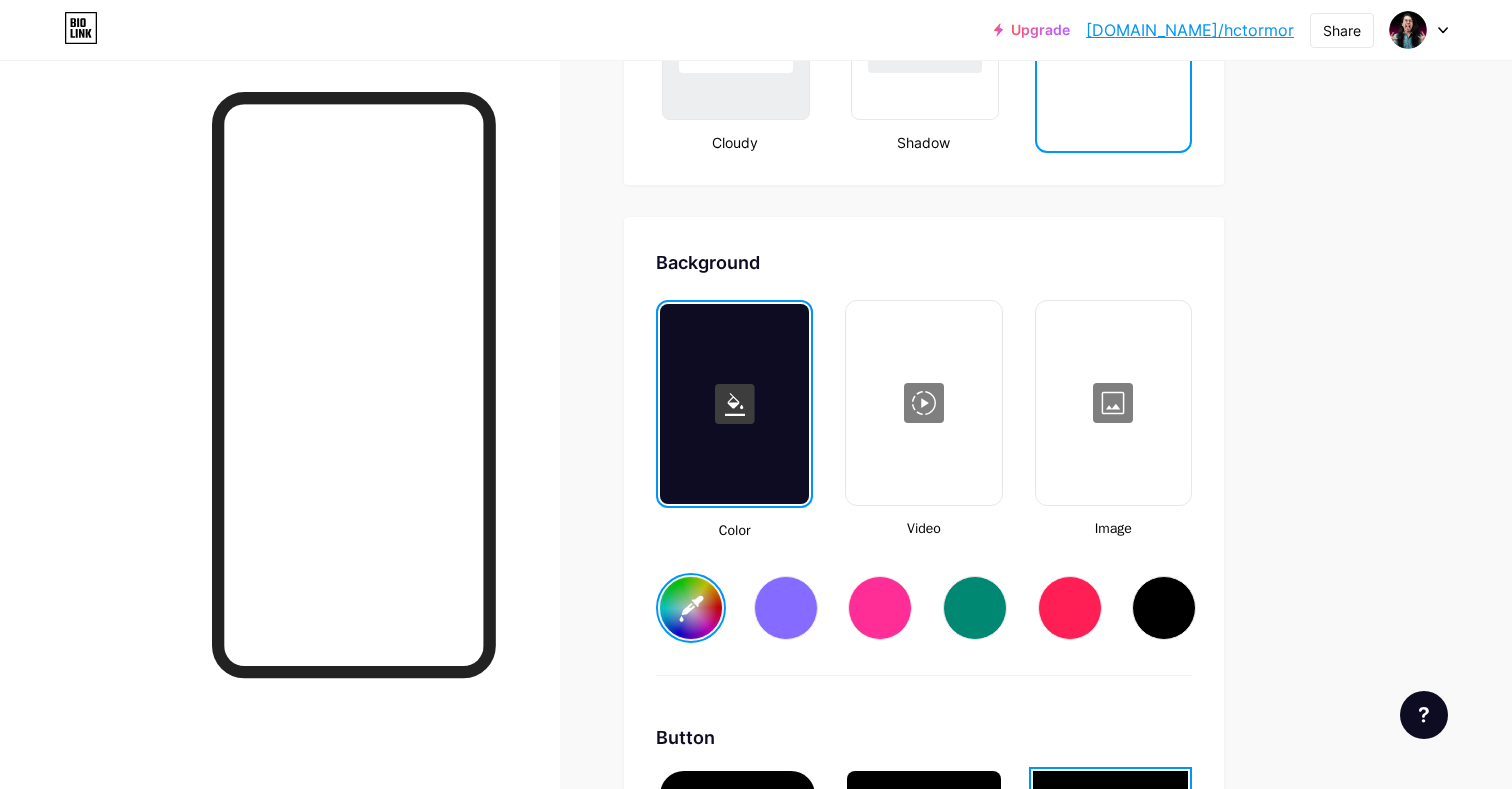 click at bounding box center (786, 608) 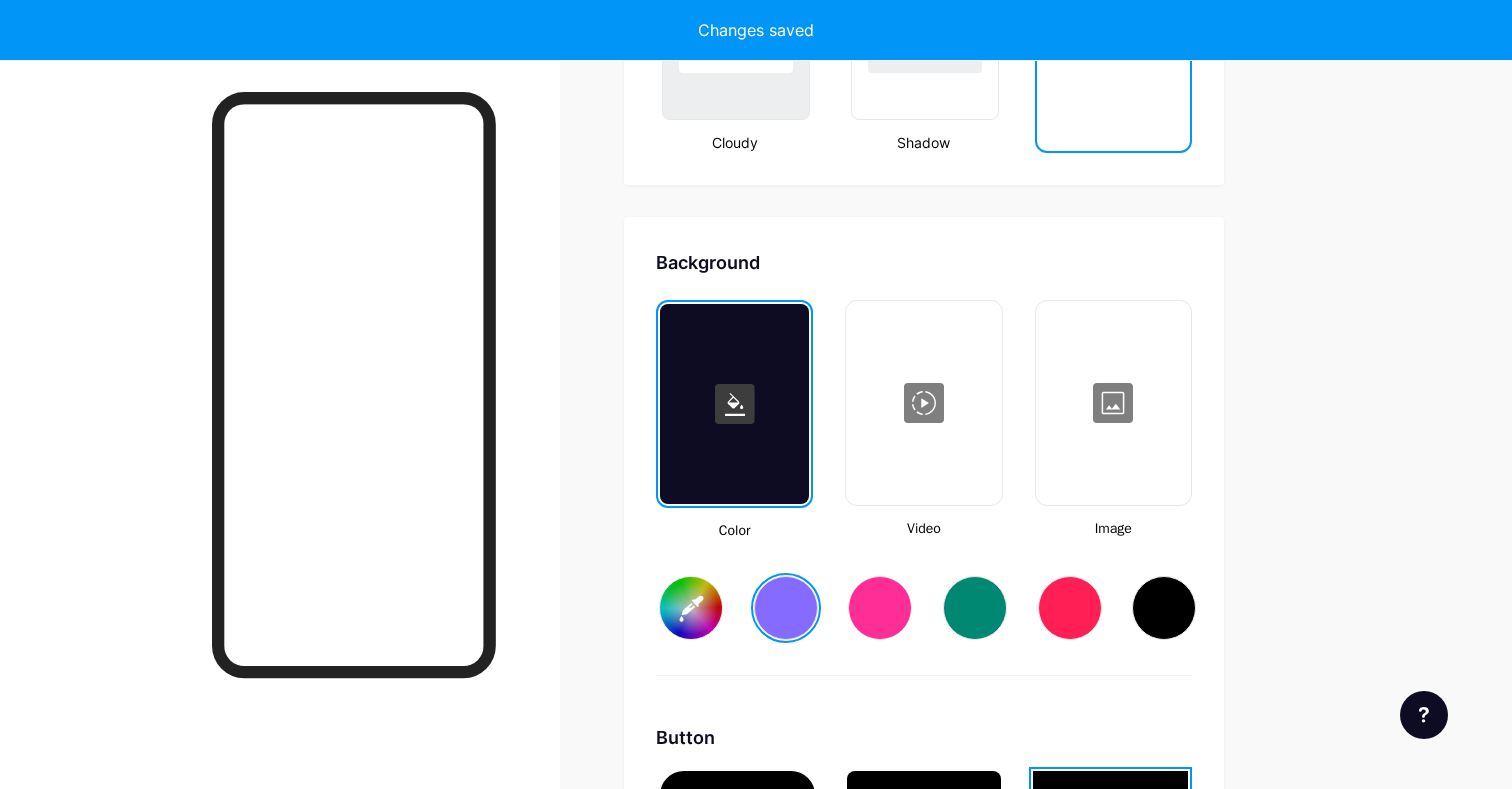 click at bounding box center (1070, 608) 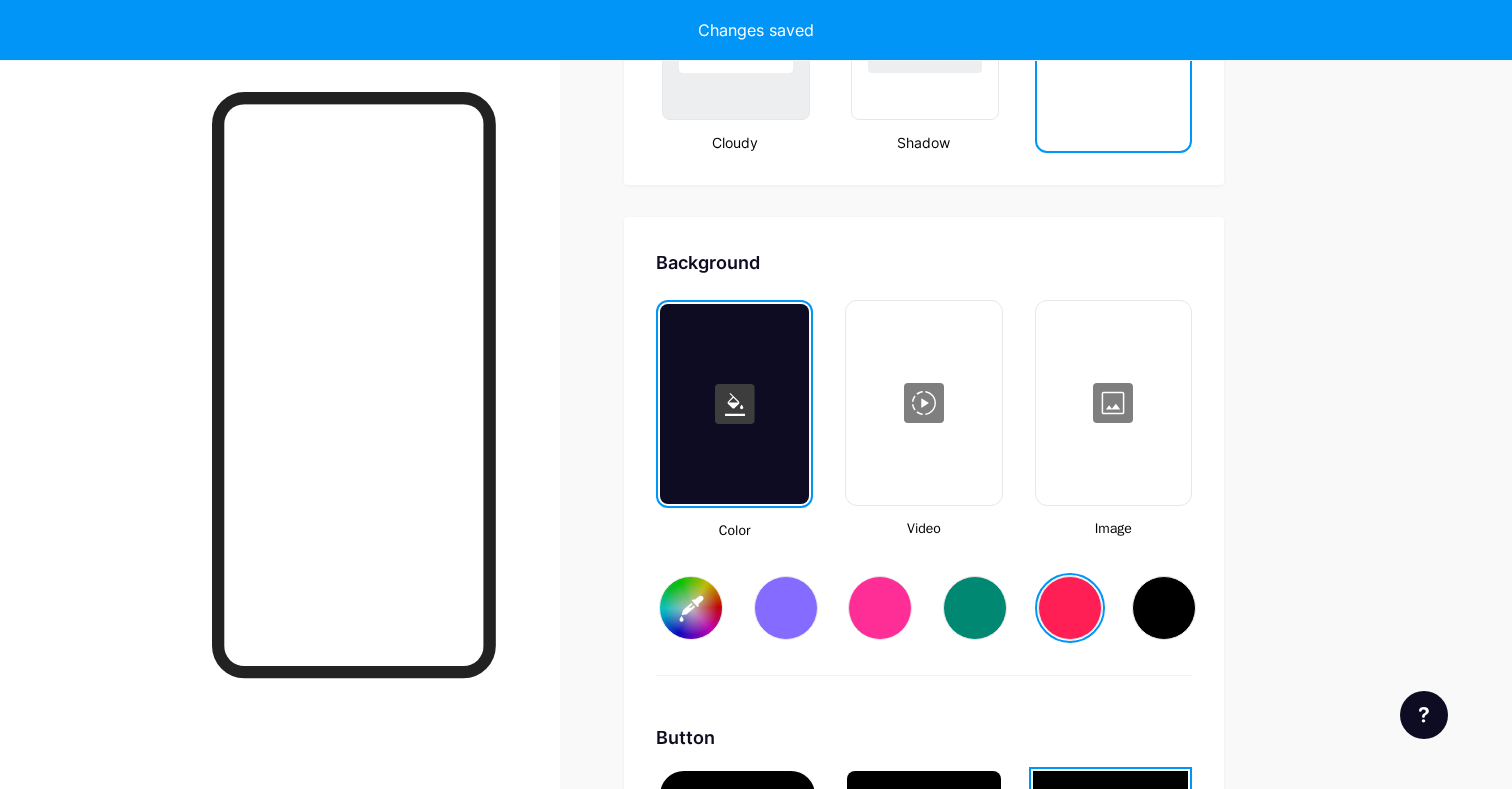 click at bounding box center [975, 608] 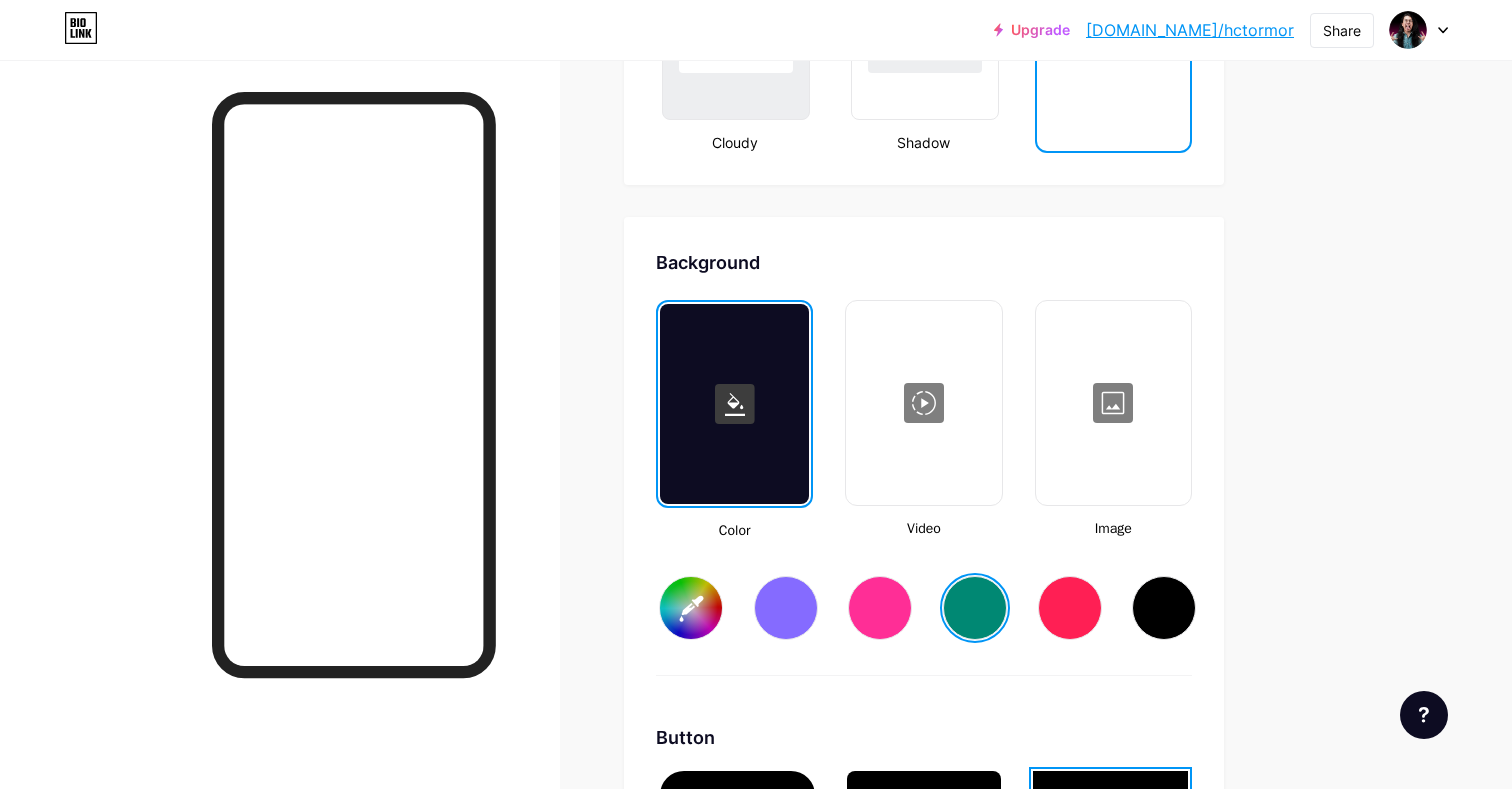 click 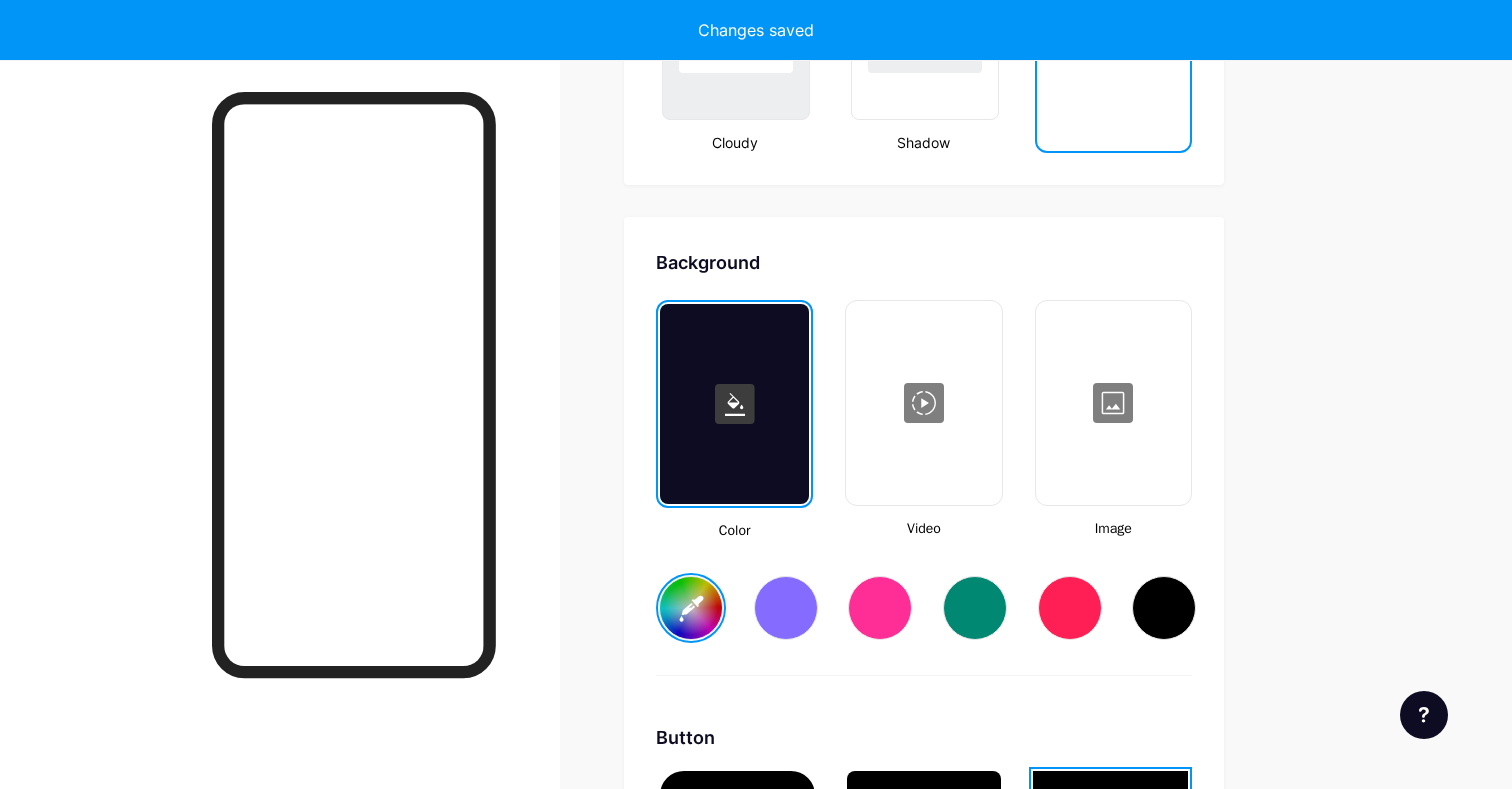 click on "#d357fe" at bounding box center (691, 608) 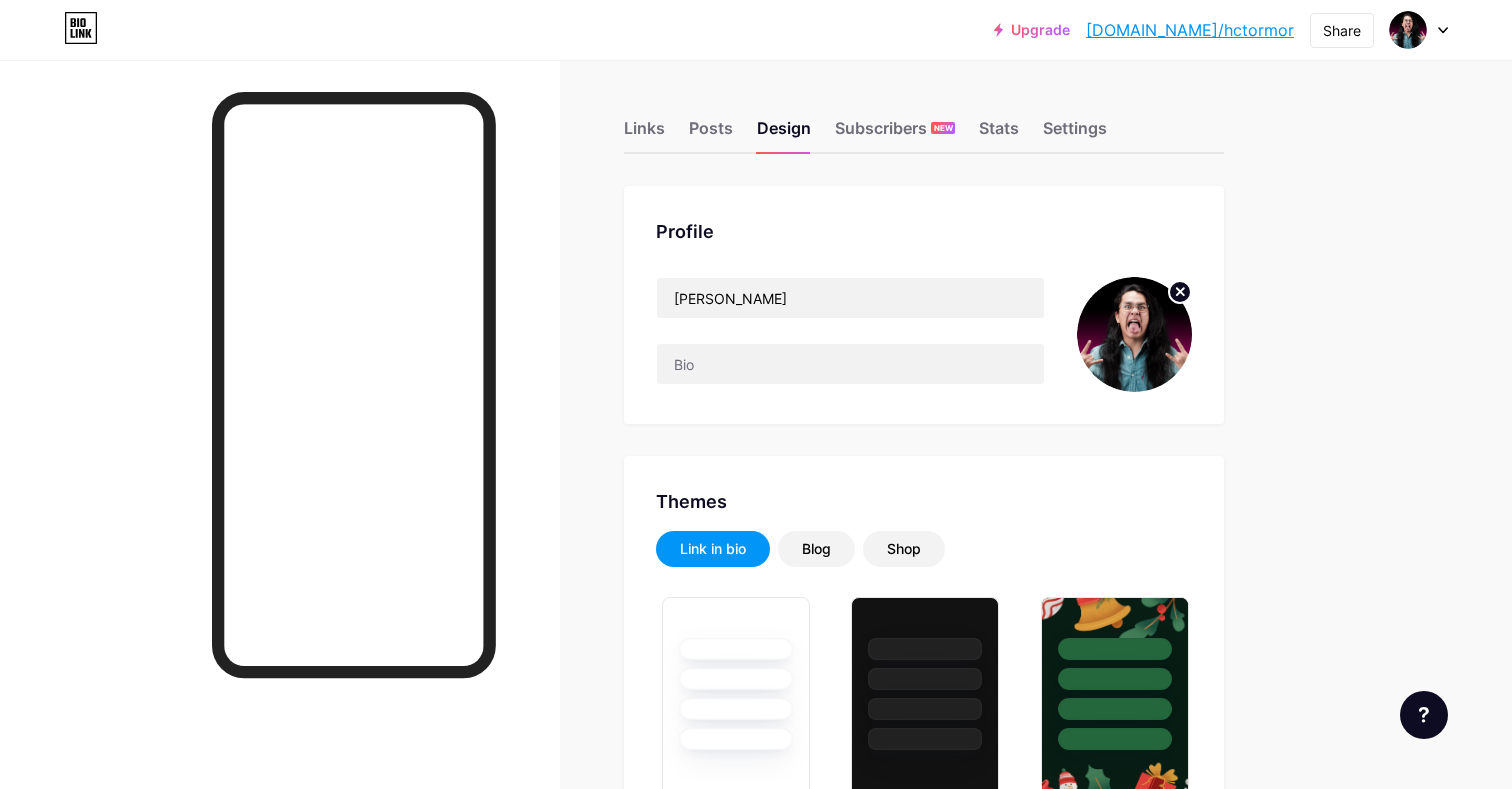 scroll, scrollTop: 0, scrollLeft: 0, axis: both 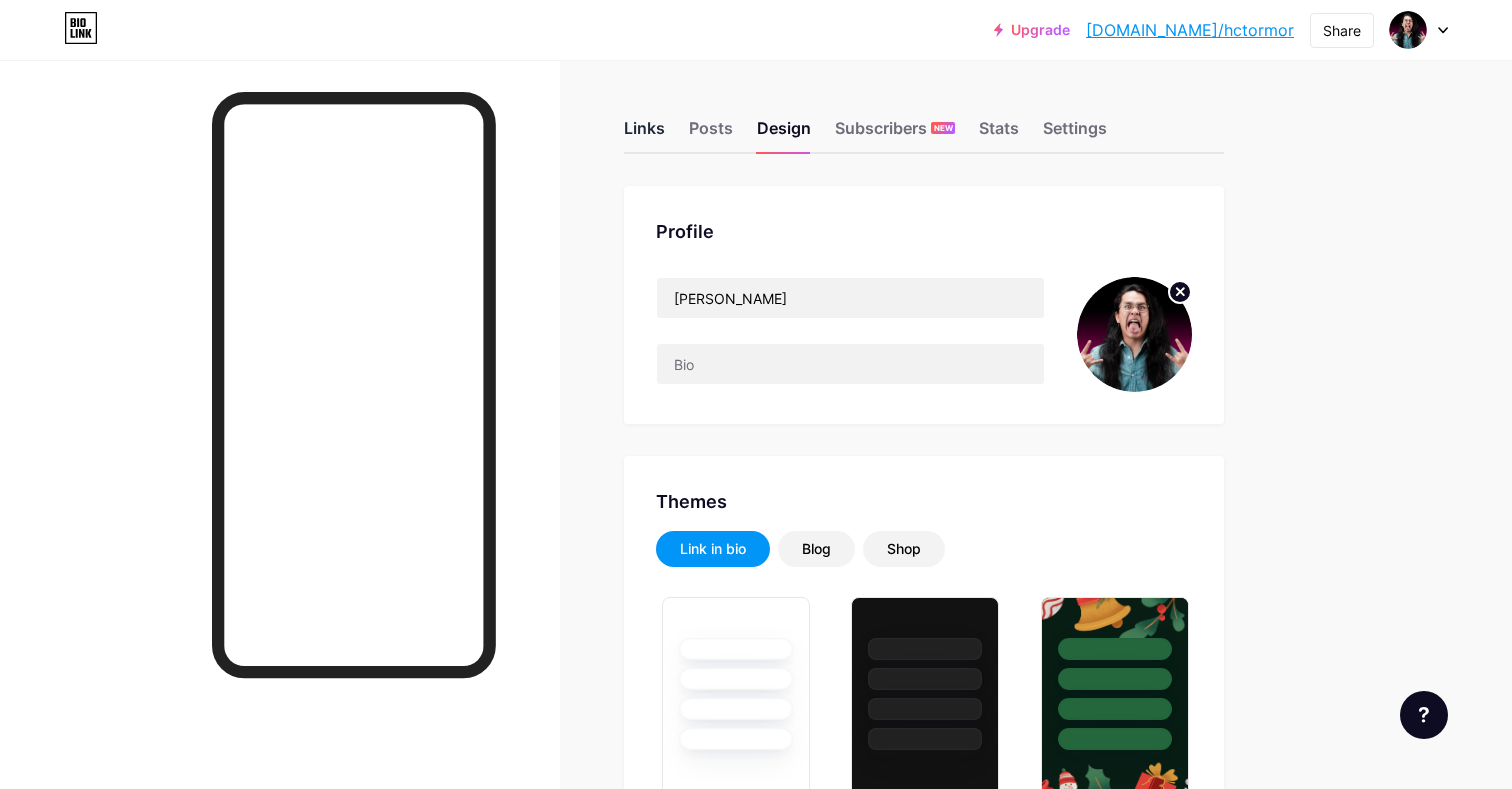 click on "Links" at bounding box center [644, 134] 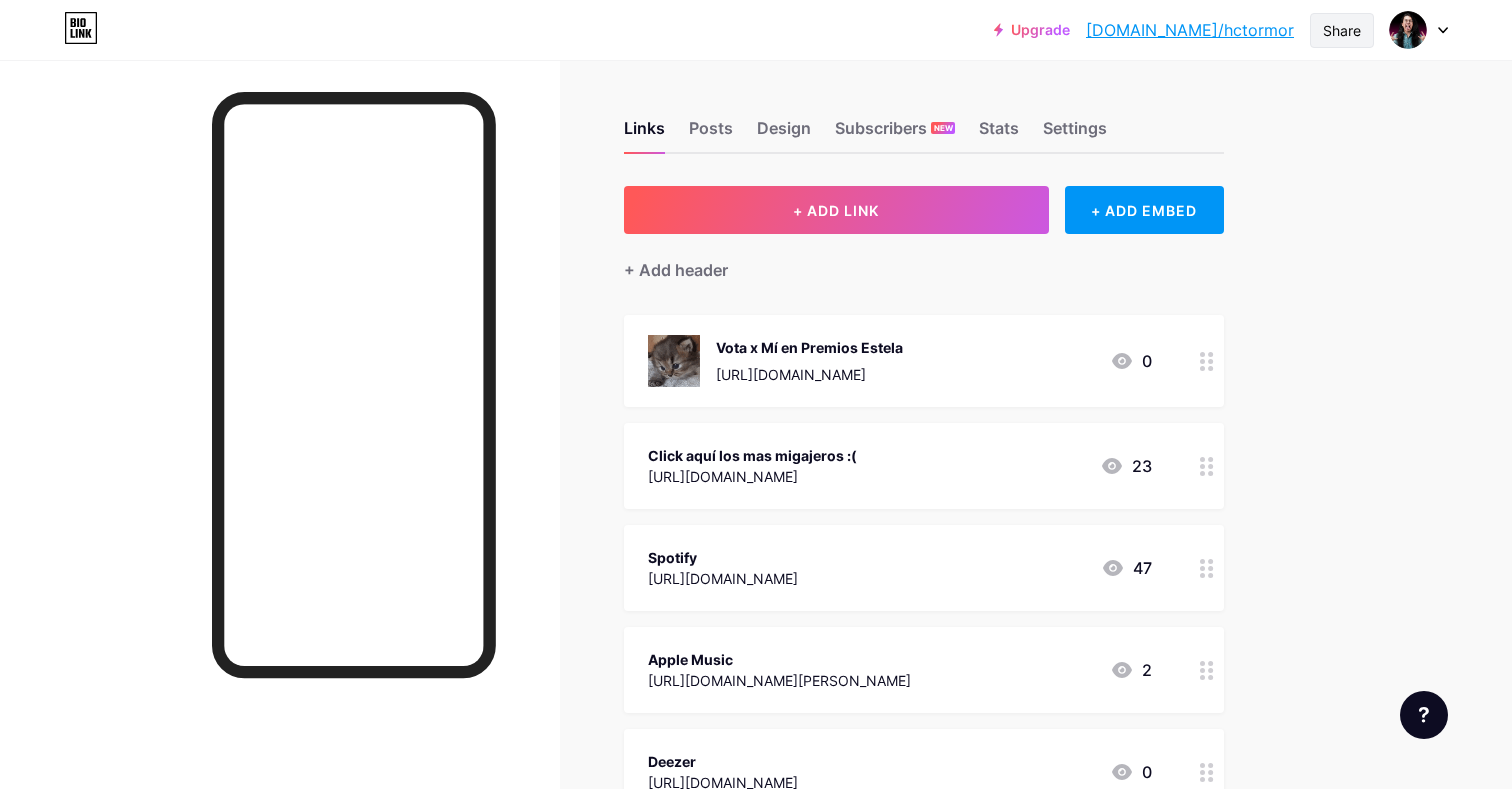 click on "Share" at bounding box center [1342, 30] 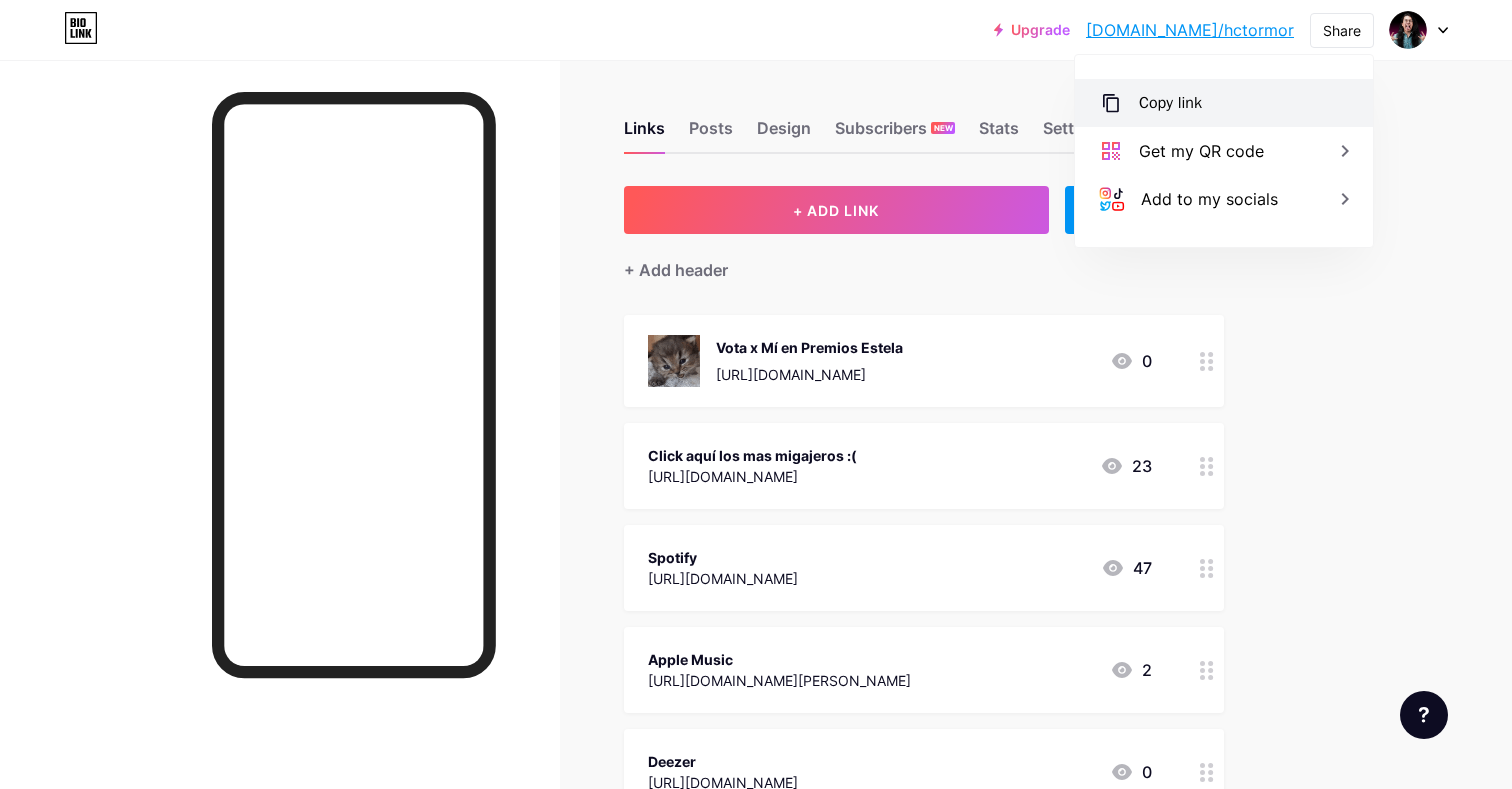click on "Copy link" at bounding box center (1224, 103) 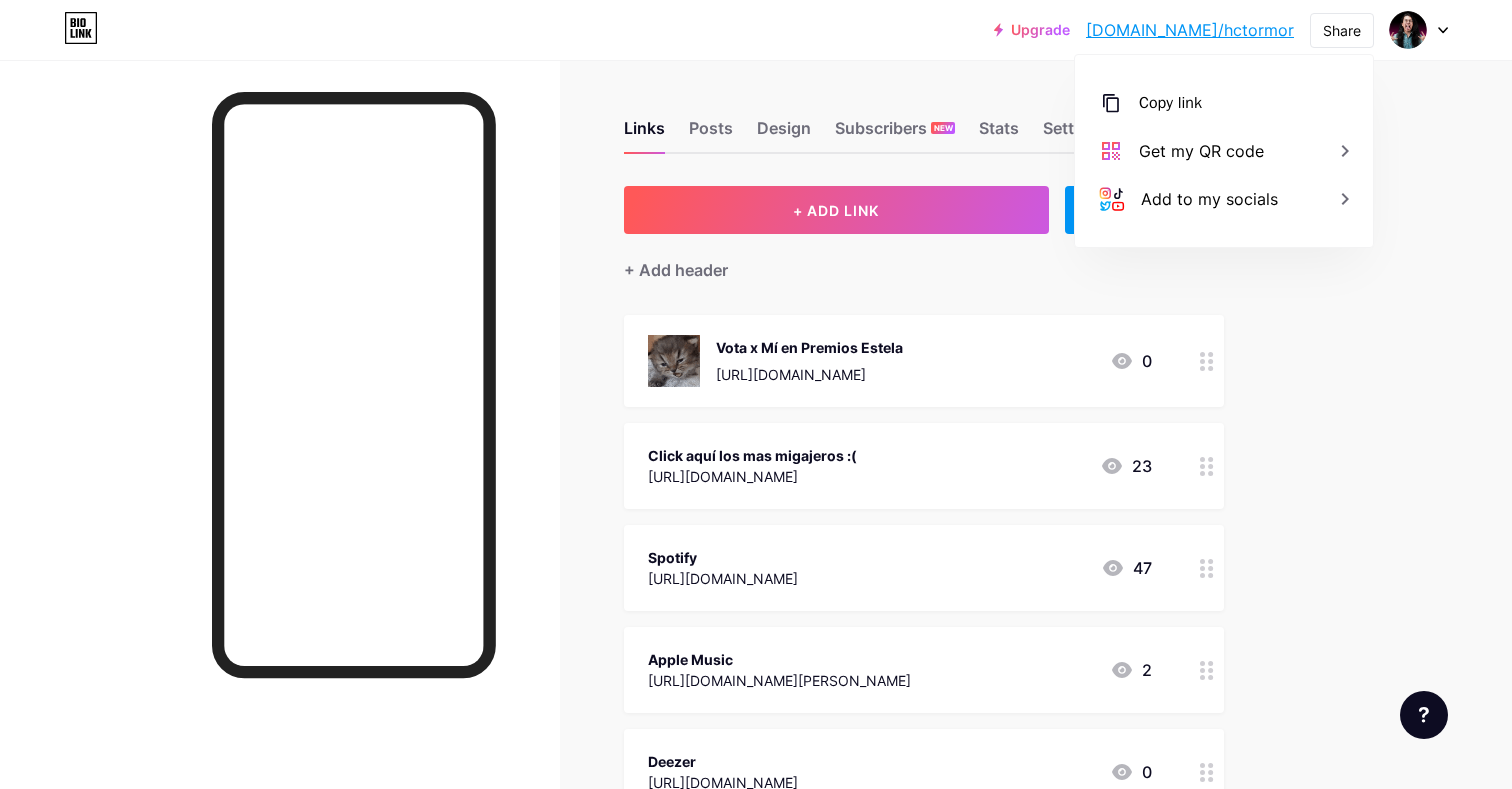 click on "Upgrade   [DOMAIN_NAME]/hctorm...   [DOMAIN_NAME]/hctormor   Share
Copy link   [URL][DOMAIN_NAME]
Get my QR code
Add to my socials                   Switch accounts     [PERSON_NAME]   [DOMAIN_NAME]/hctormor       + Add a new page        Account settings   Logout   Link Copied
Links
Posts
Design
Subscribers
NEW
Stats
Settings       + ADD LINK     + ADD EMBED
+ Add header
Vota x Mí en Premios Estela
[URL][DOMAIN_NAME]
0
Click aquí los mas migajeros :(
[URL][DOMAIN_NAME]
23
Spotify" at bounding box center (756, 644) 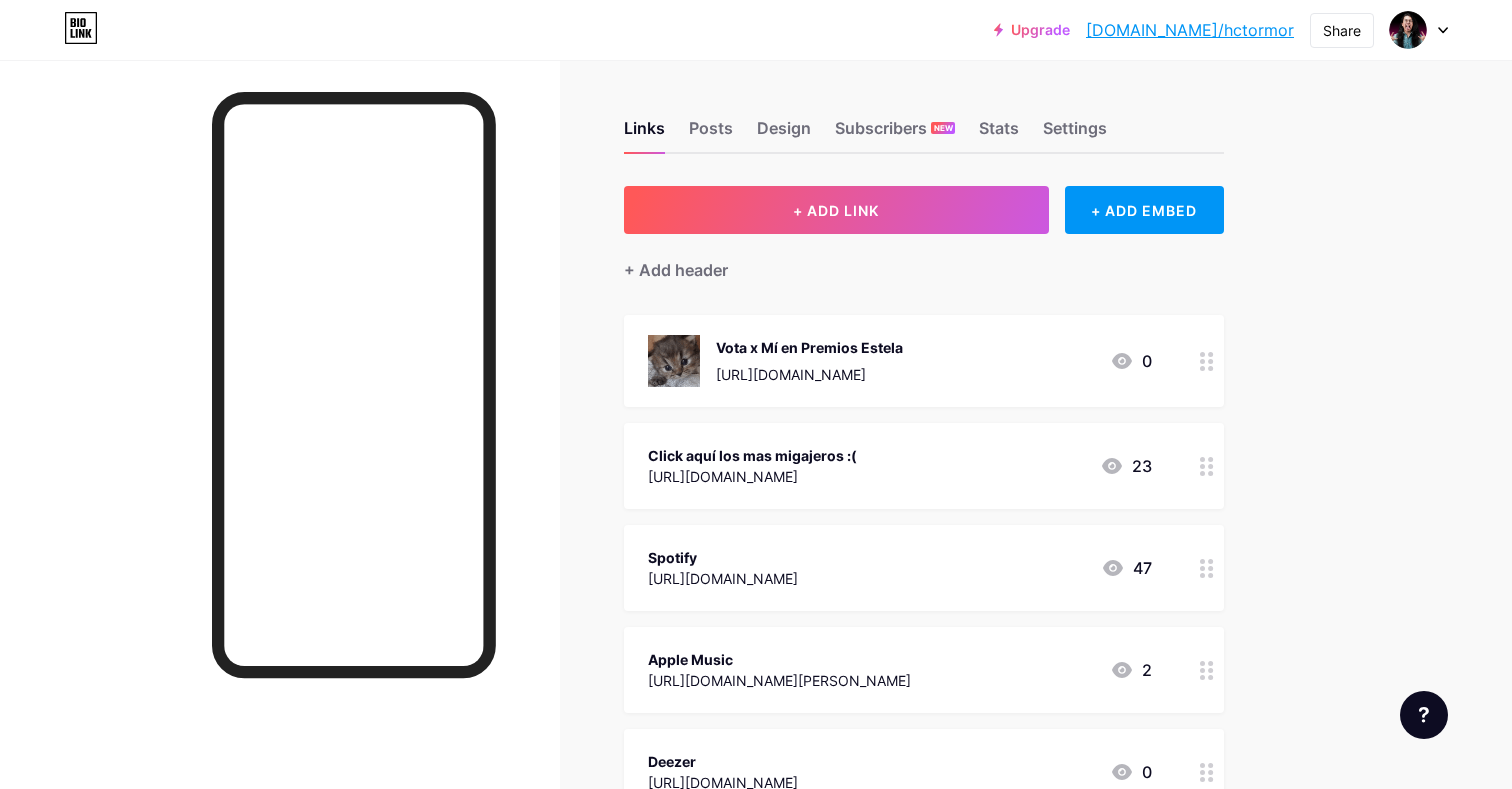 scroll, scrollTop: 0, scrollLeft: 0, axis: both 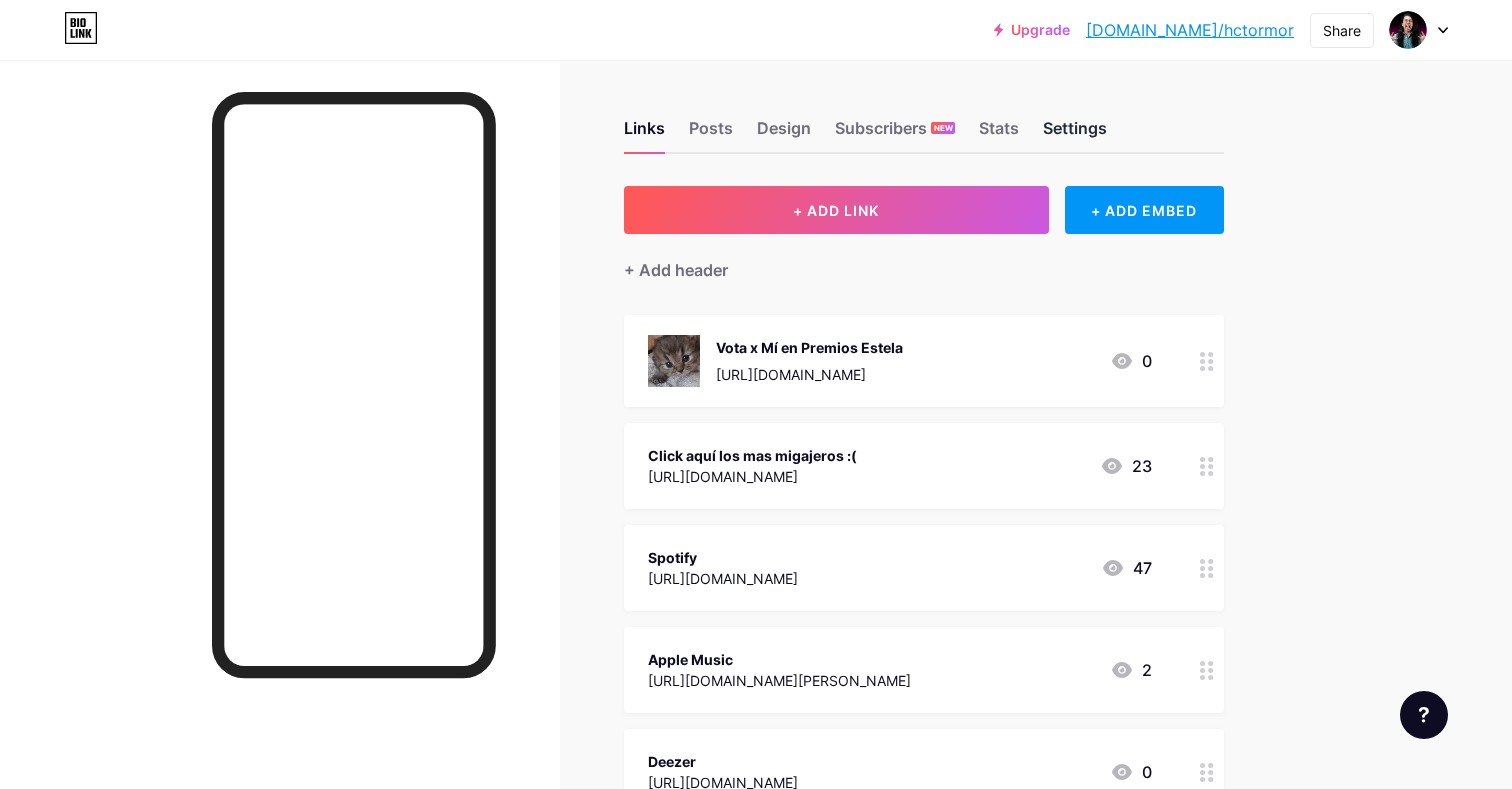 click on "Settings" at bounding box center [1075, 134] 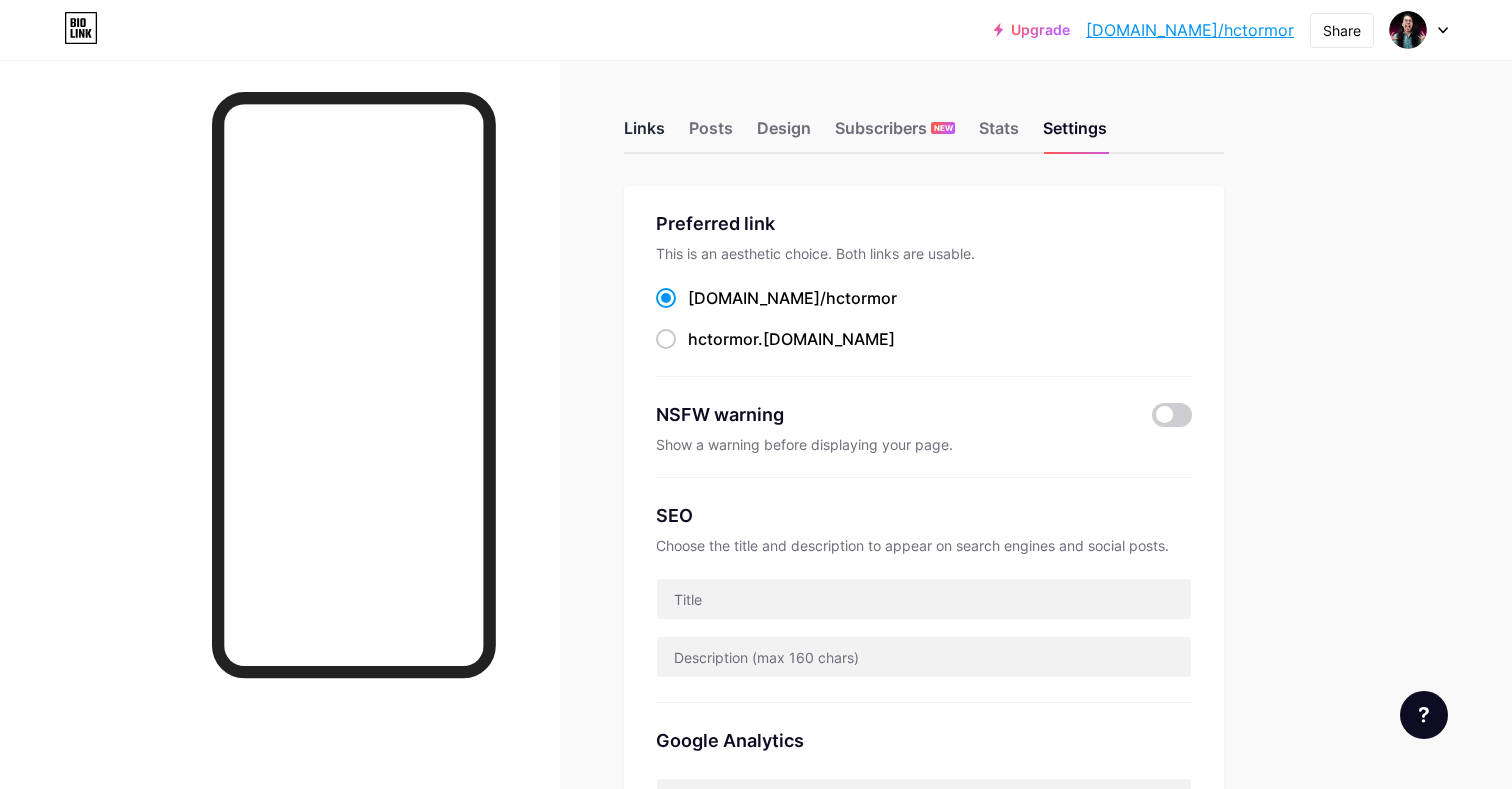 scroll, scrollTop: 0, scrollLeft: 0, axis: both 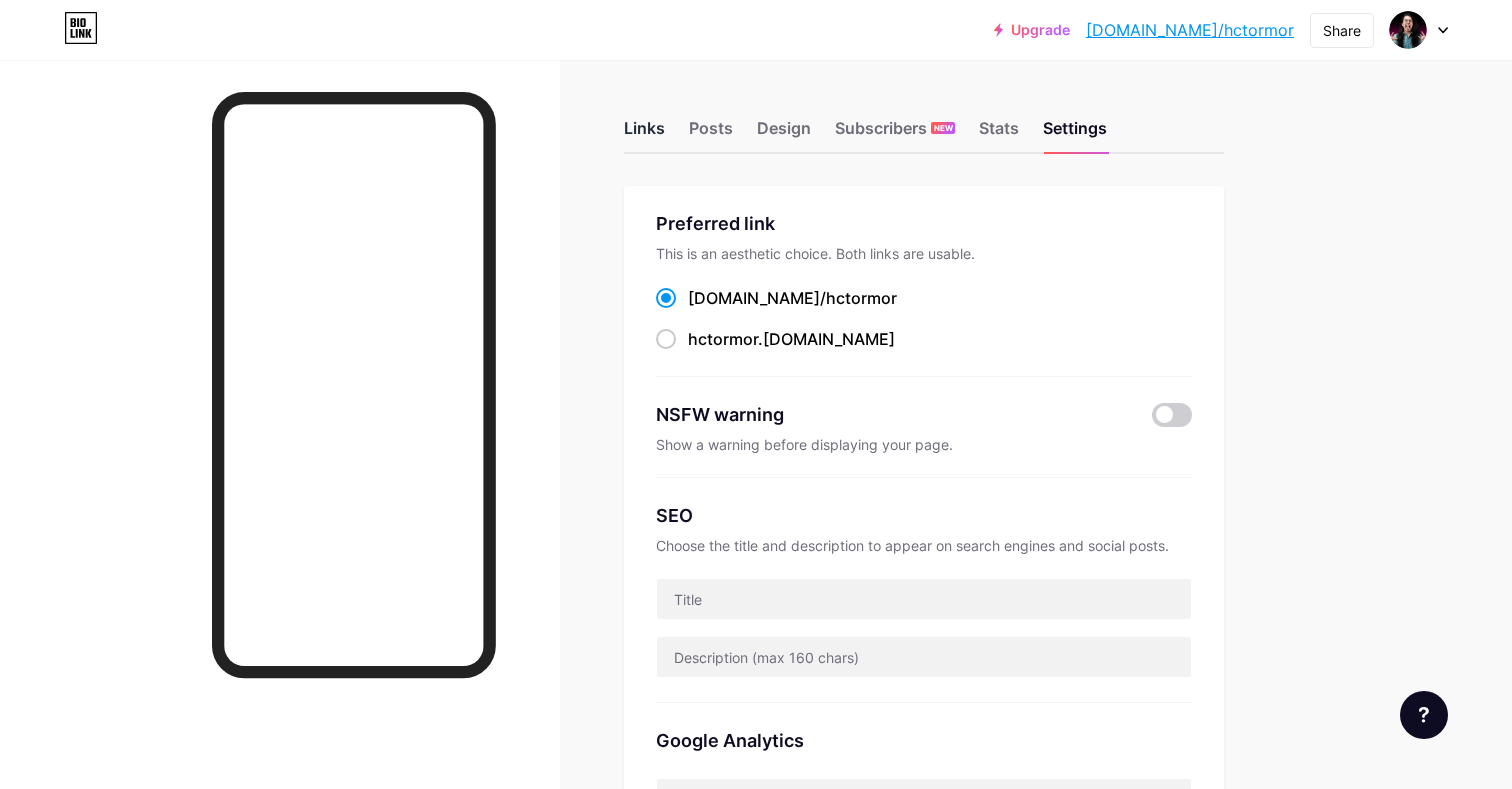 click on "Links" at bounding box center (644, 134) 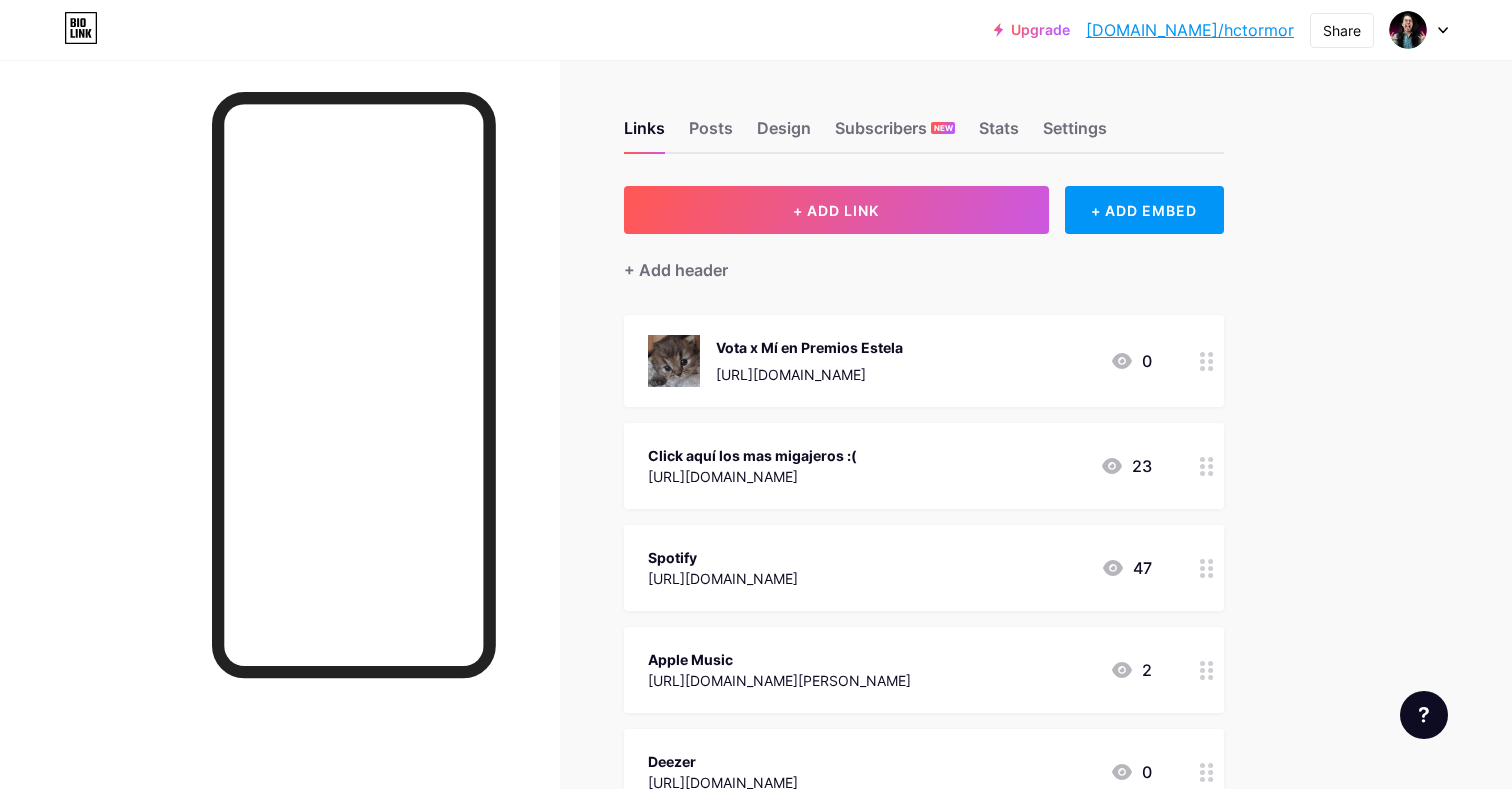scroll, scrollTop: 0, scrollLeft: 0, axis: both 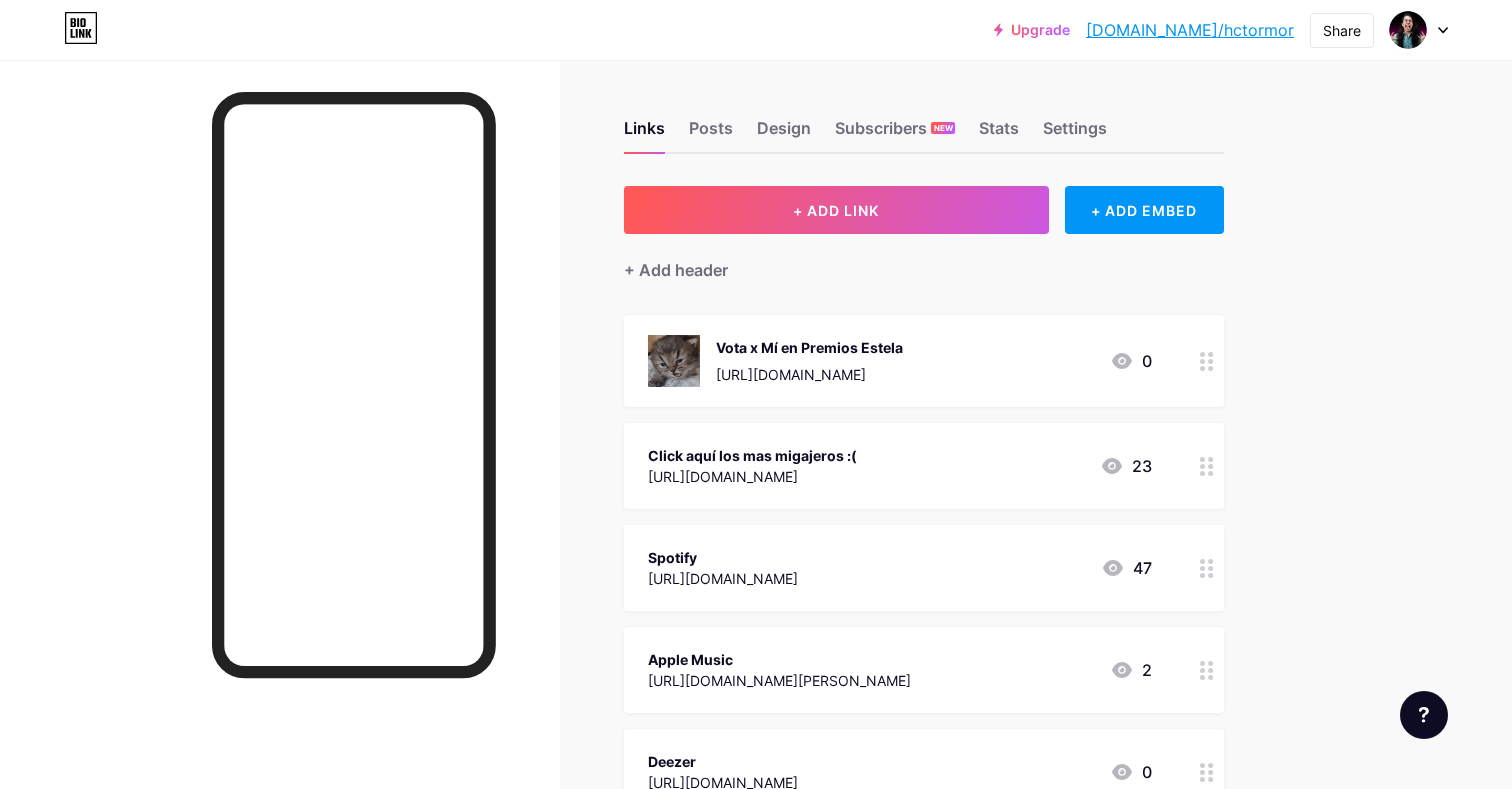 click 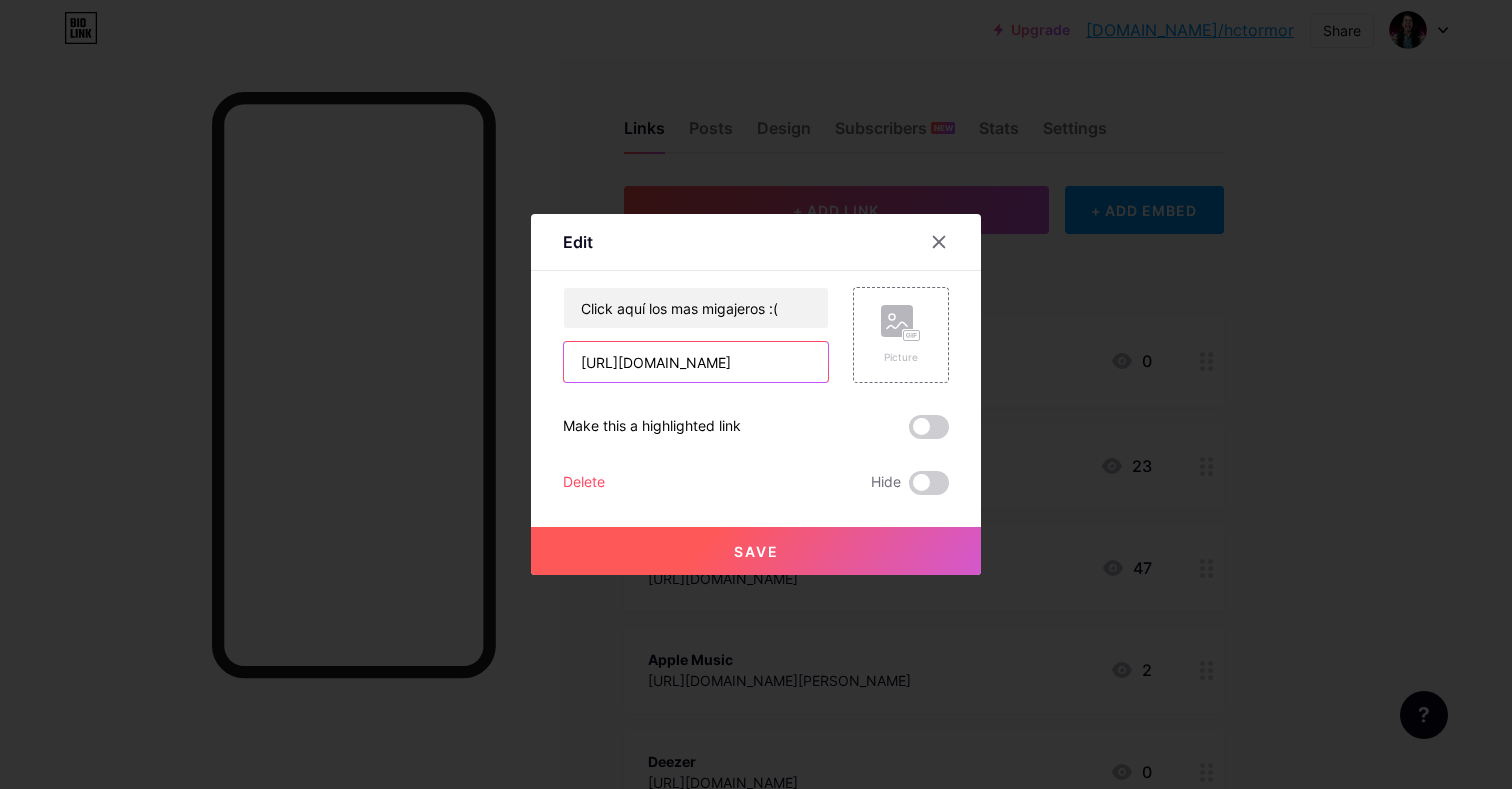 click on "[URL][DOMAIN_NAME]" at bounding box center (696, 362) 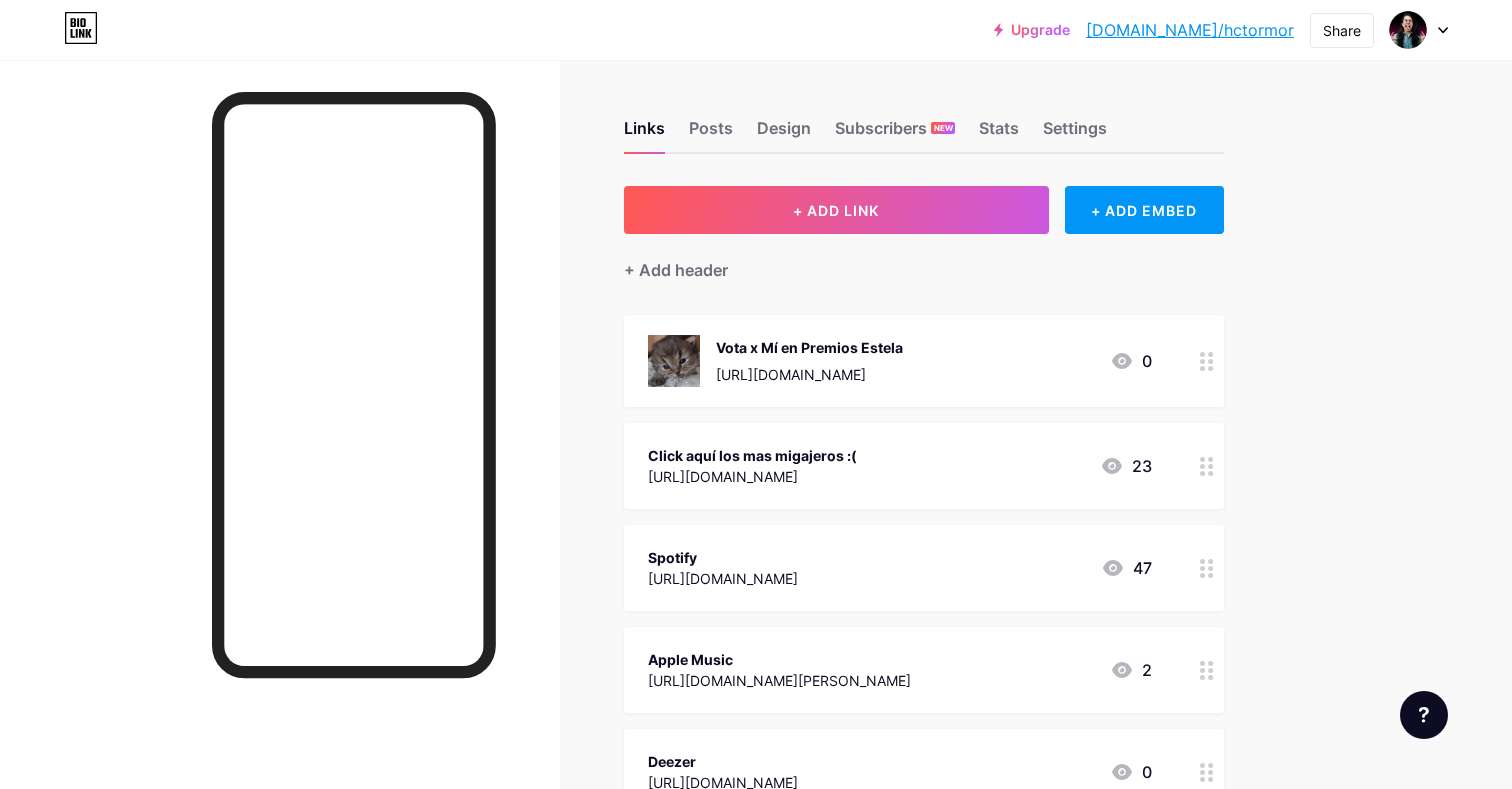 scroll, scrollTop: 0, scrollLeft: 0, axis: both 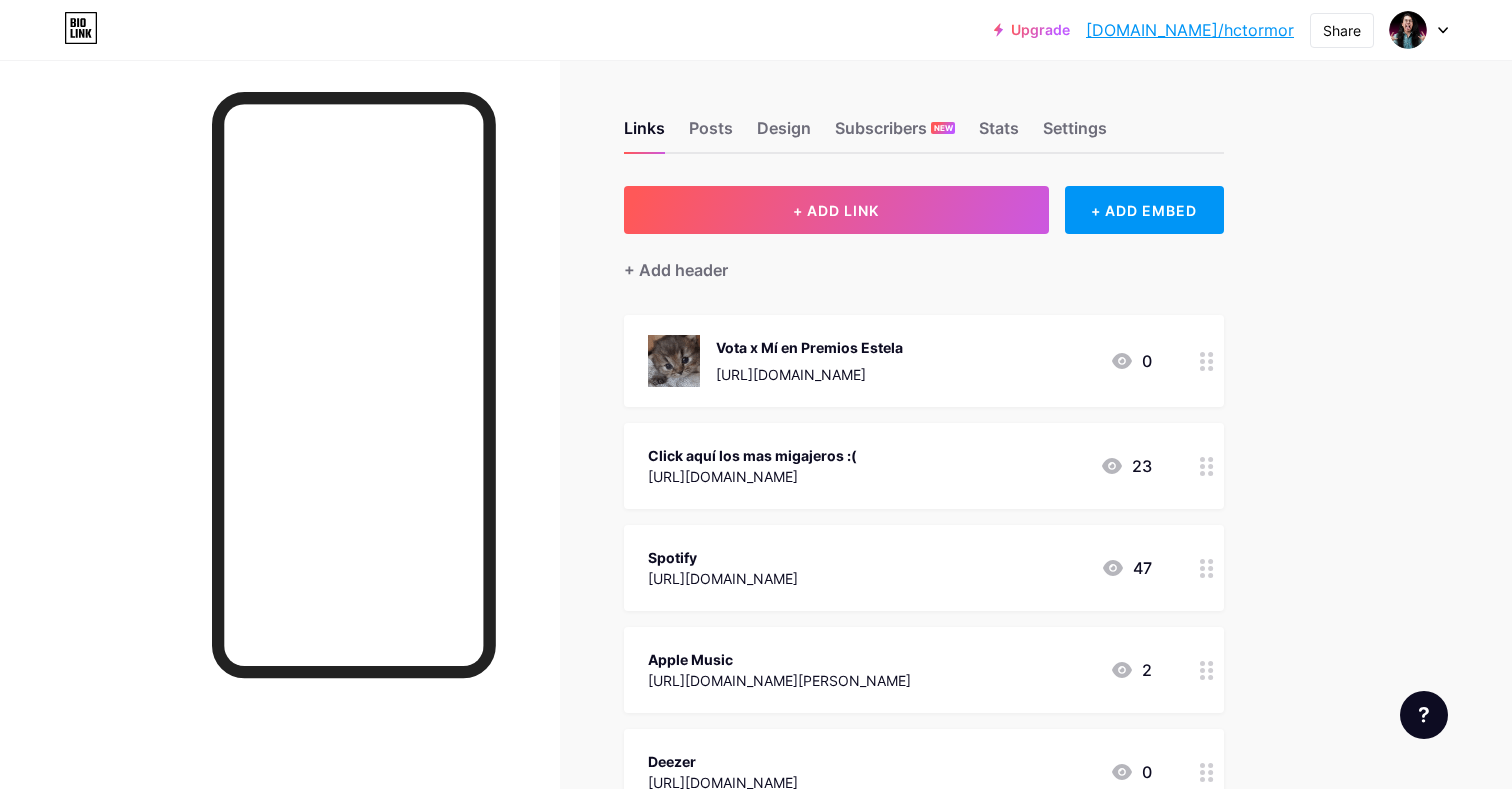 click on "https://open.spotify.com/track/4XxhSRLoD5e3OOQRFgUz4f?si=c5ff14a6cf7648a1" at bounding box center [752, 476] 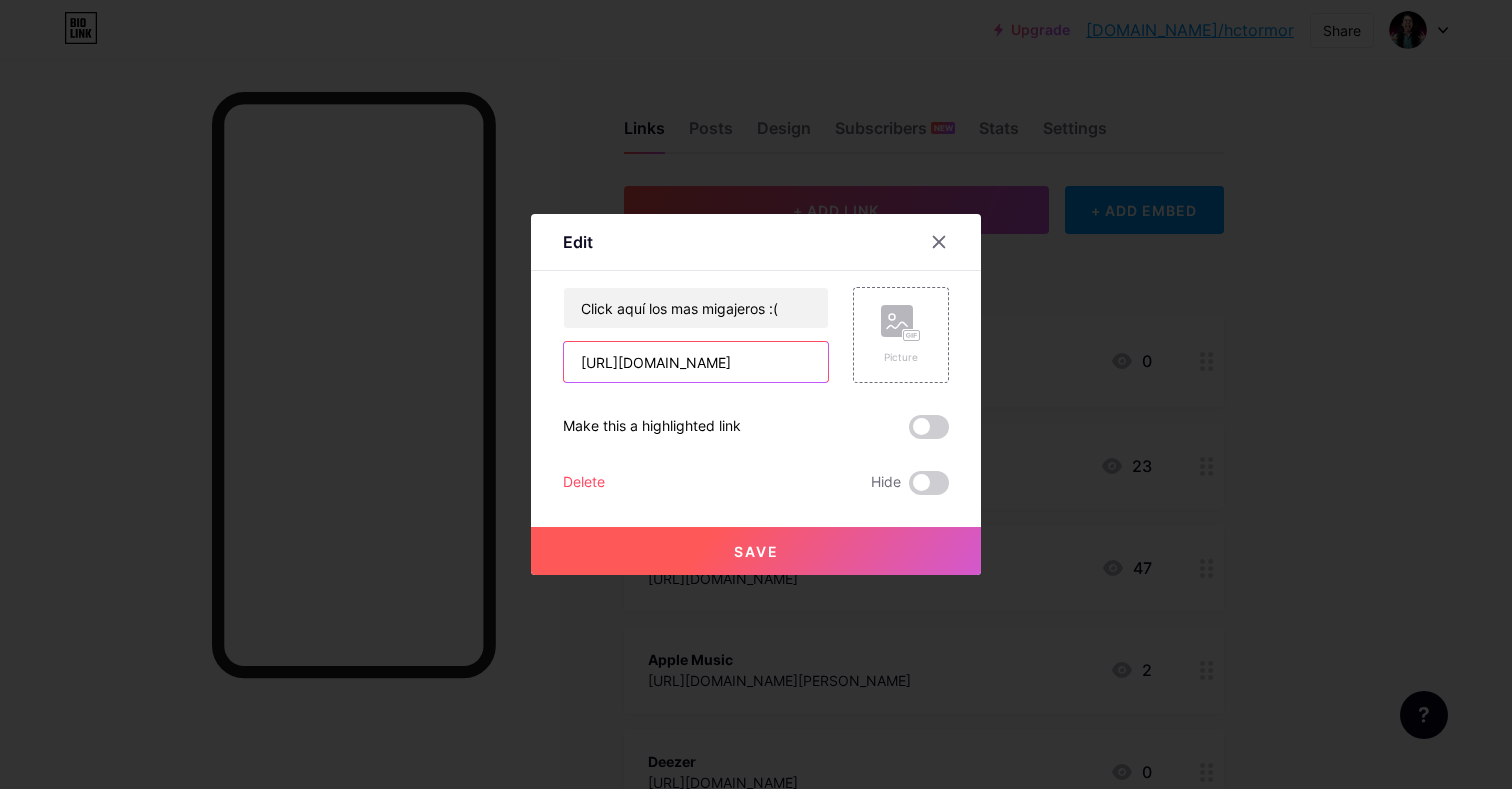 click on "[URL][DOMAIN_NAME]" at bounding box center (696, 362) 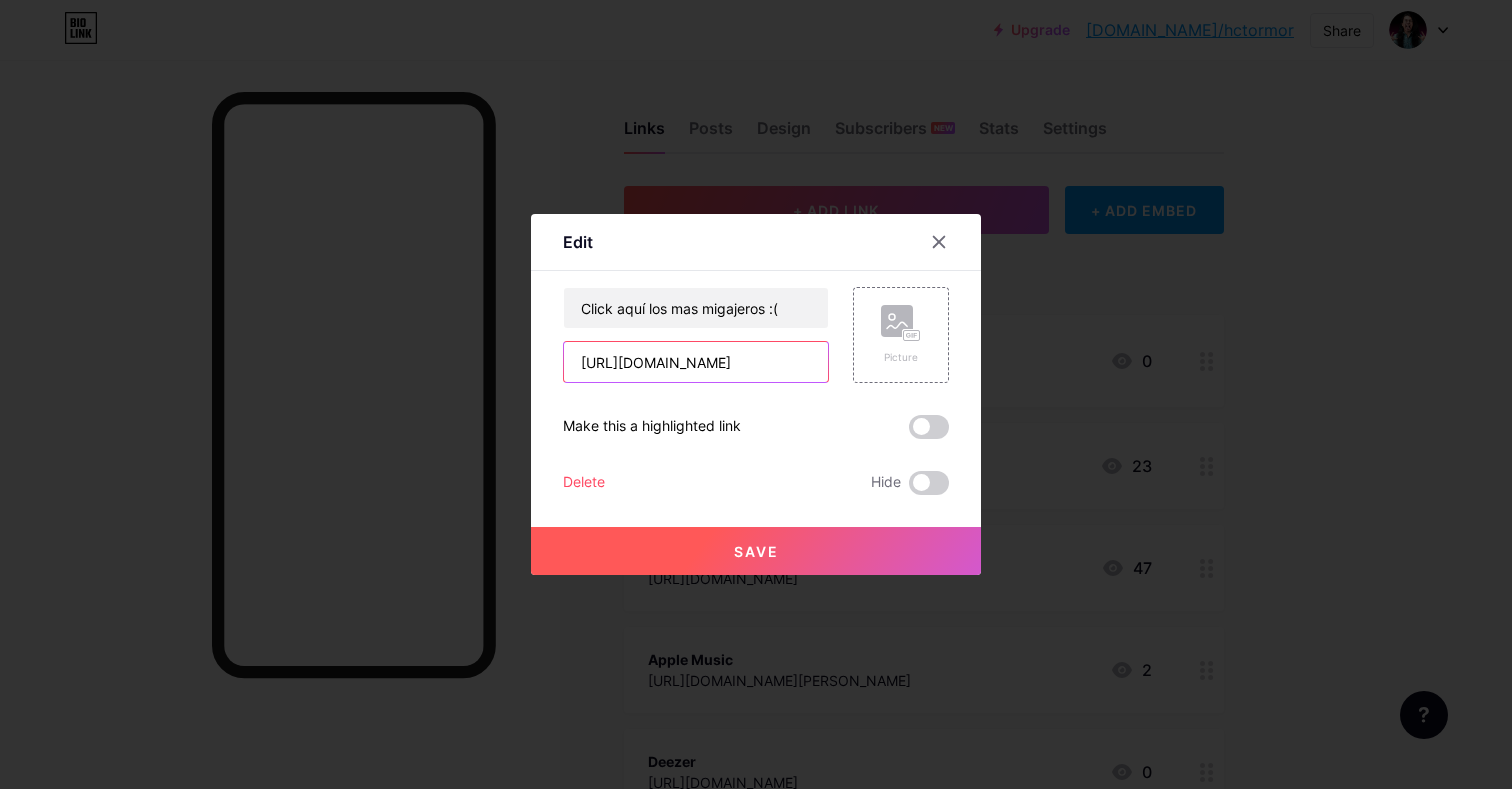 paste on "spotify.openinapp.co/9i3lu" 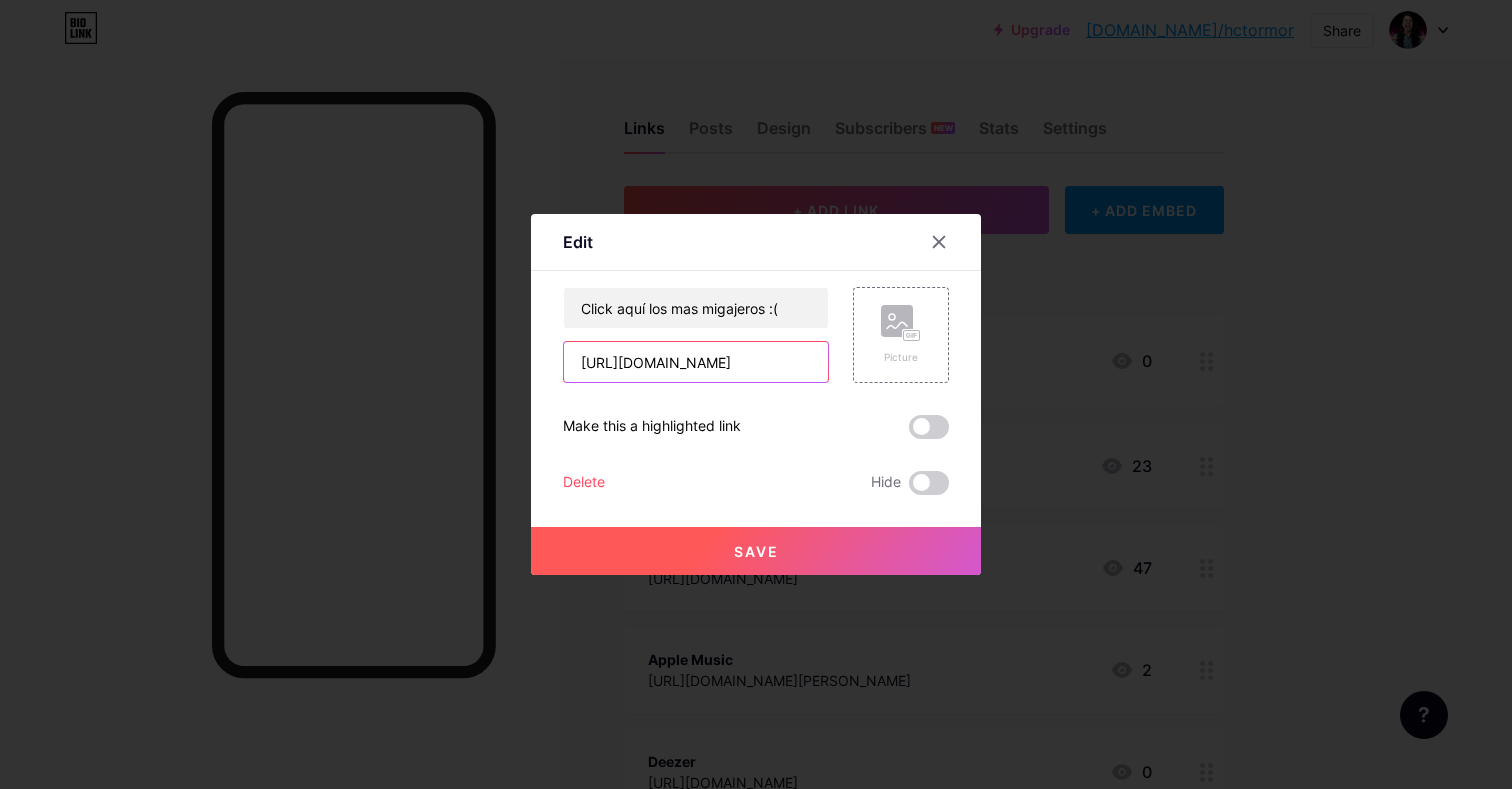 type on "https://spotify.openinapp.co/9i3lu" 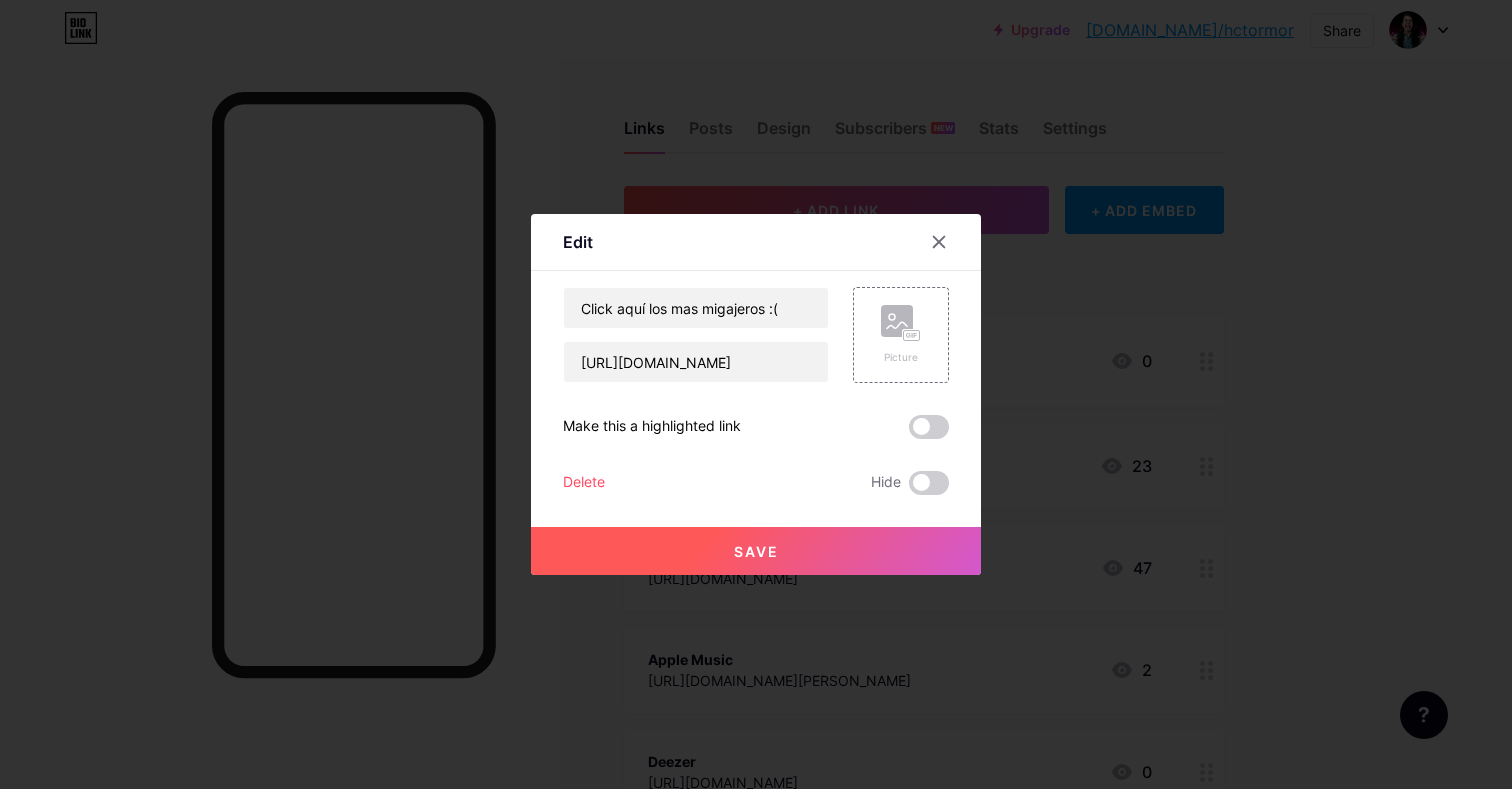 click on "Save" at bounding box center (756, 551) 